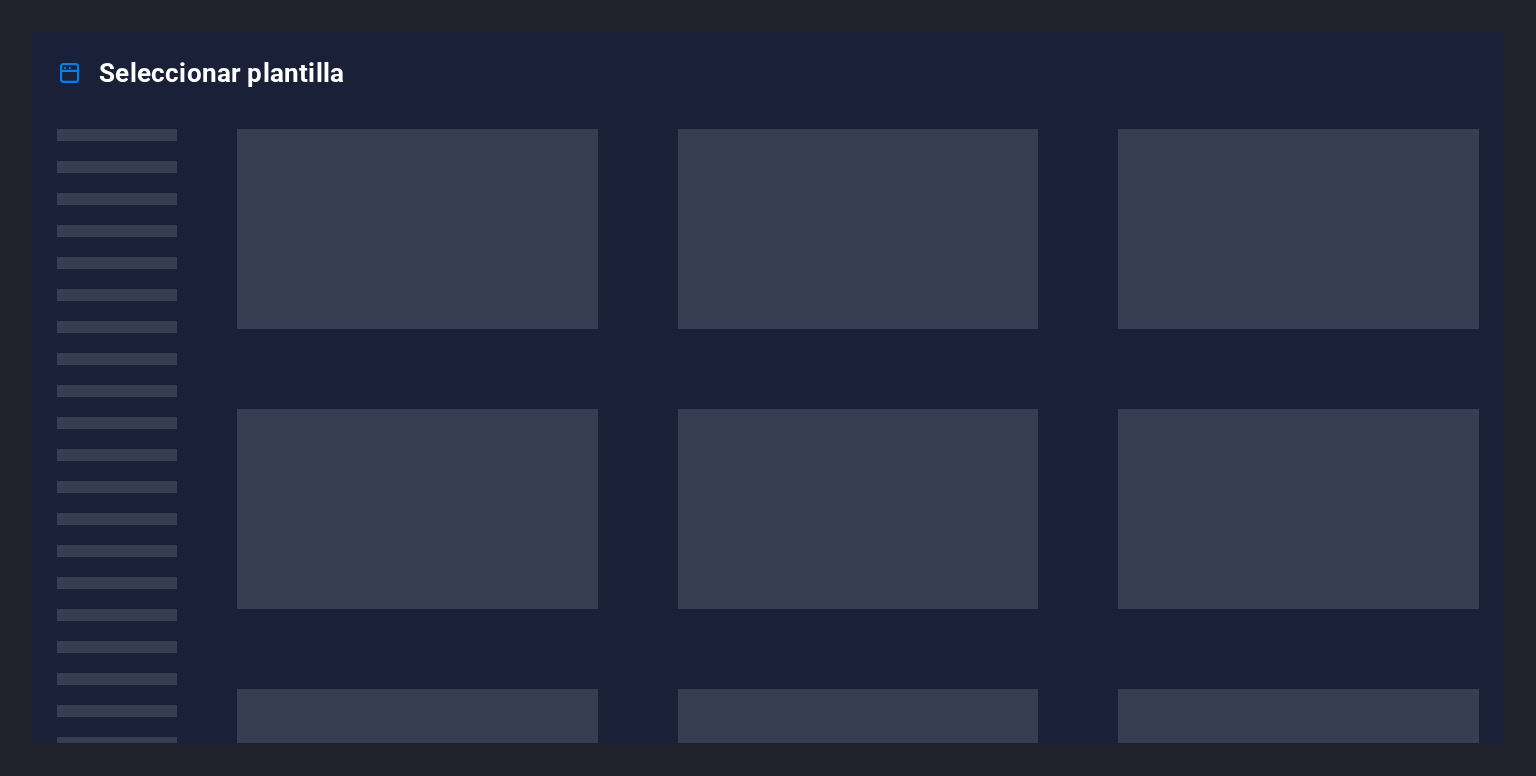 scroll, scrollTop: 0, scrollLeft: 0, axis: both 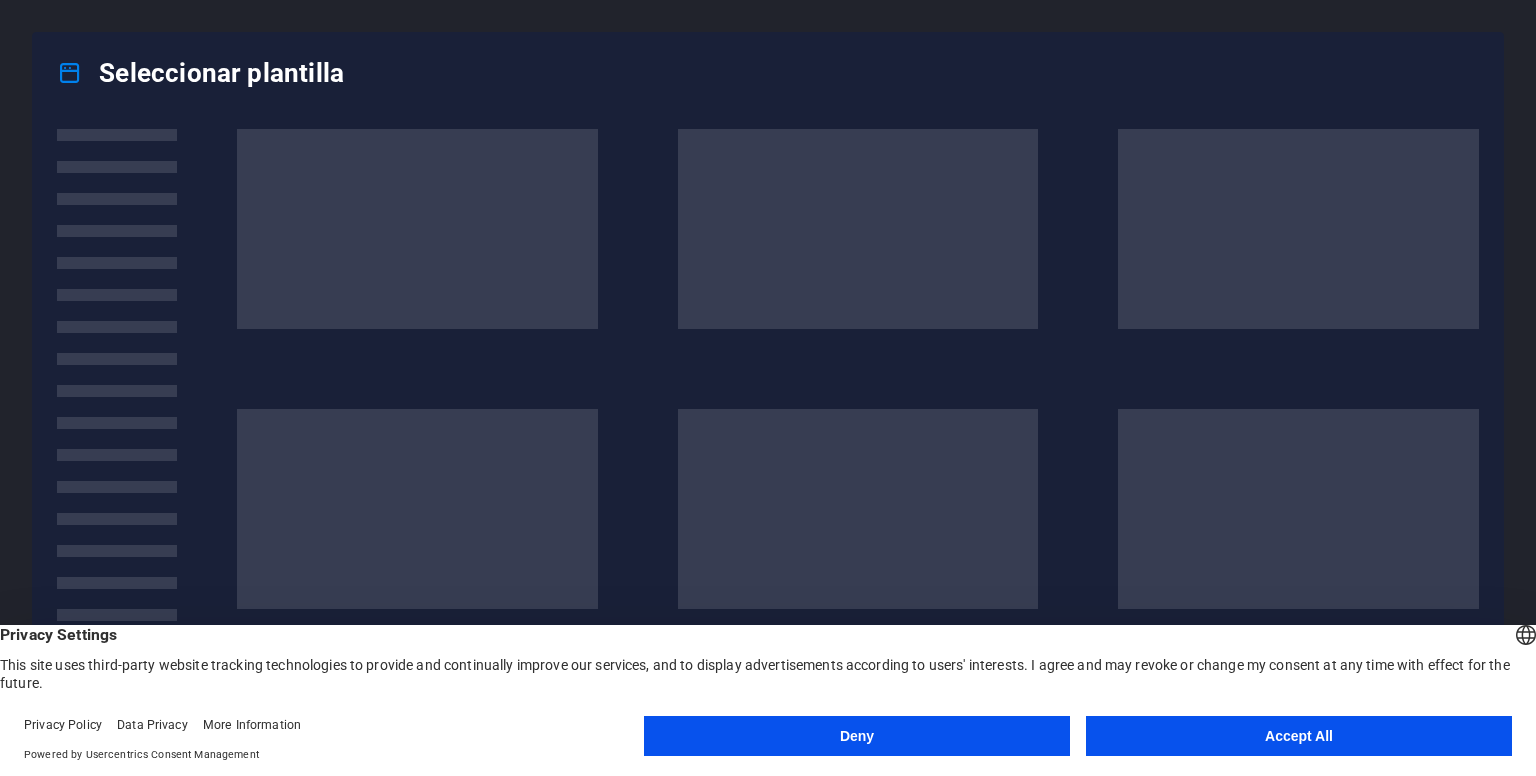 click on "Accept All" at bounding box center [1299, 736] 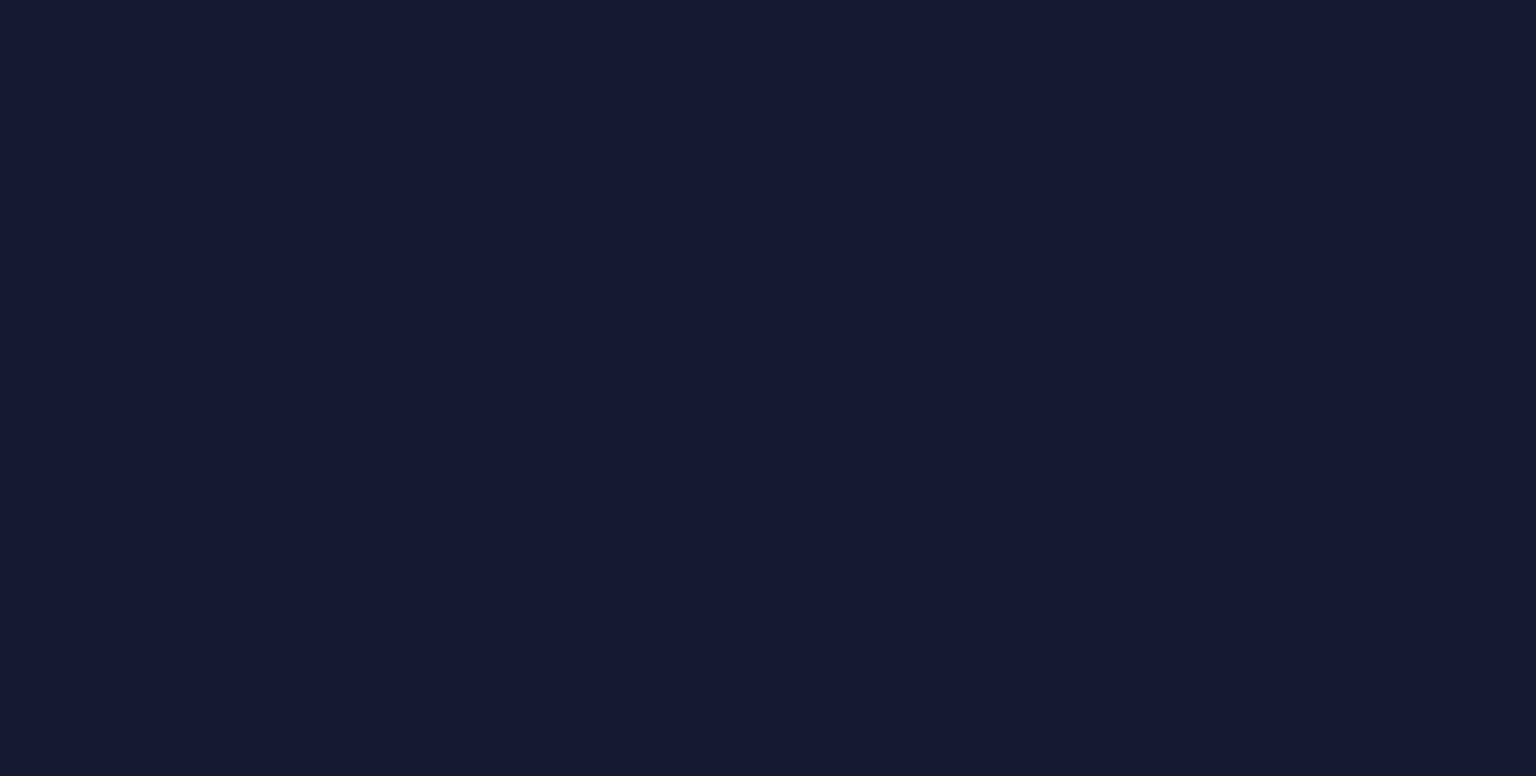 scroll, scrollTop: 0, scrollLeft: 0, axis: both 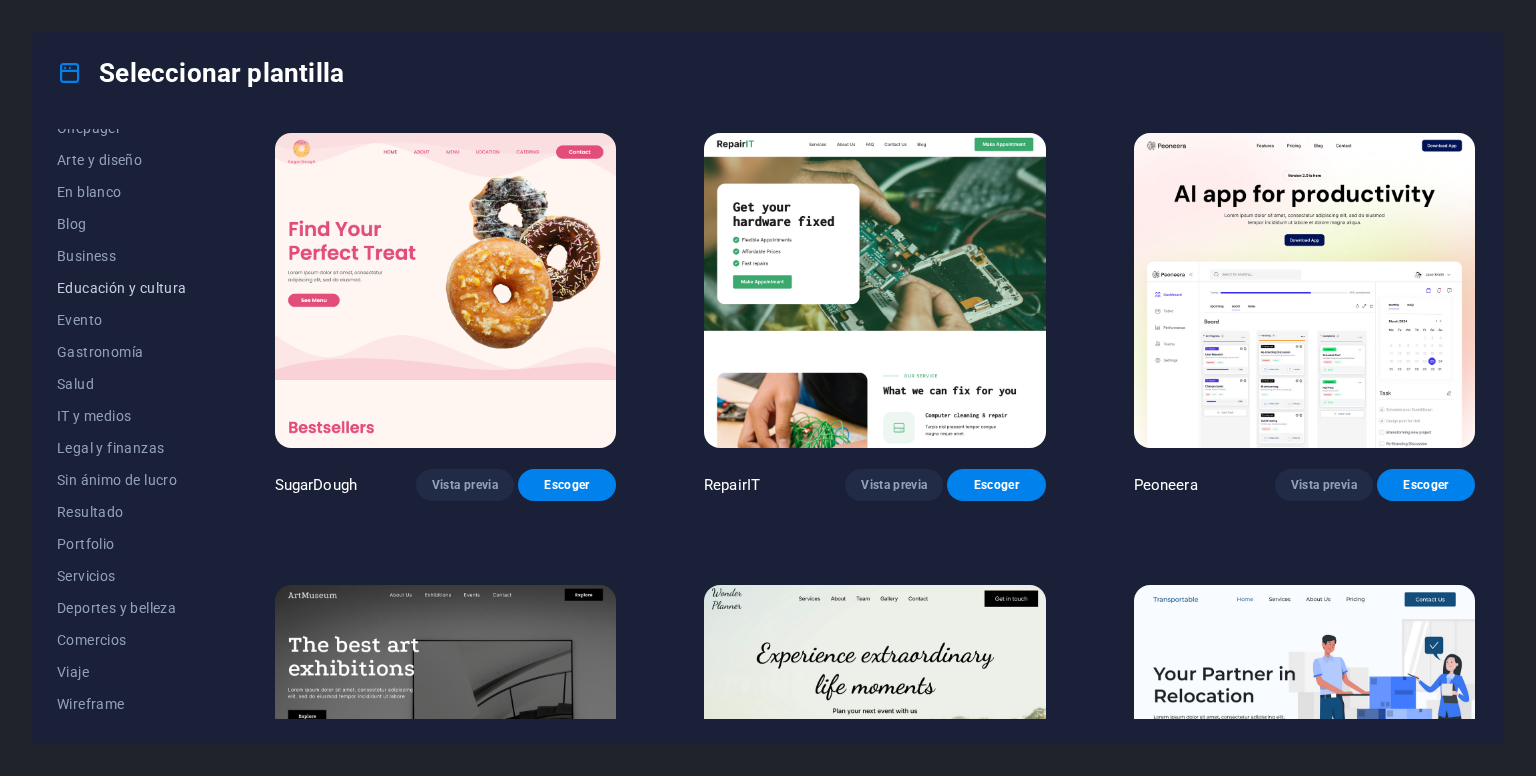 click on "Educación y cultura" at bounding box center (122, 288) 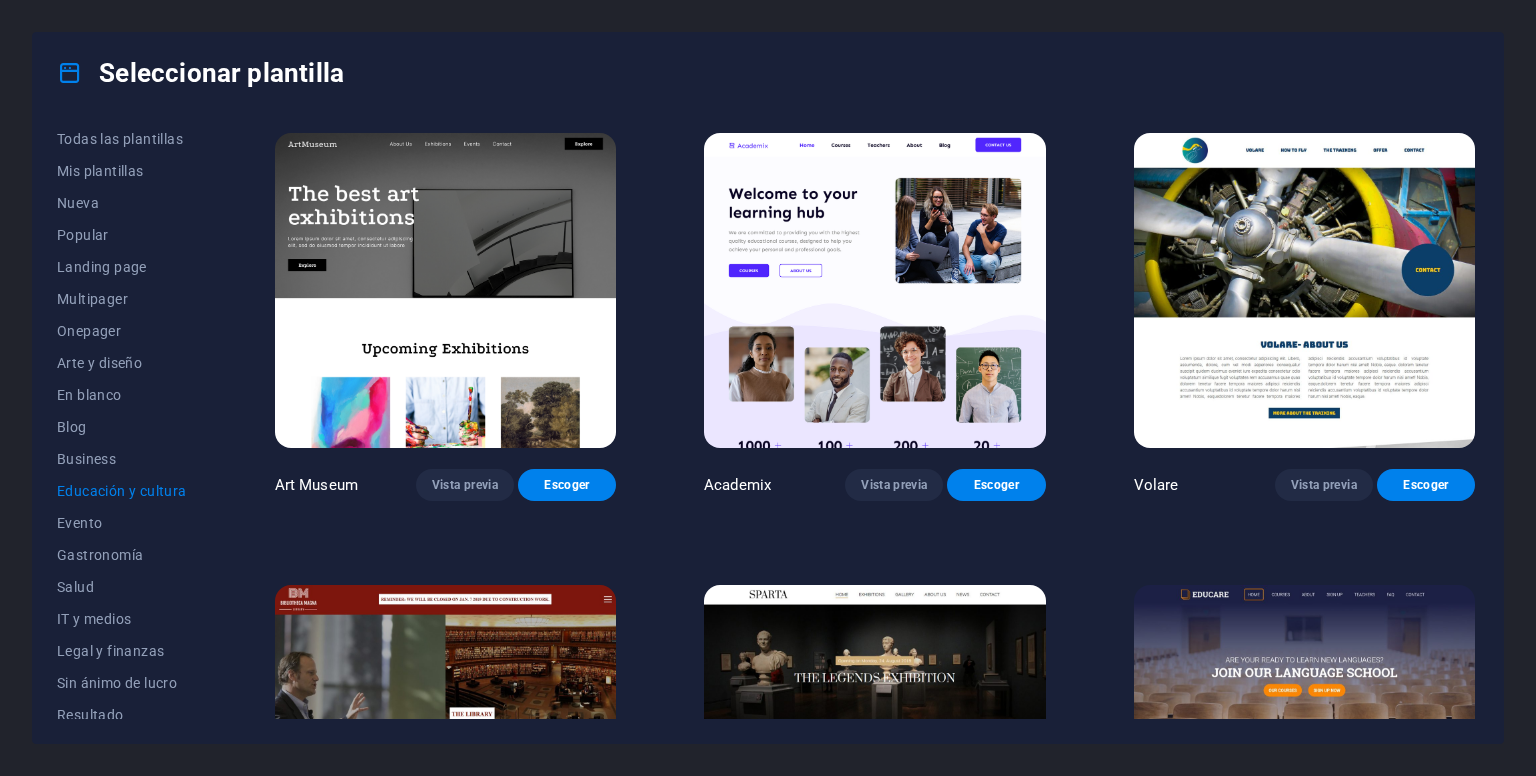 scroll, scrollTop: 2, scrollLeft: 0, axis: vertical 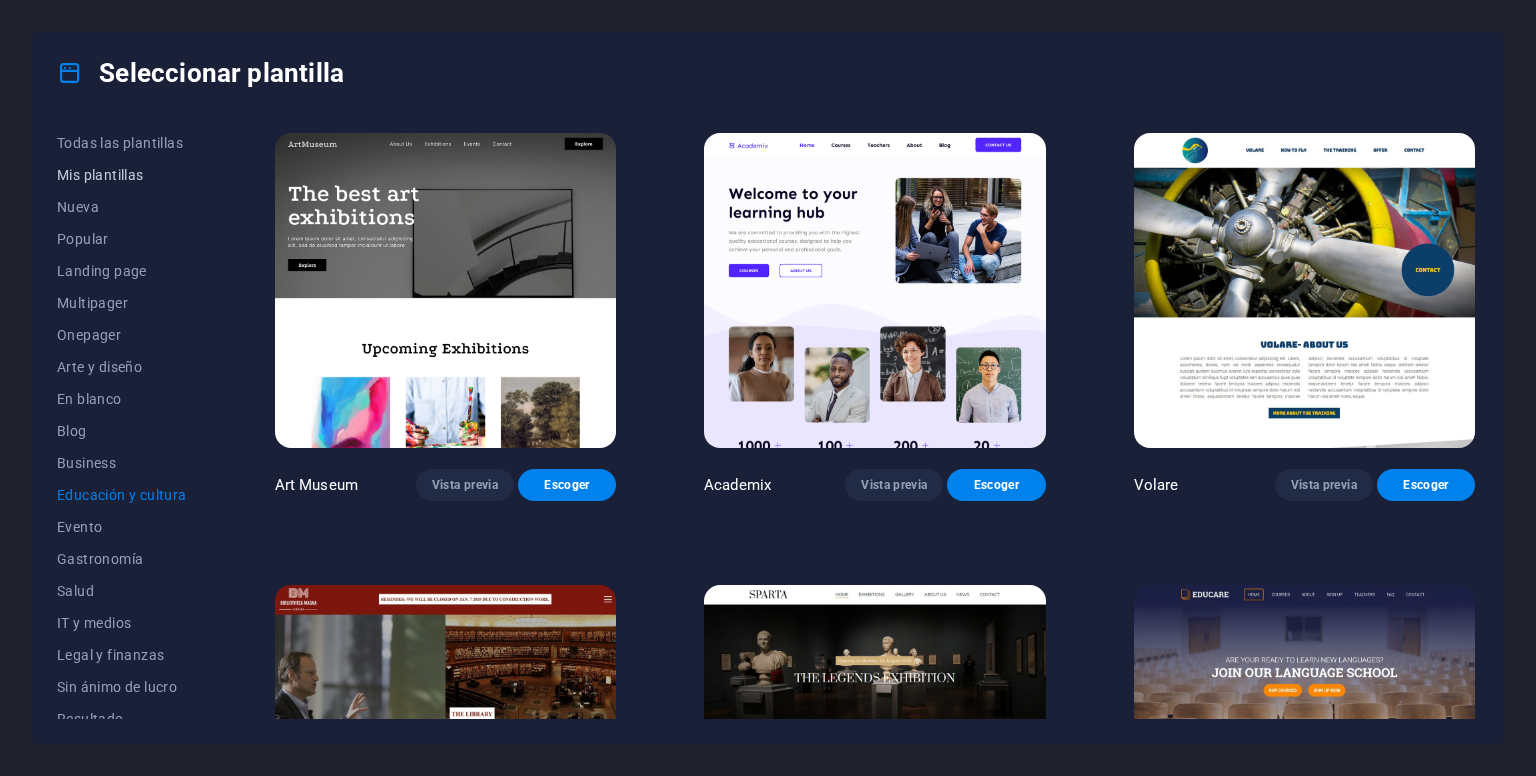 click on "Mis plantillas" at bounding box center (122, 175) 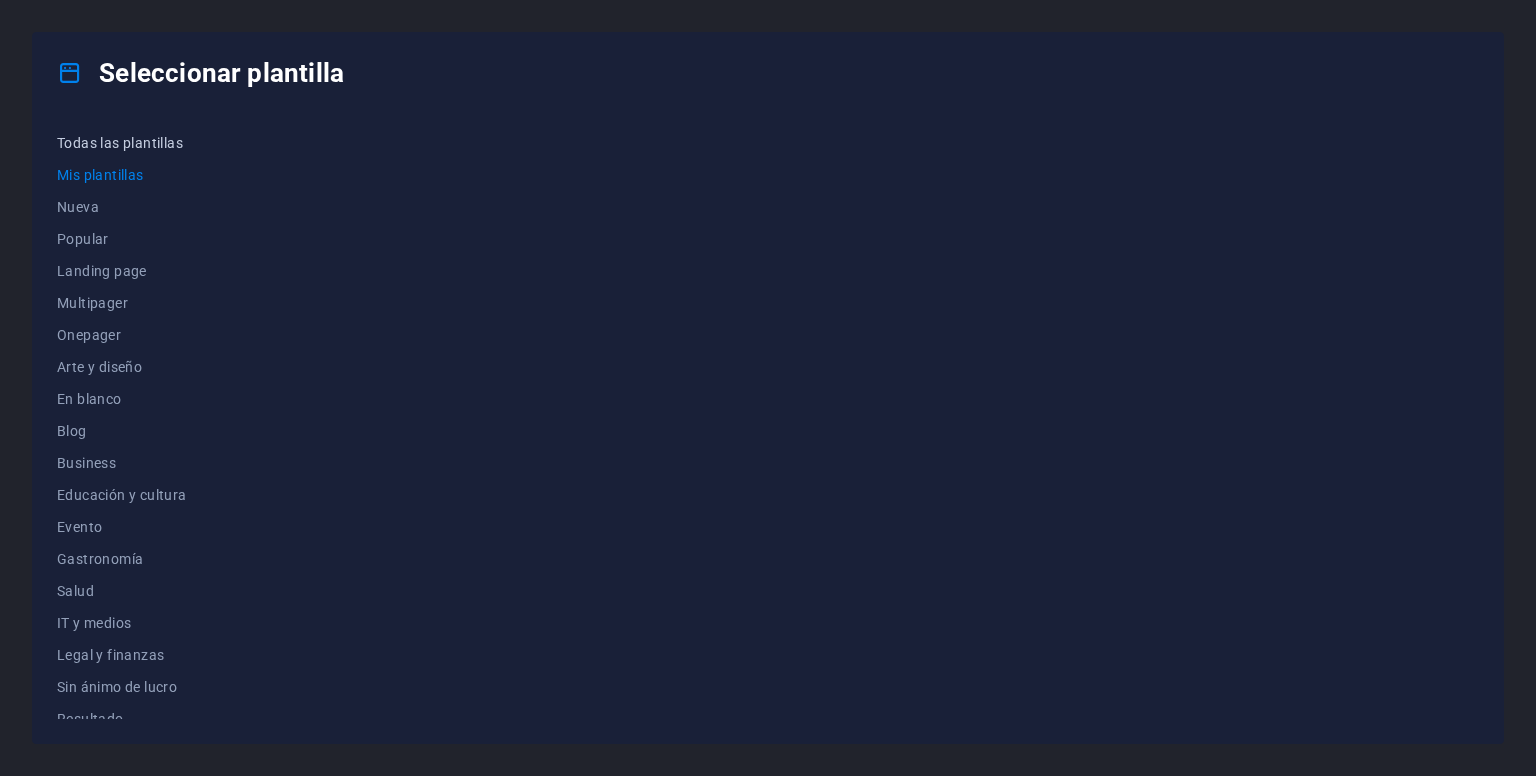 click on "Todas las plantillas" at bounding box center [122, 143] 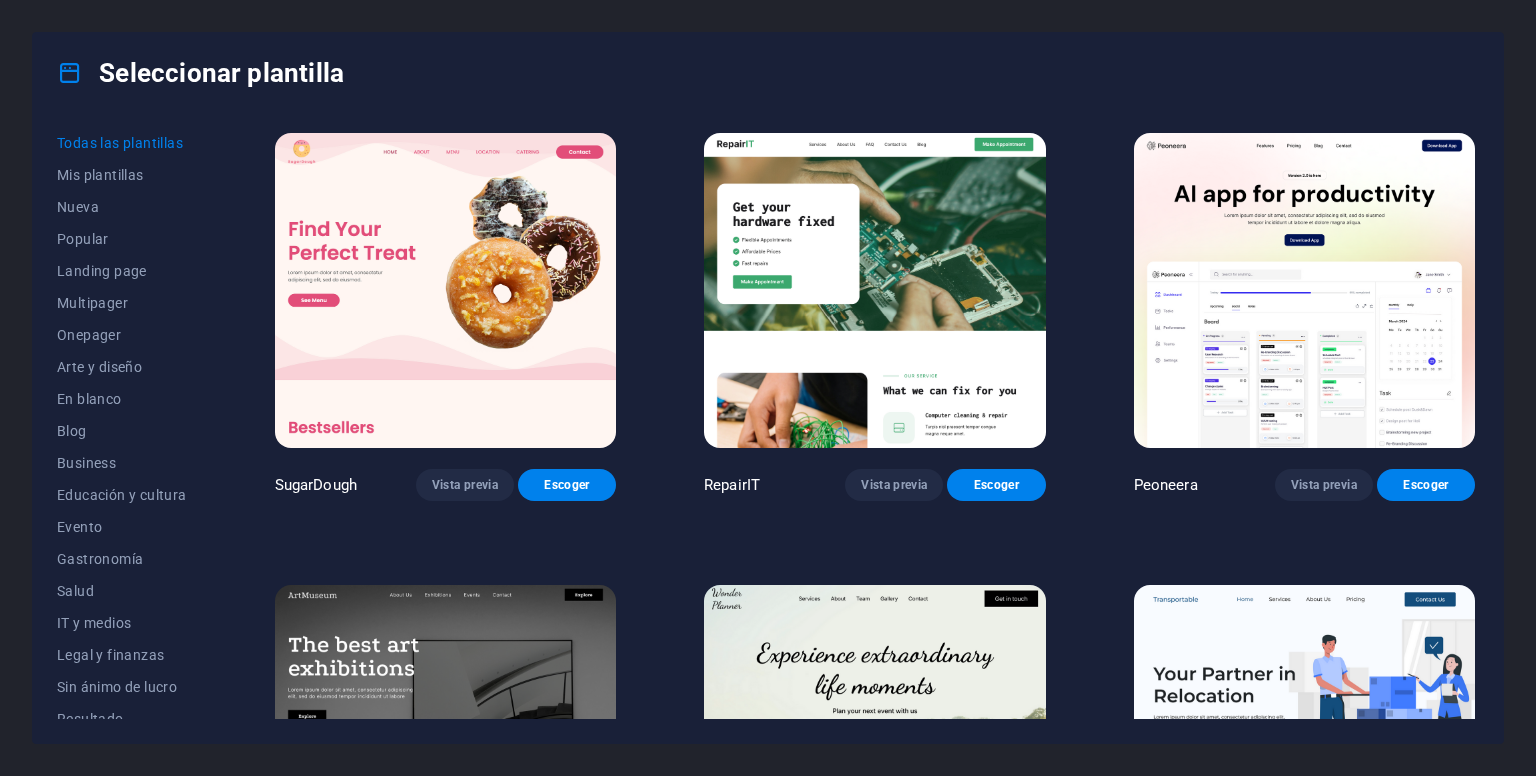scroll, scrollTop: 0, scrollLeft: 0, axis: both 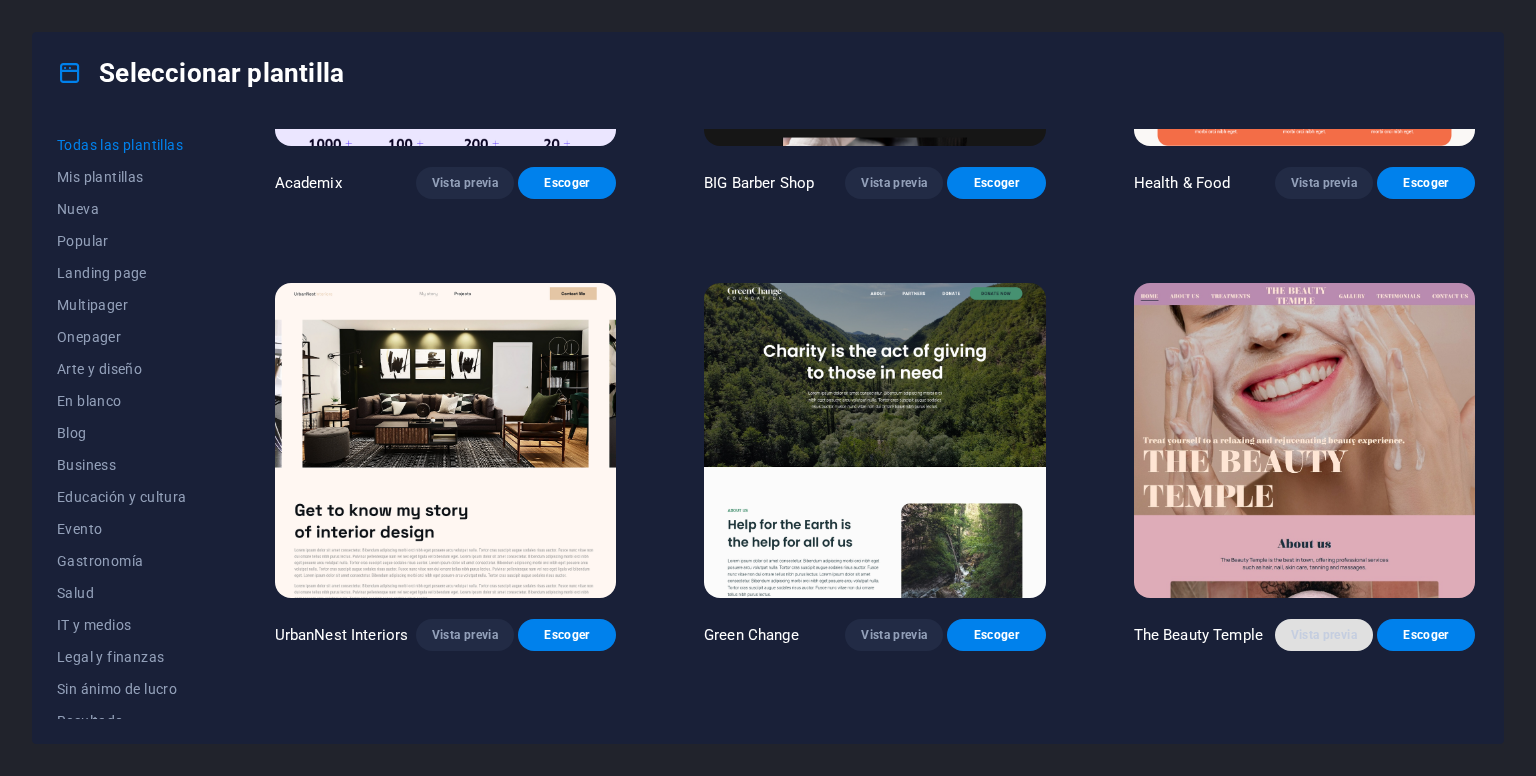click on "Vista previa" at bounding box center (1324, 635) 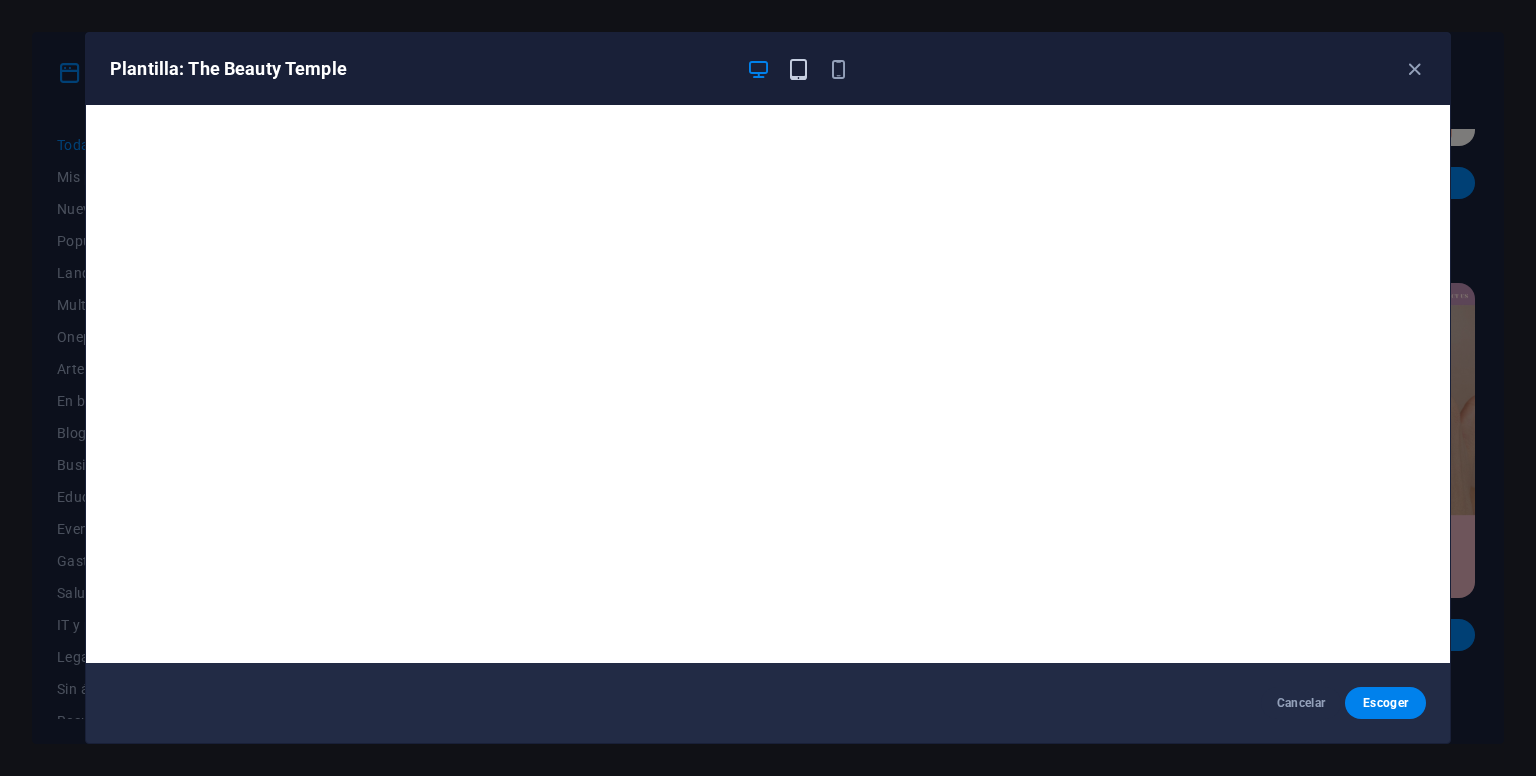 click at bounding box center [798, 69] 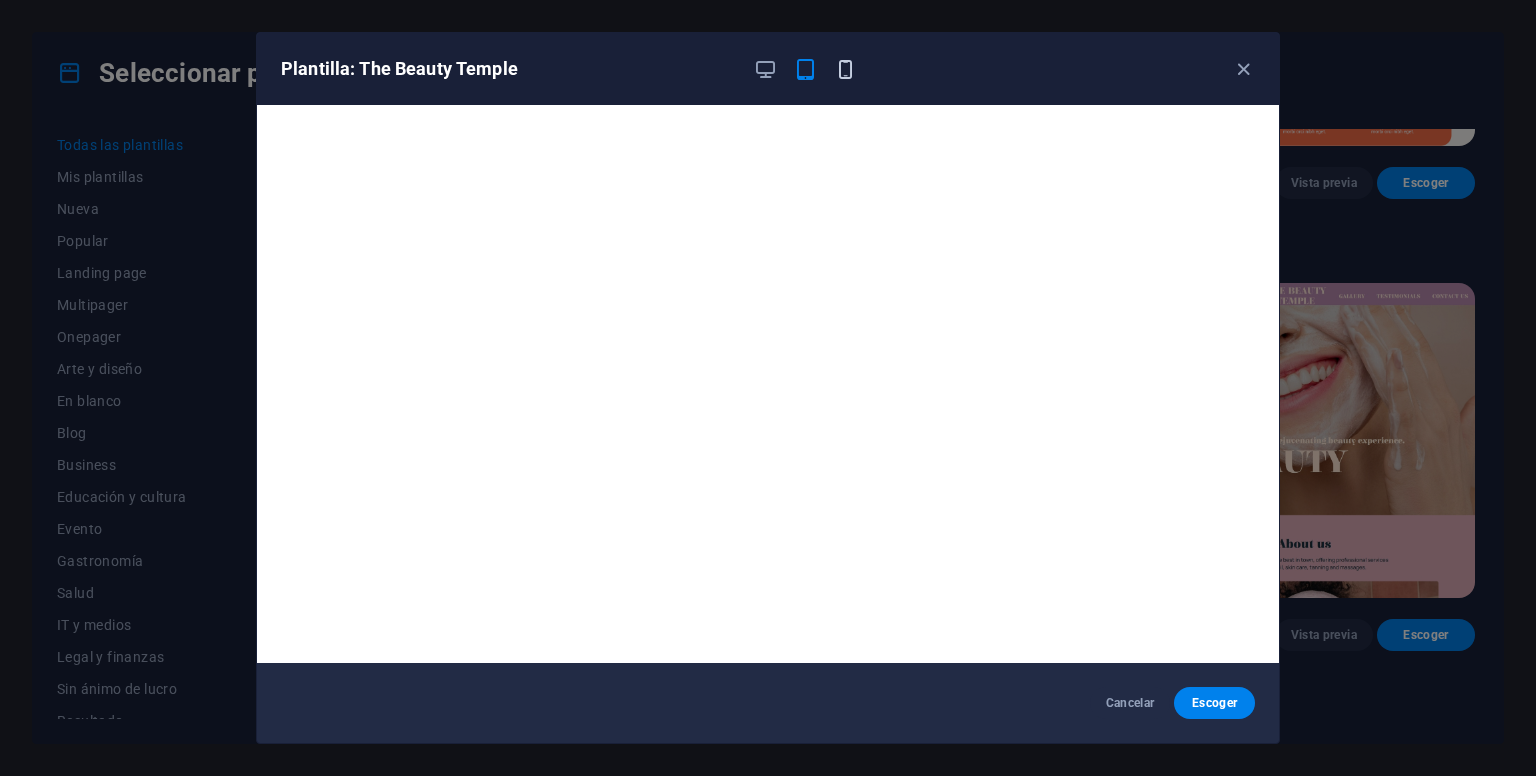 click at bounding box center (845, 69) 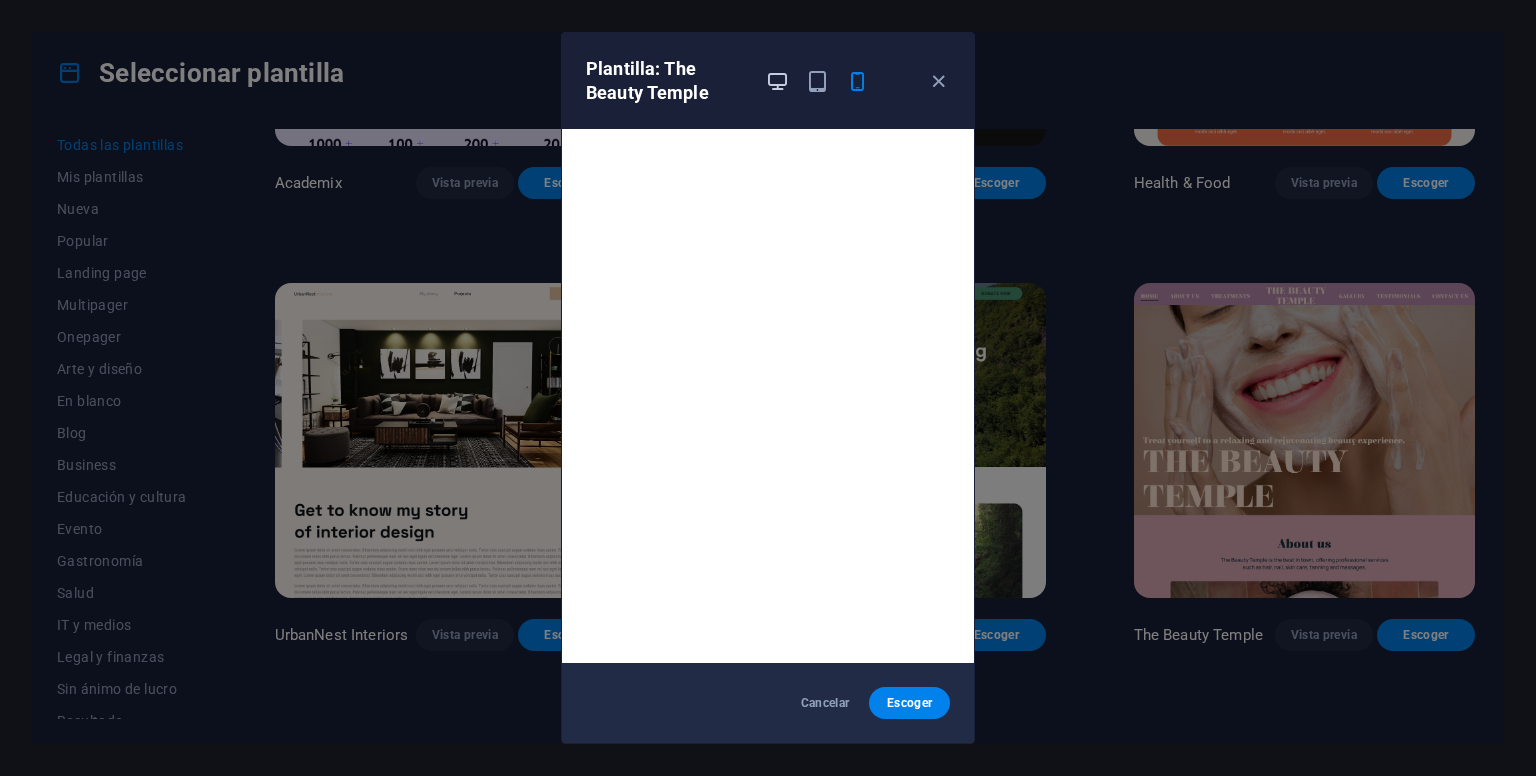 click at bounding box center (777, 81) 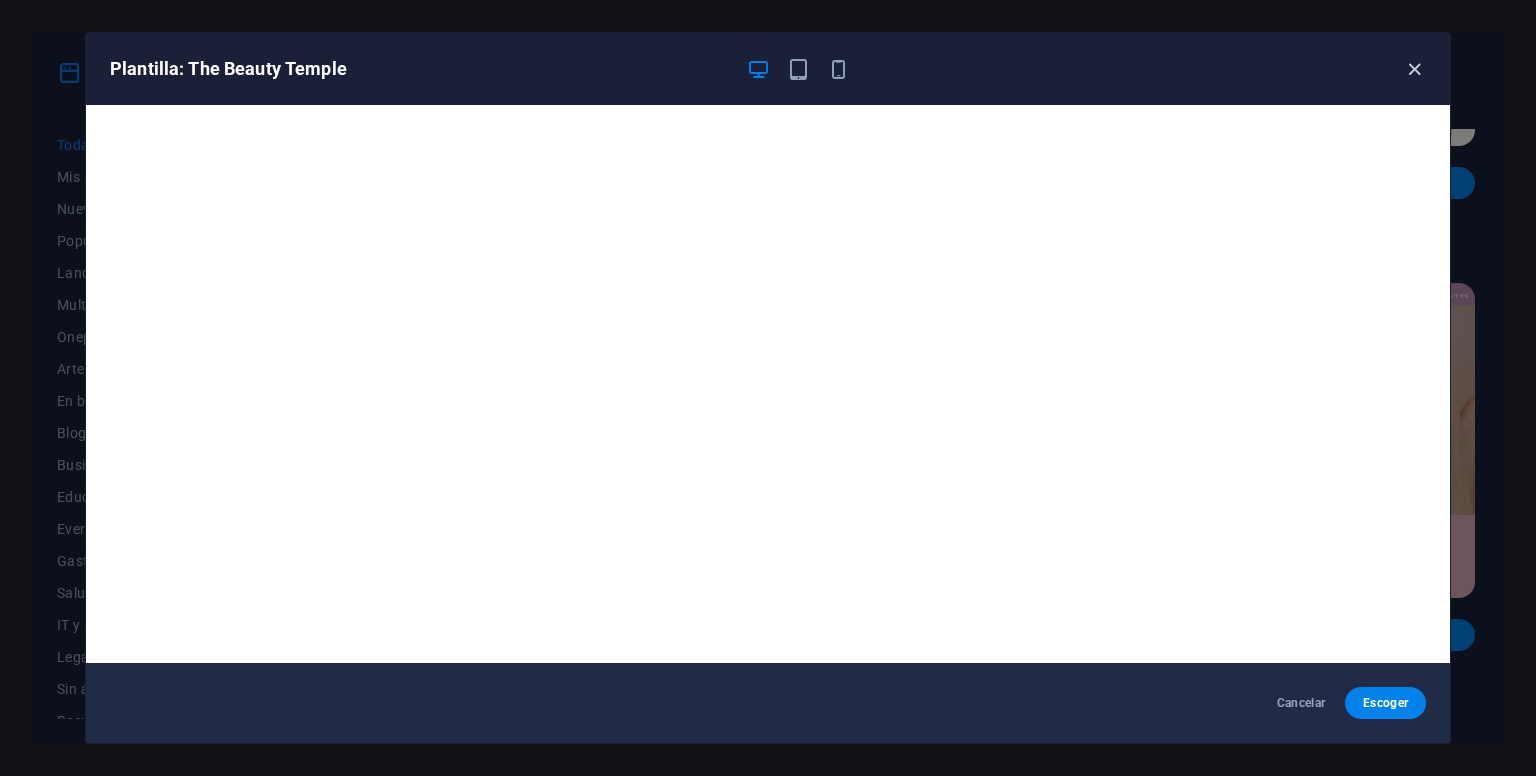 click at bounding box center (1414, 69) 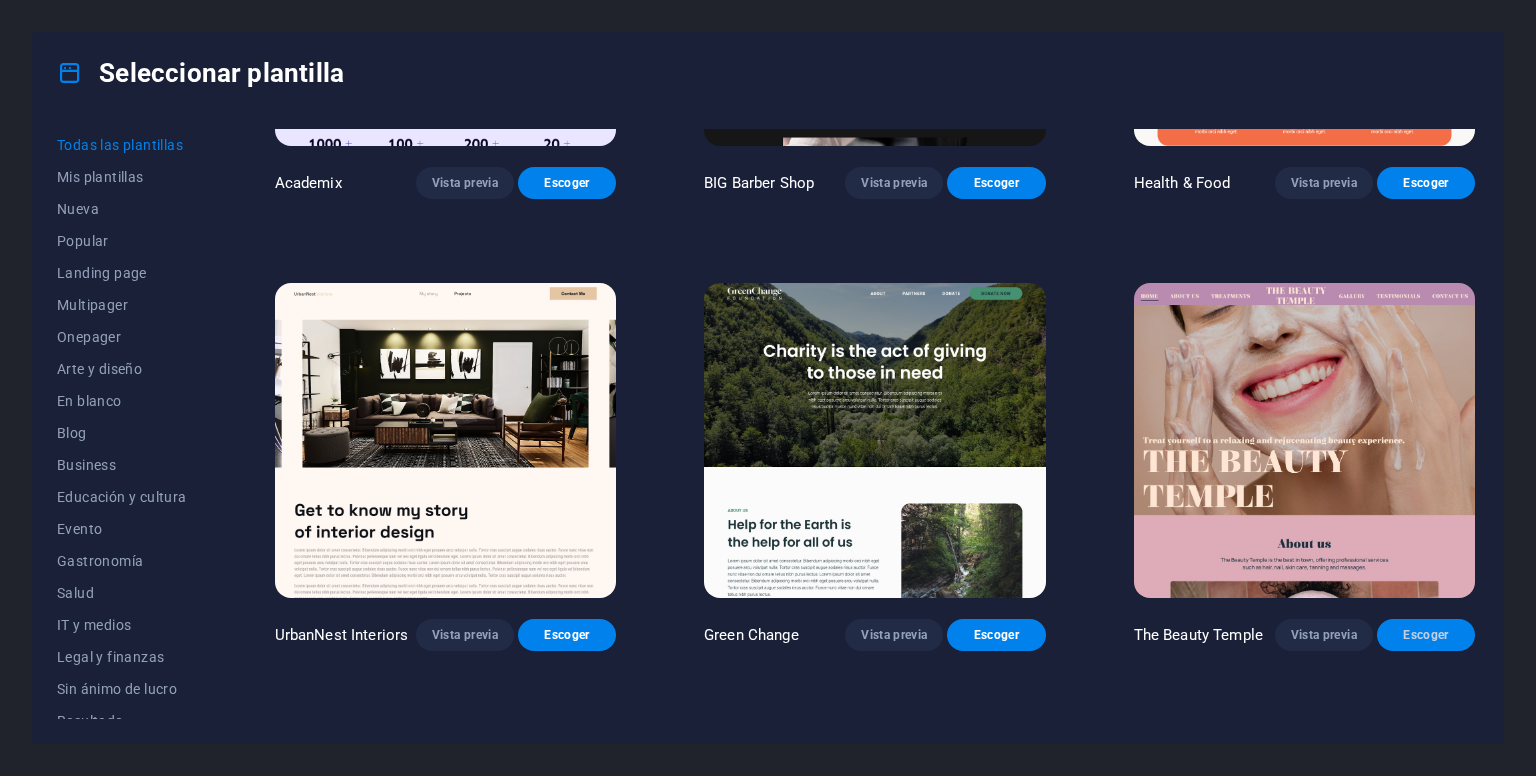 click on "Escoger" at bounding box center [1426, 635] 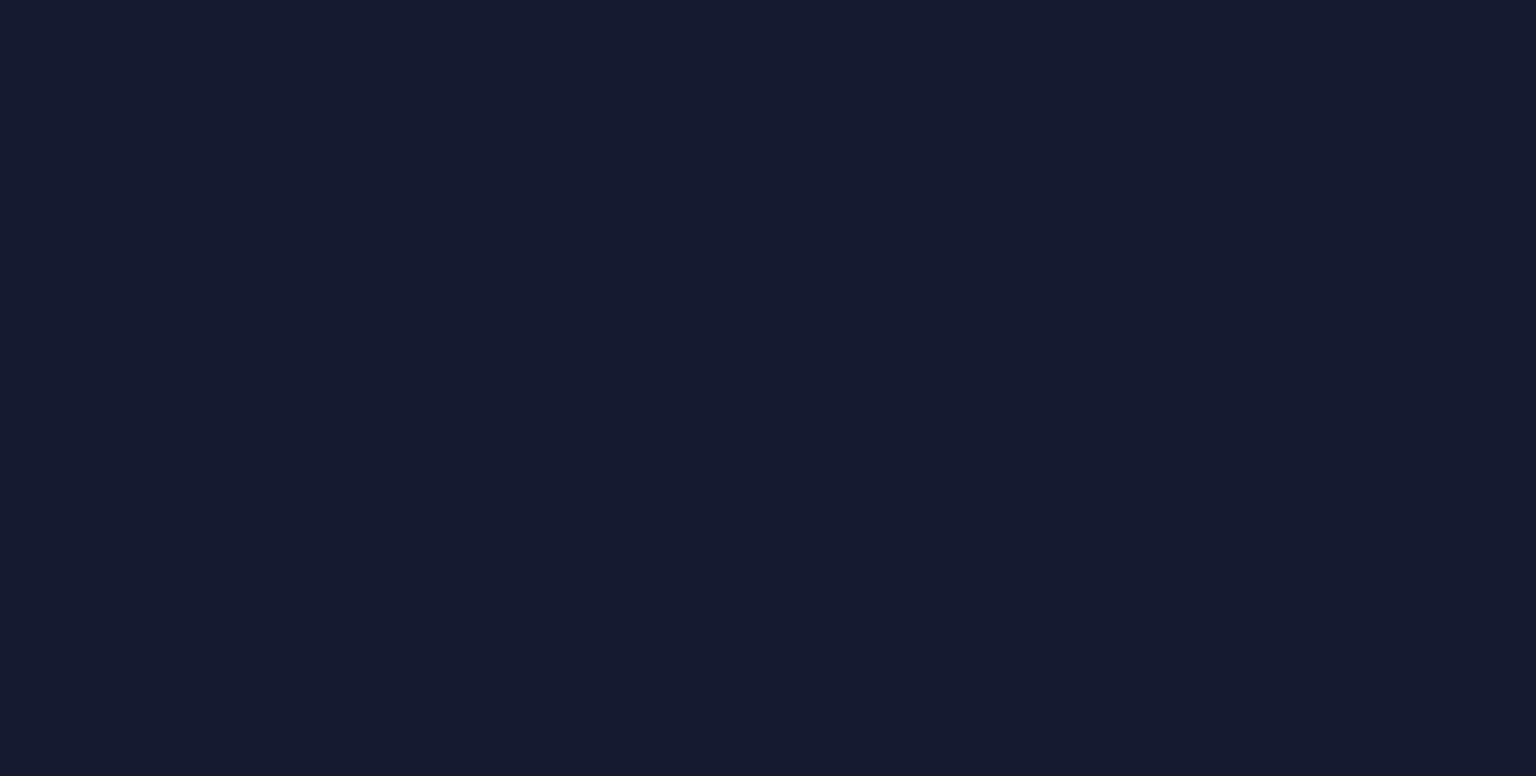 scroll, scrollTop: 0, scrollLeft: 0, axis: both 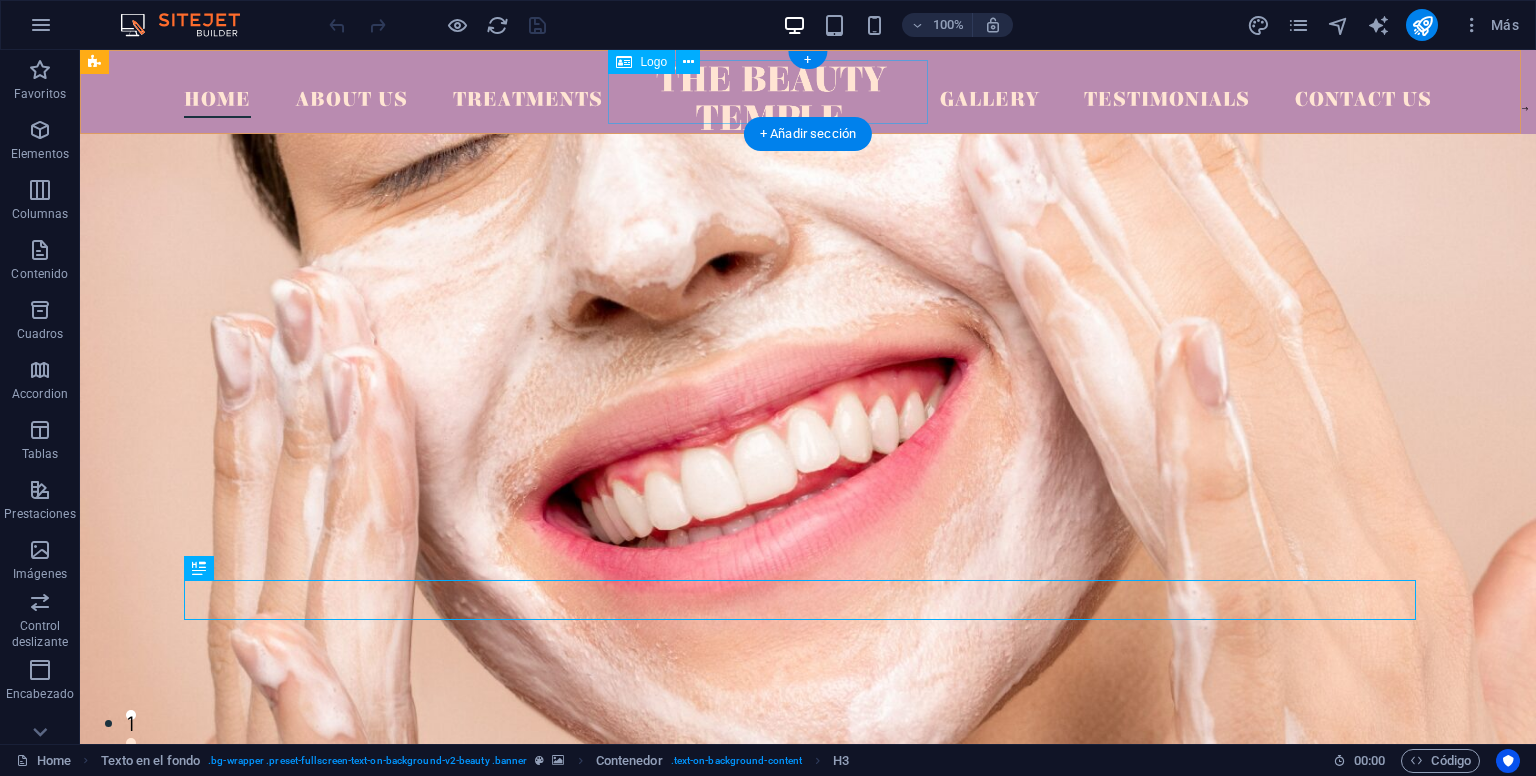 click at bounding box center [772, 98] 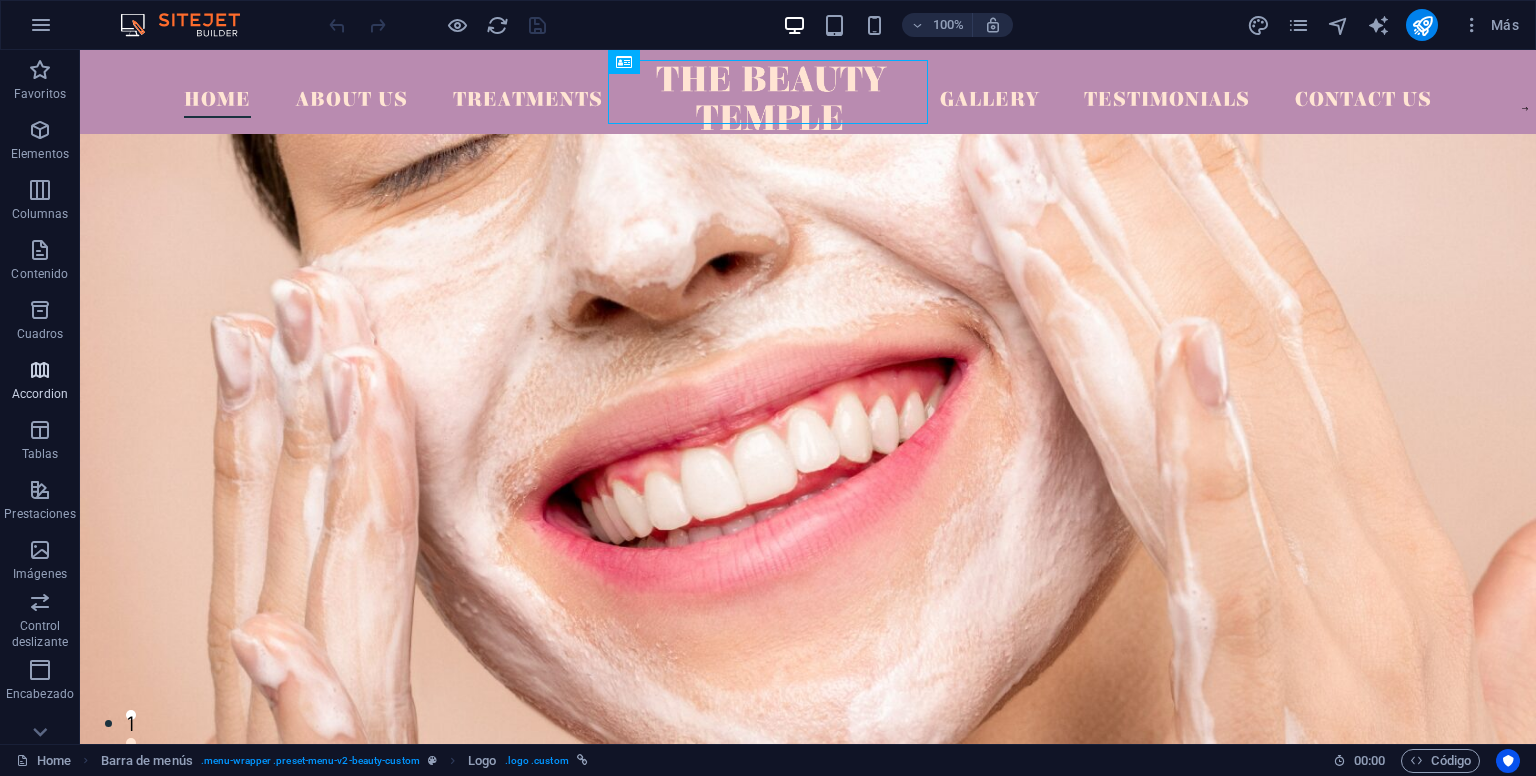 click at bounding box center [40, 370] 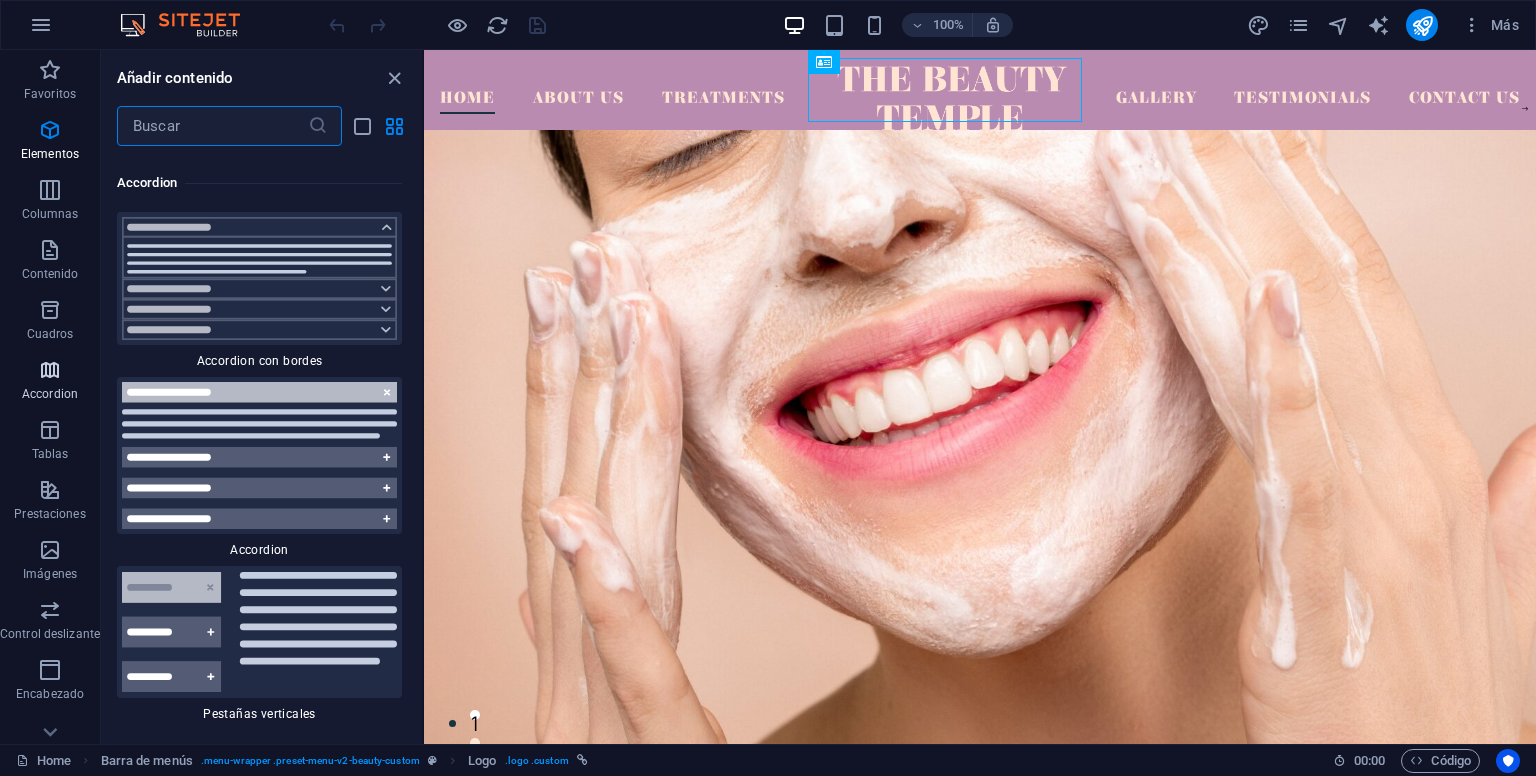 scroll, scrollTop: 11468, scrollLeft: 0, axis: vertical 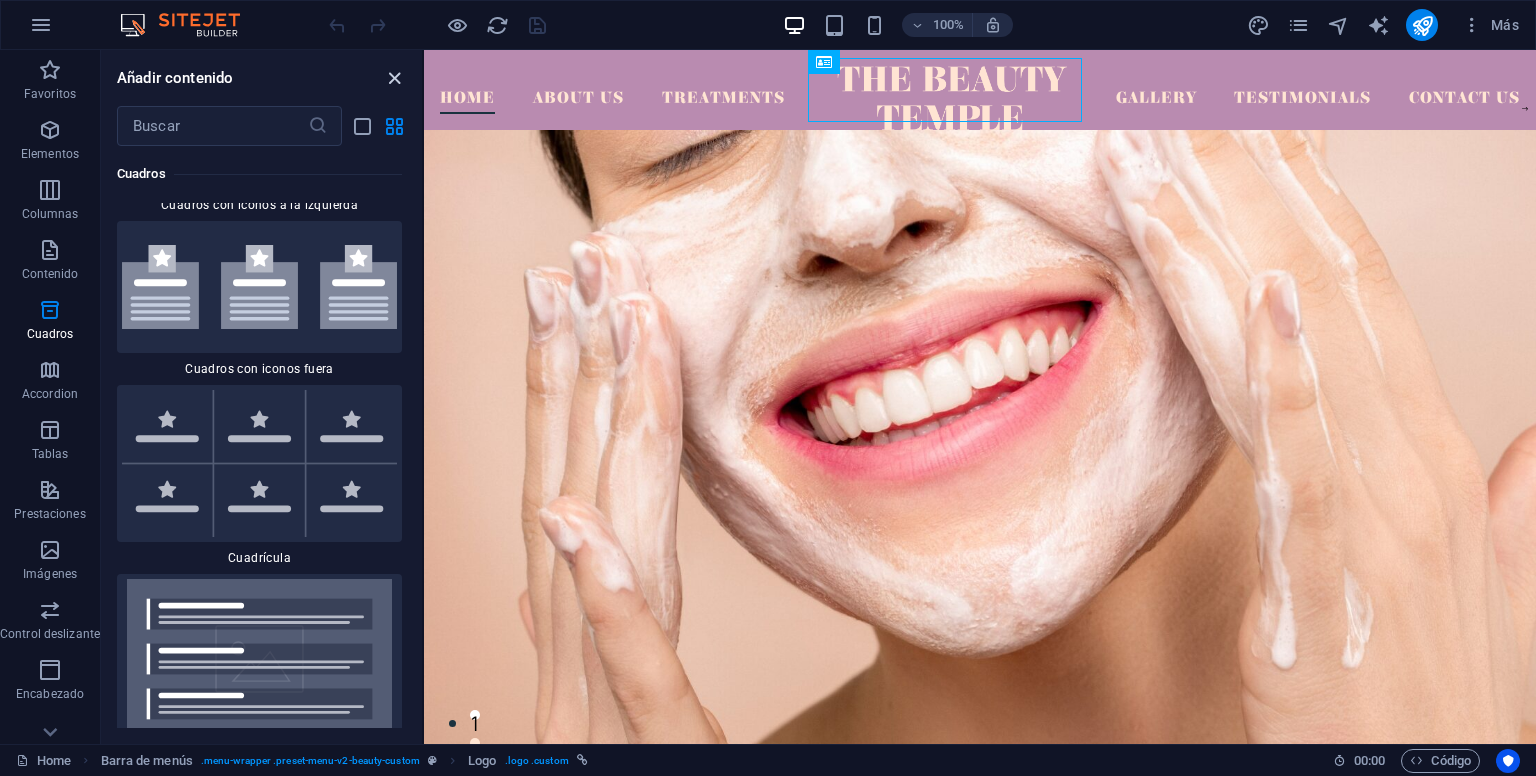 click at bounding box center (394, 78) 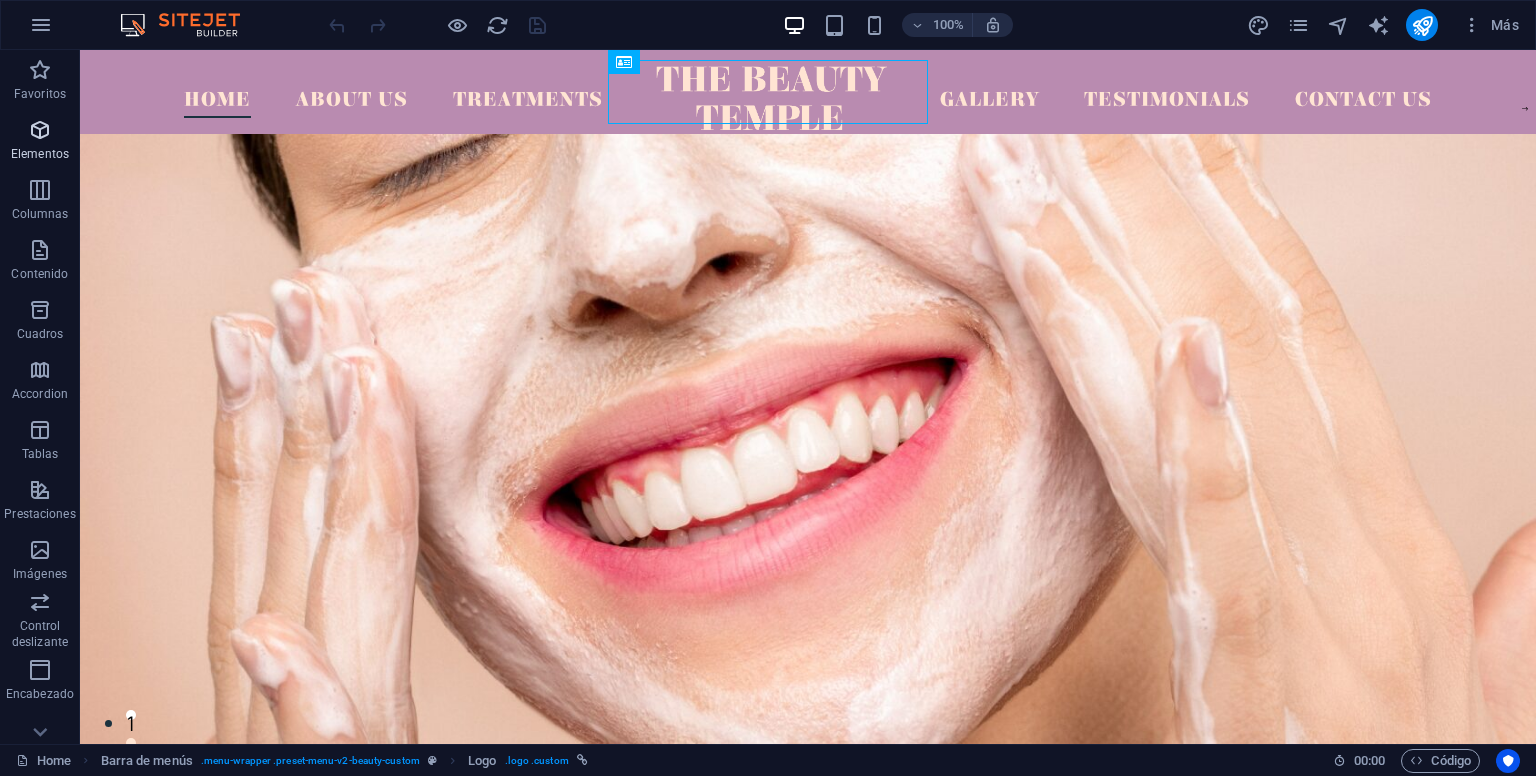 click on "Elementos" at bounding box center (40, 154) 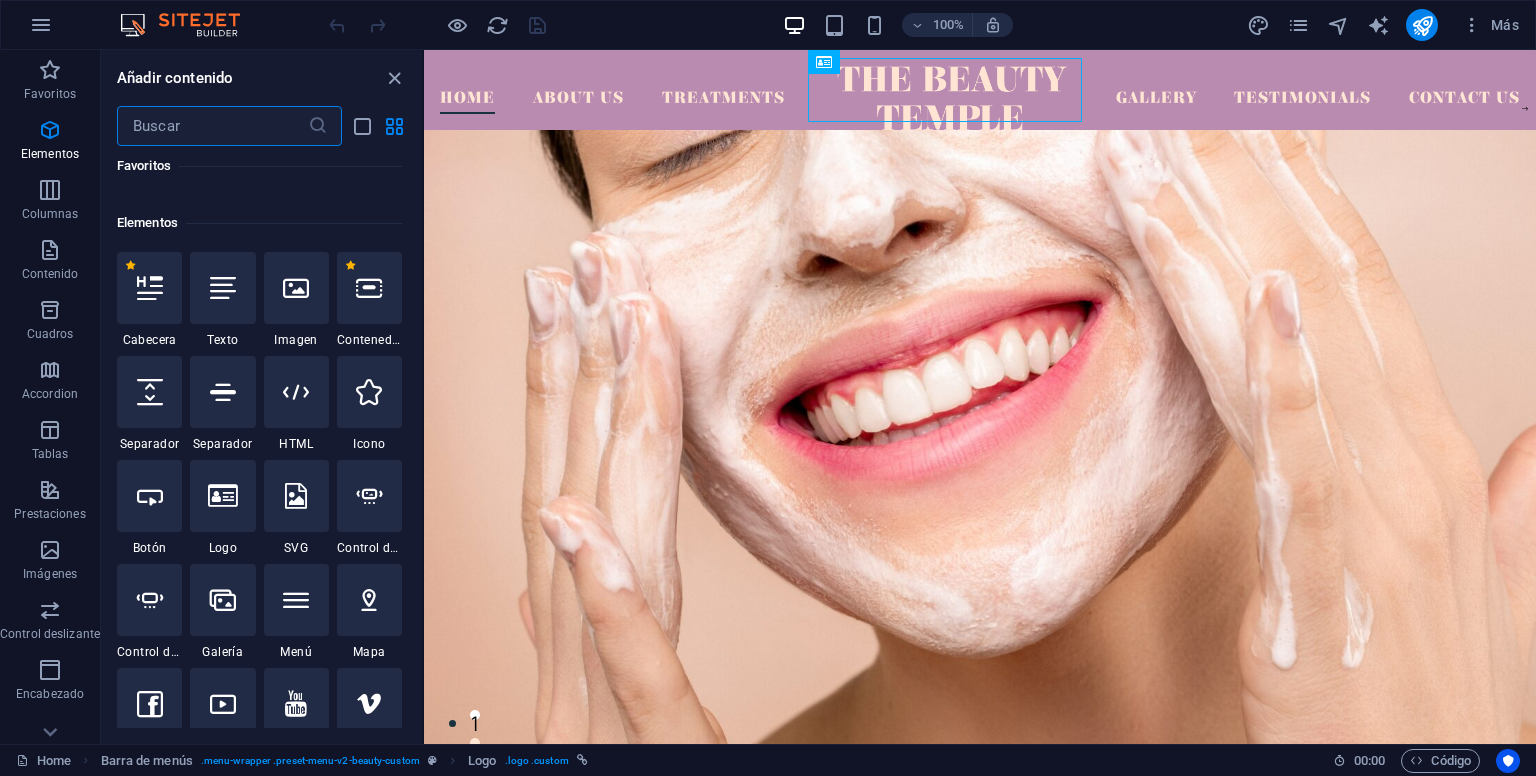 scroll, scrollTop: 376, scrollLeft: 0, axis: vertical 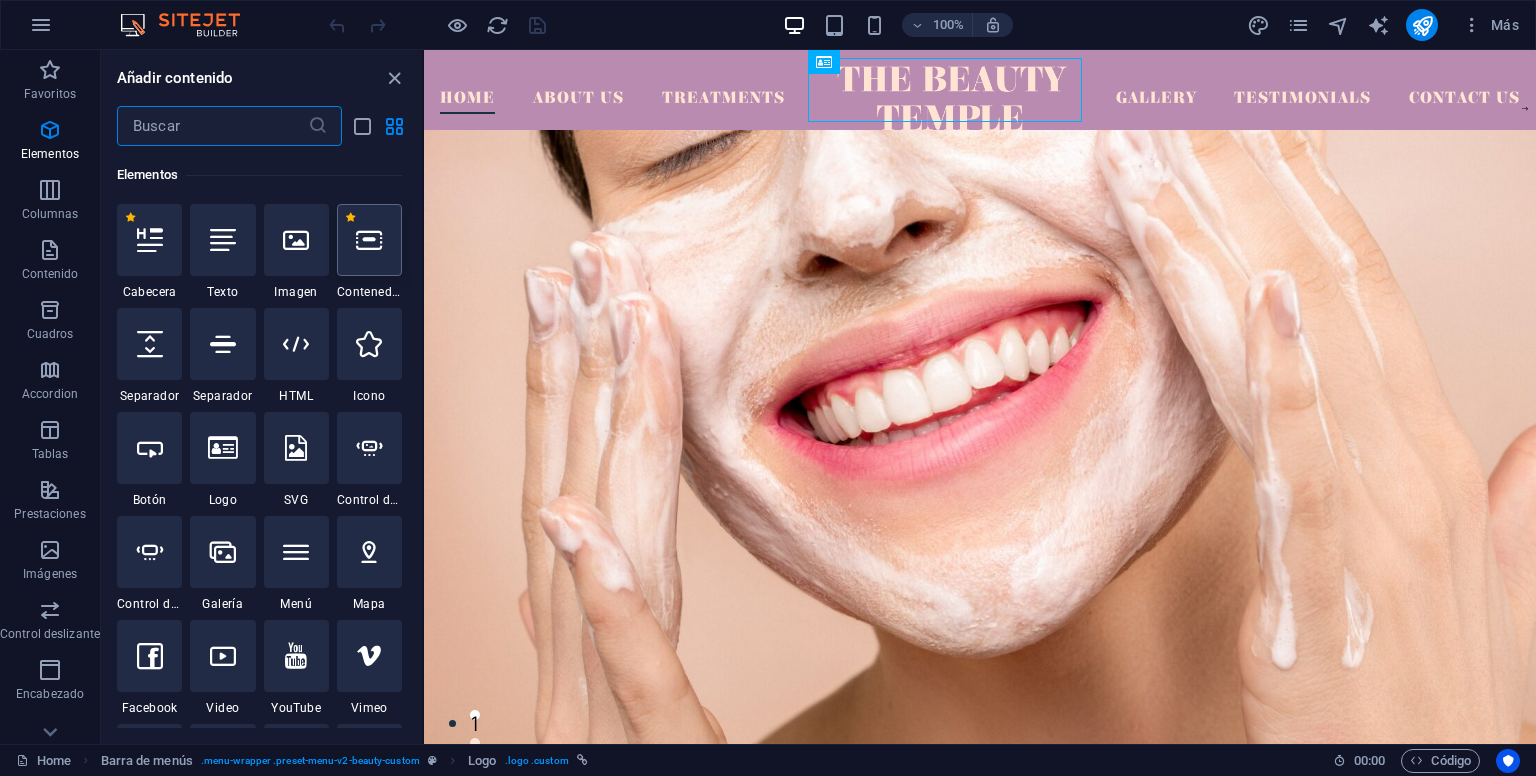 click at bounding box center [369, 240] 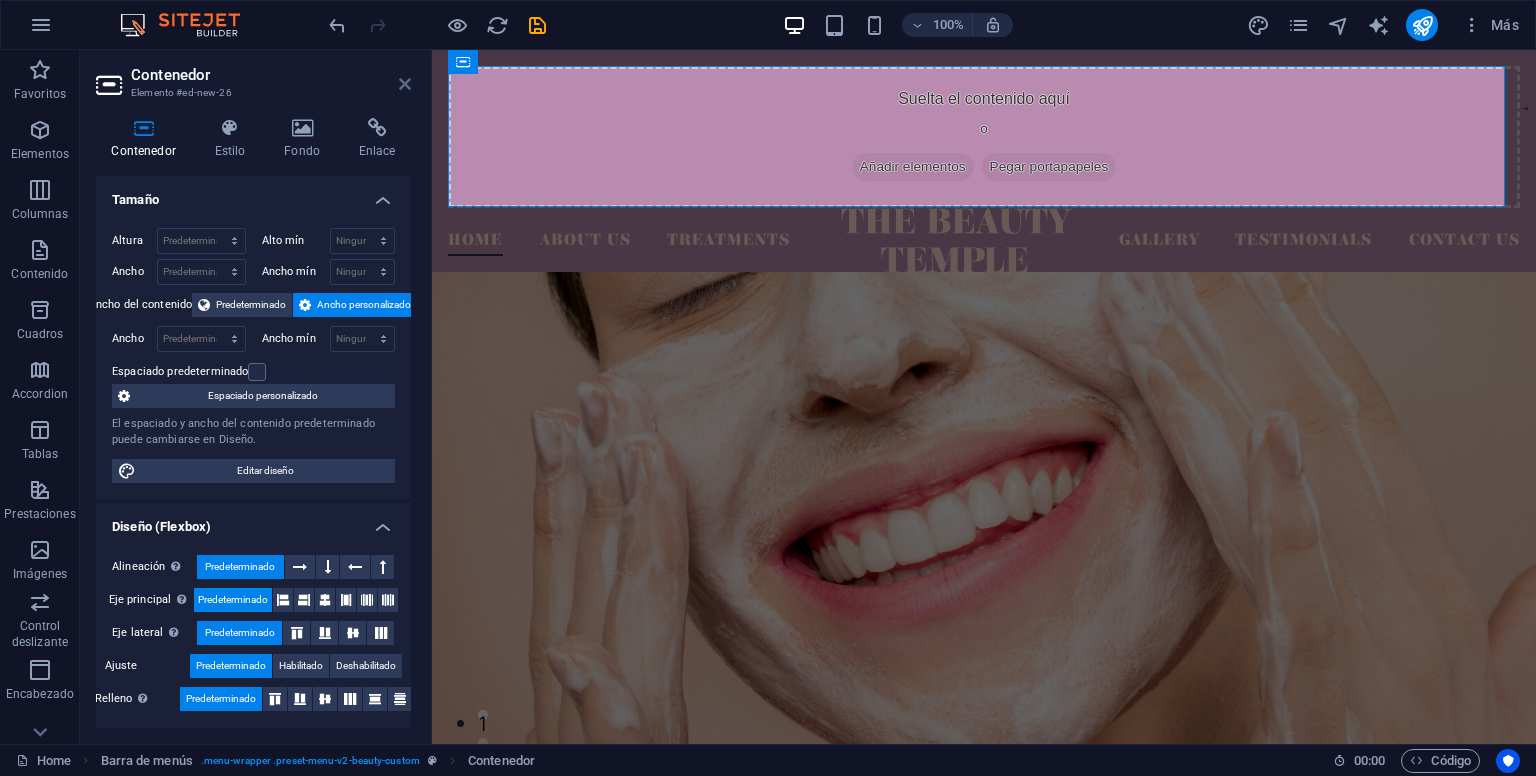 click at bounding box center (405, 84) 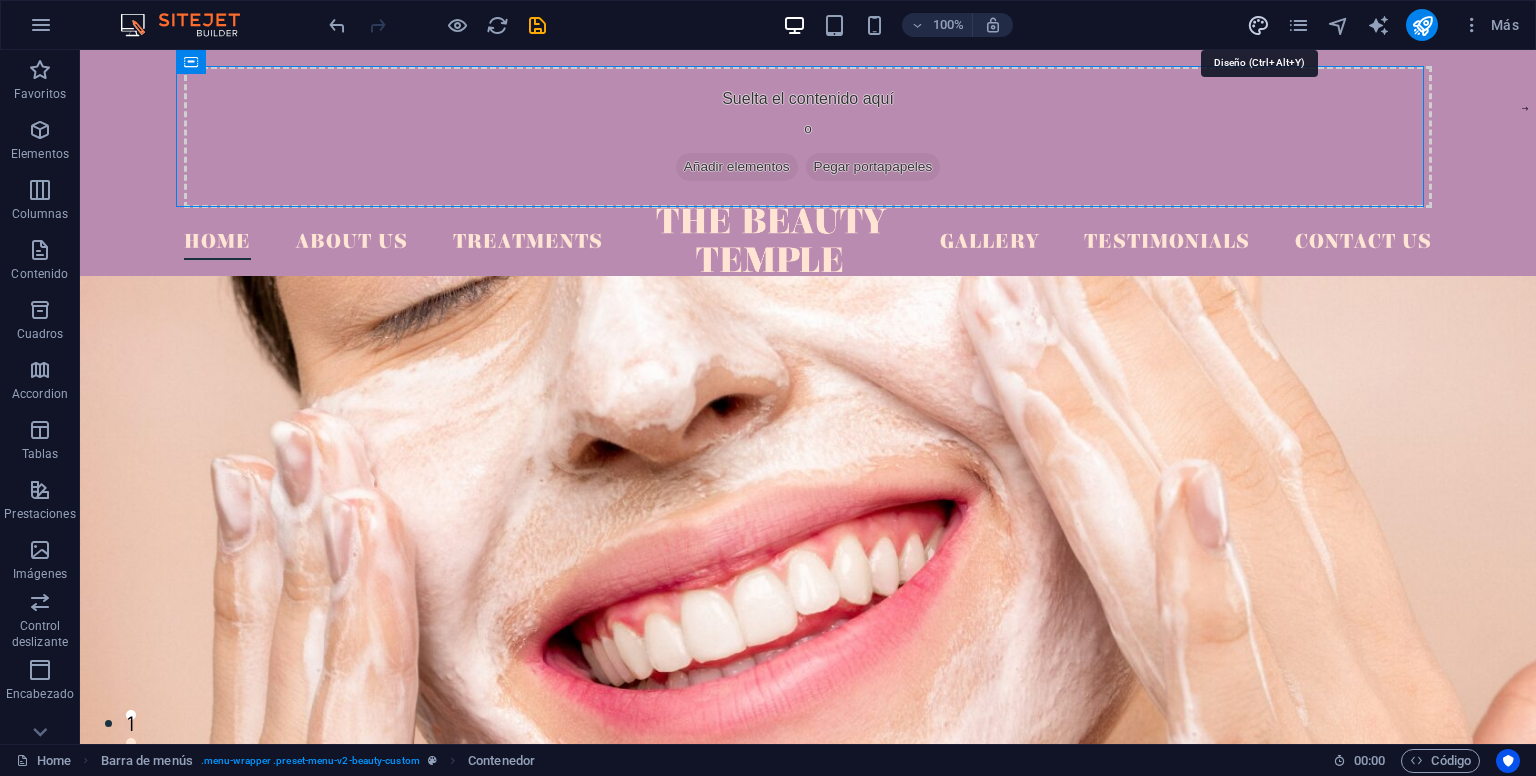 click at bounding box center (1258, 25) 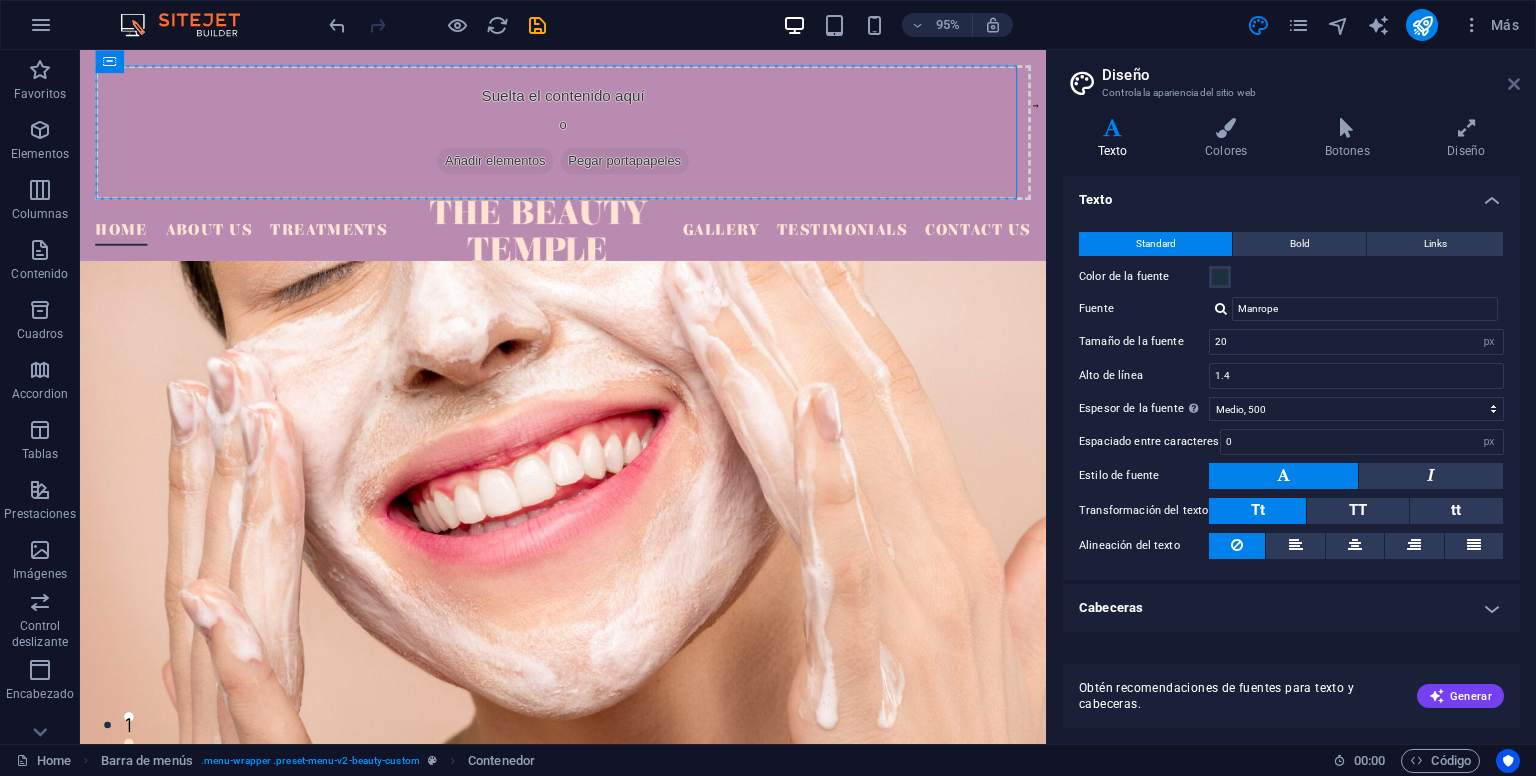 click at bounding box center (1514, 84) 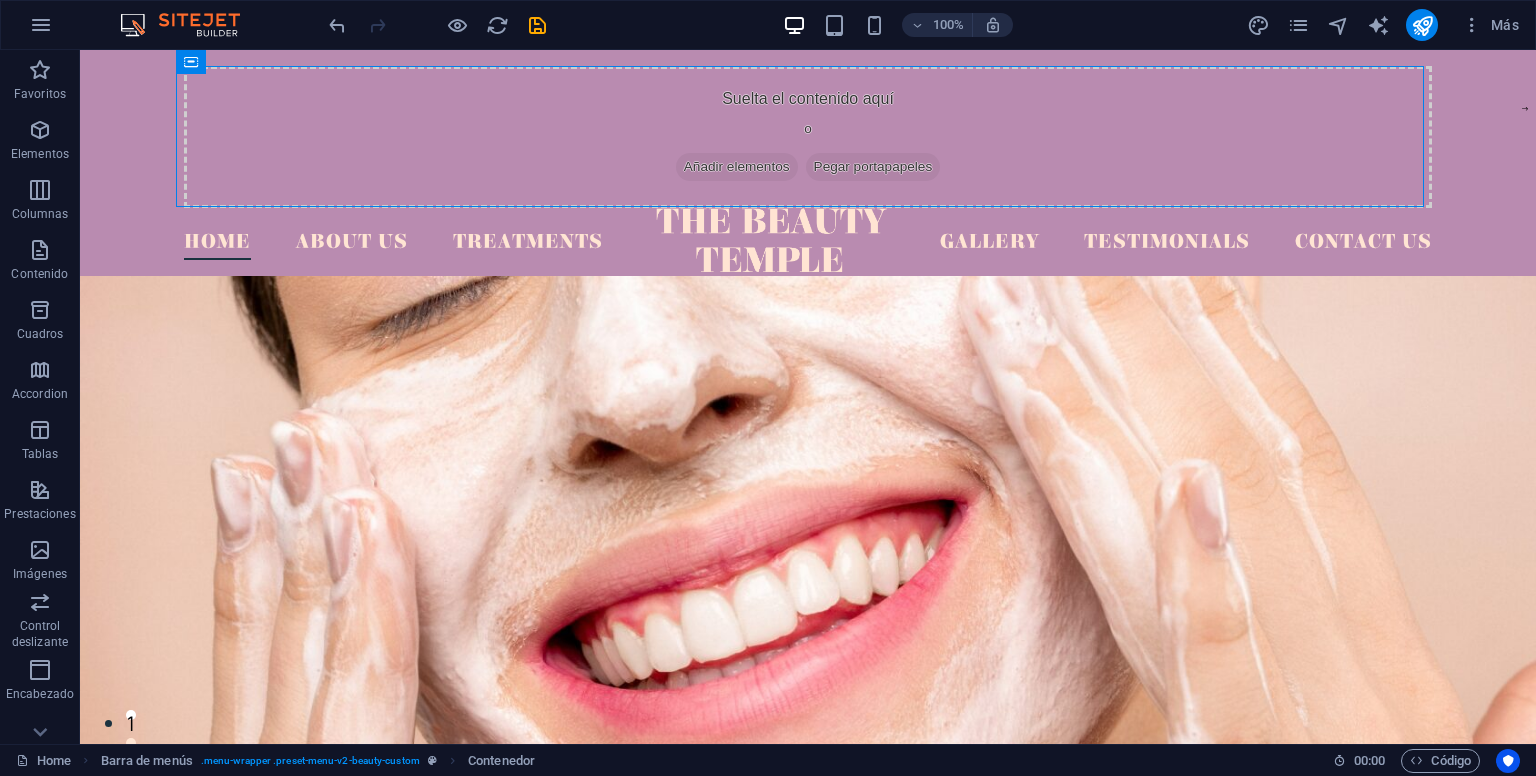 click on "100%" at bounding box center (897, 25) 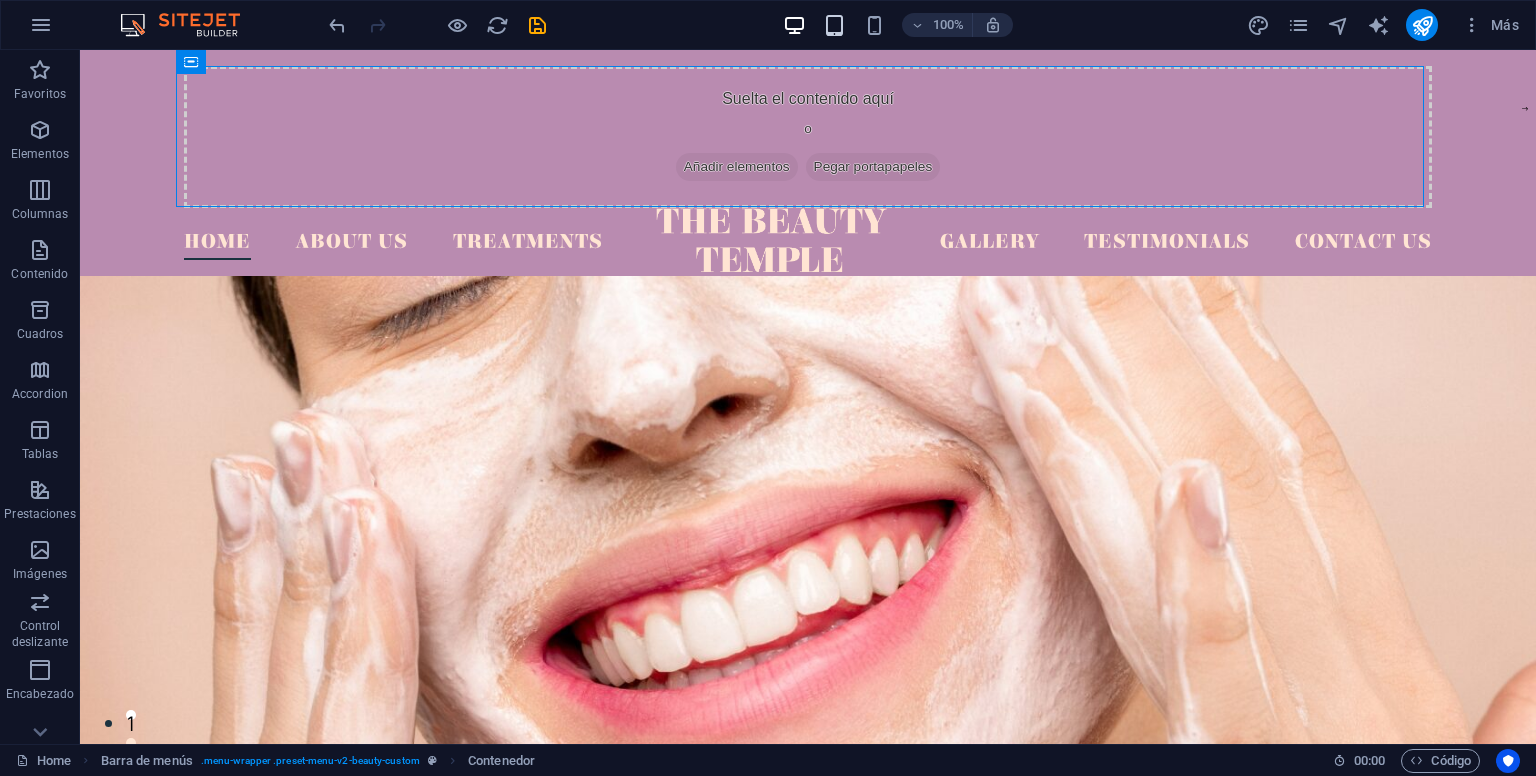 click at bounding box center [834, 25] 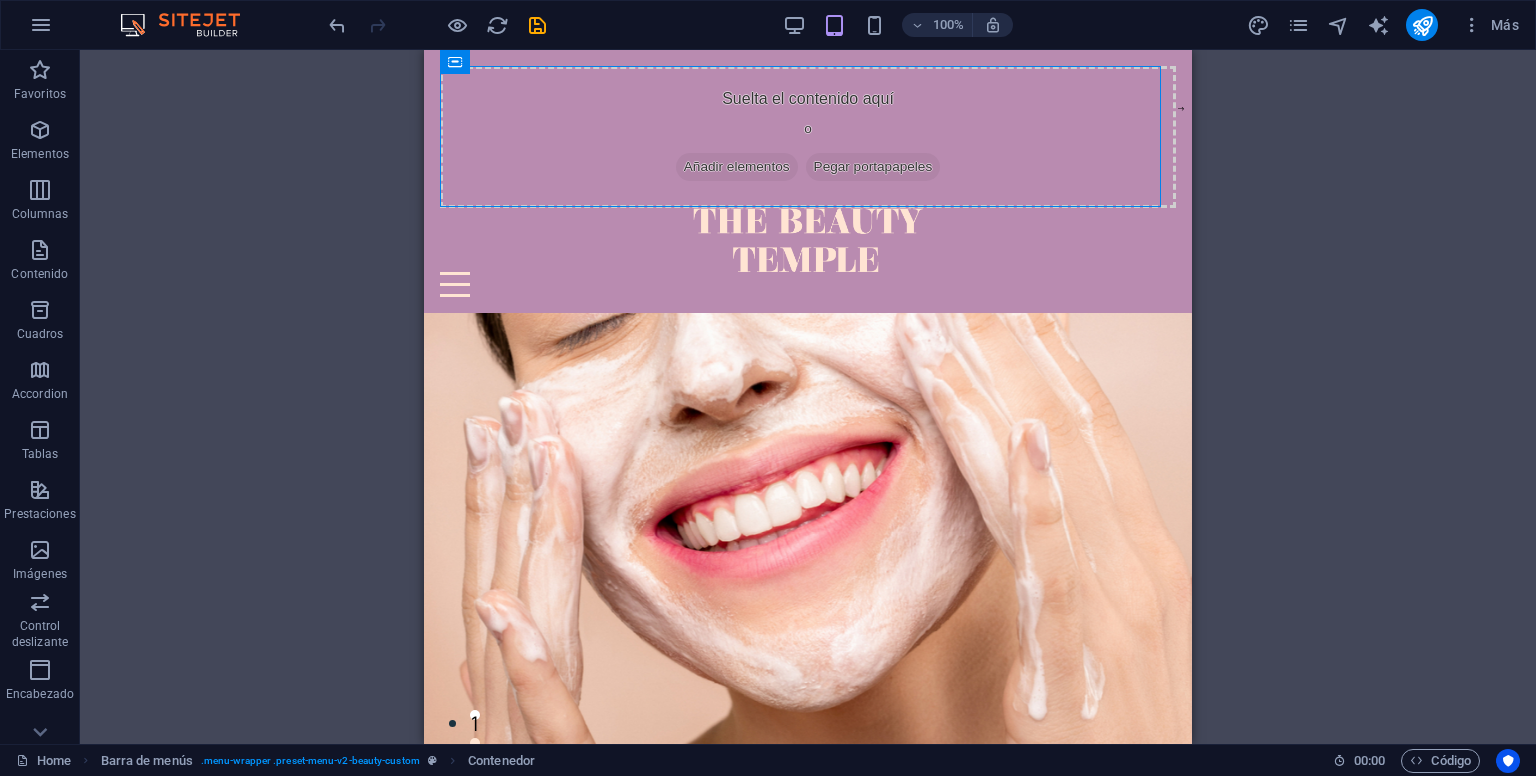 click on "100%" at bounding box center (897, 25) 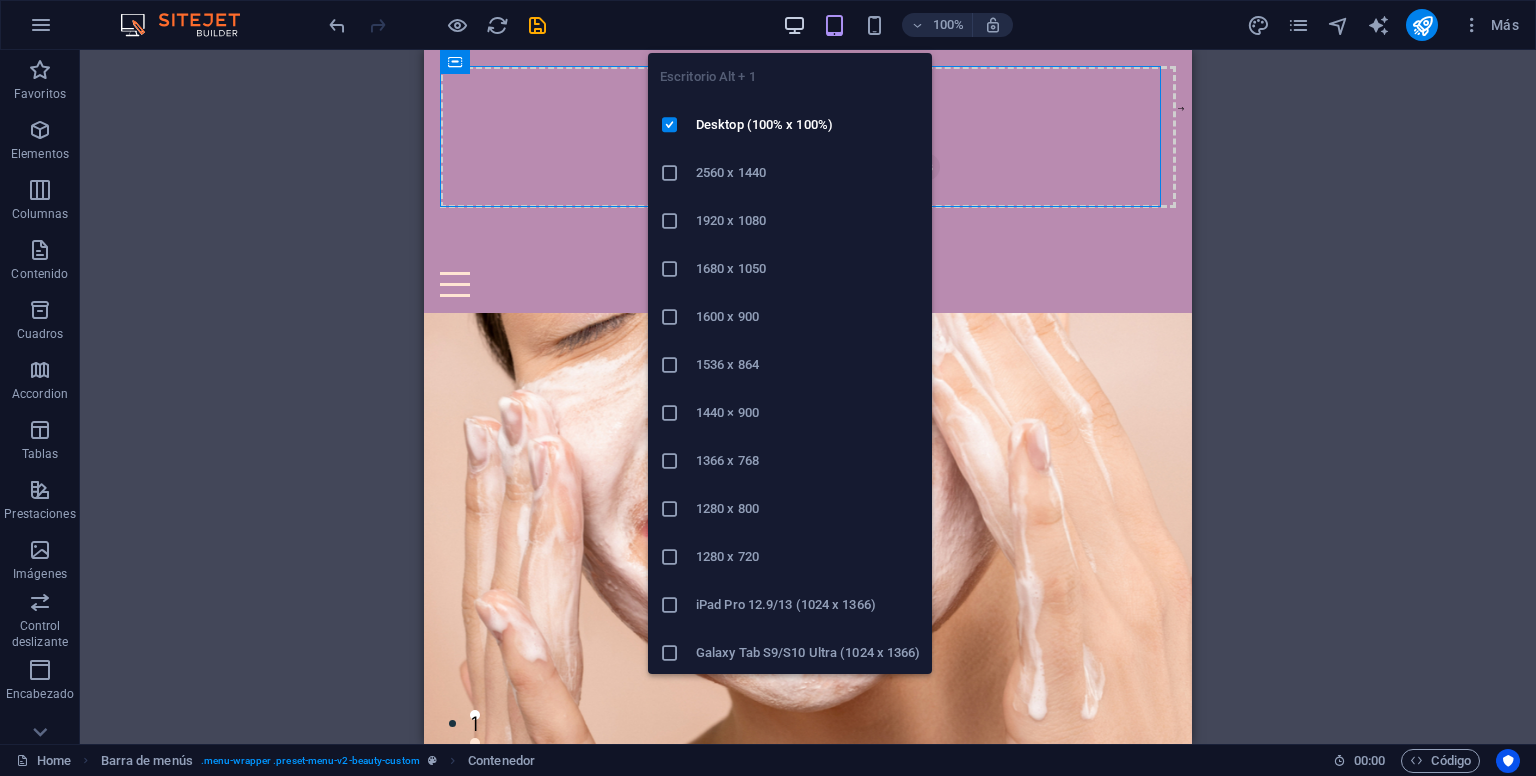 click at bounding box center [794, 25] 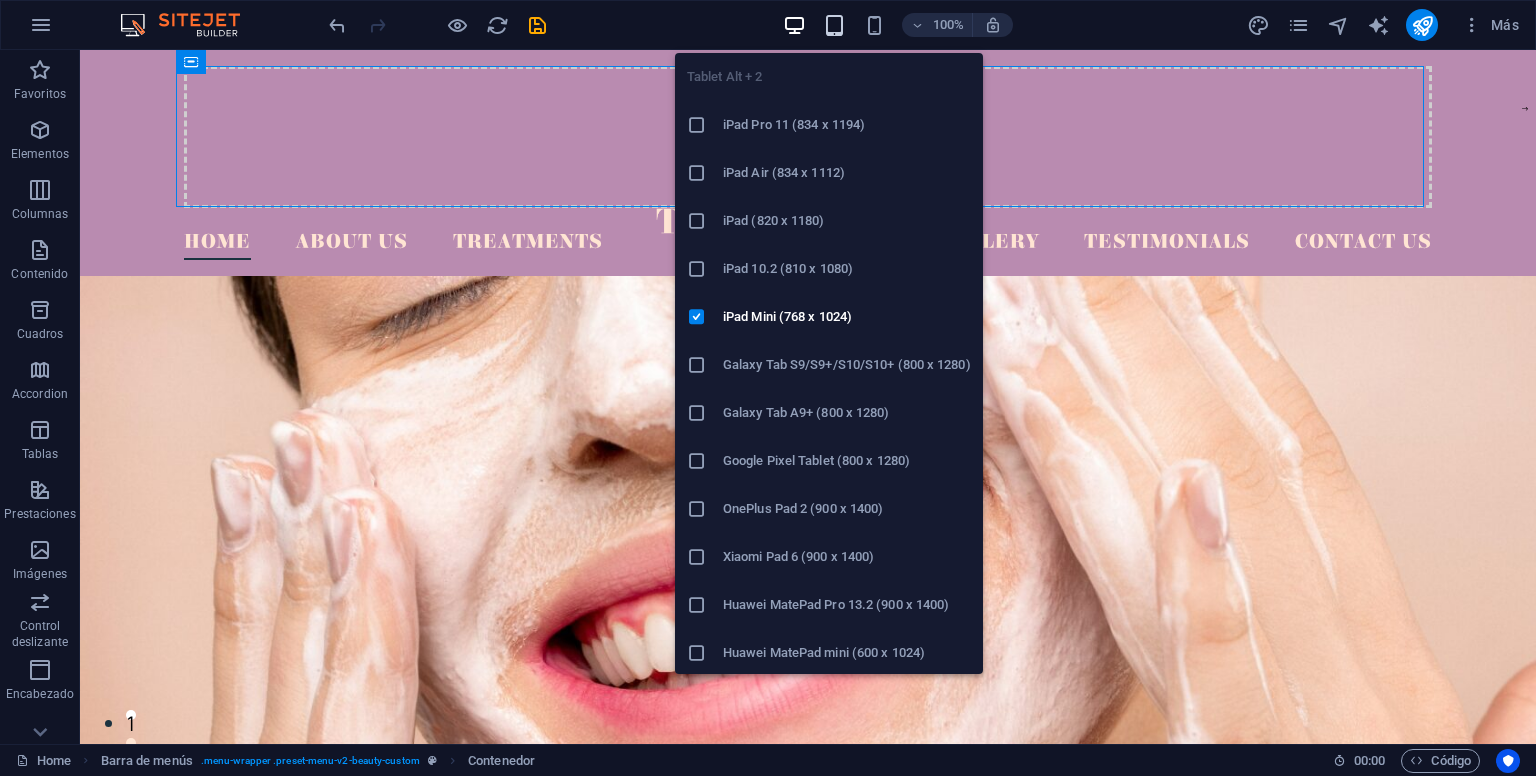 click at bounding box center (834, 25) 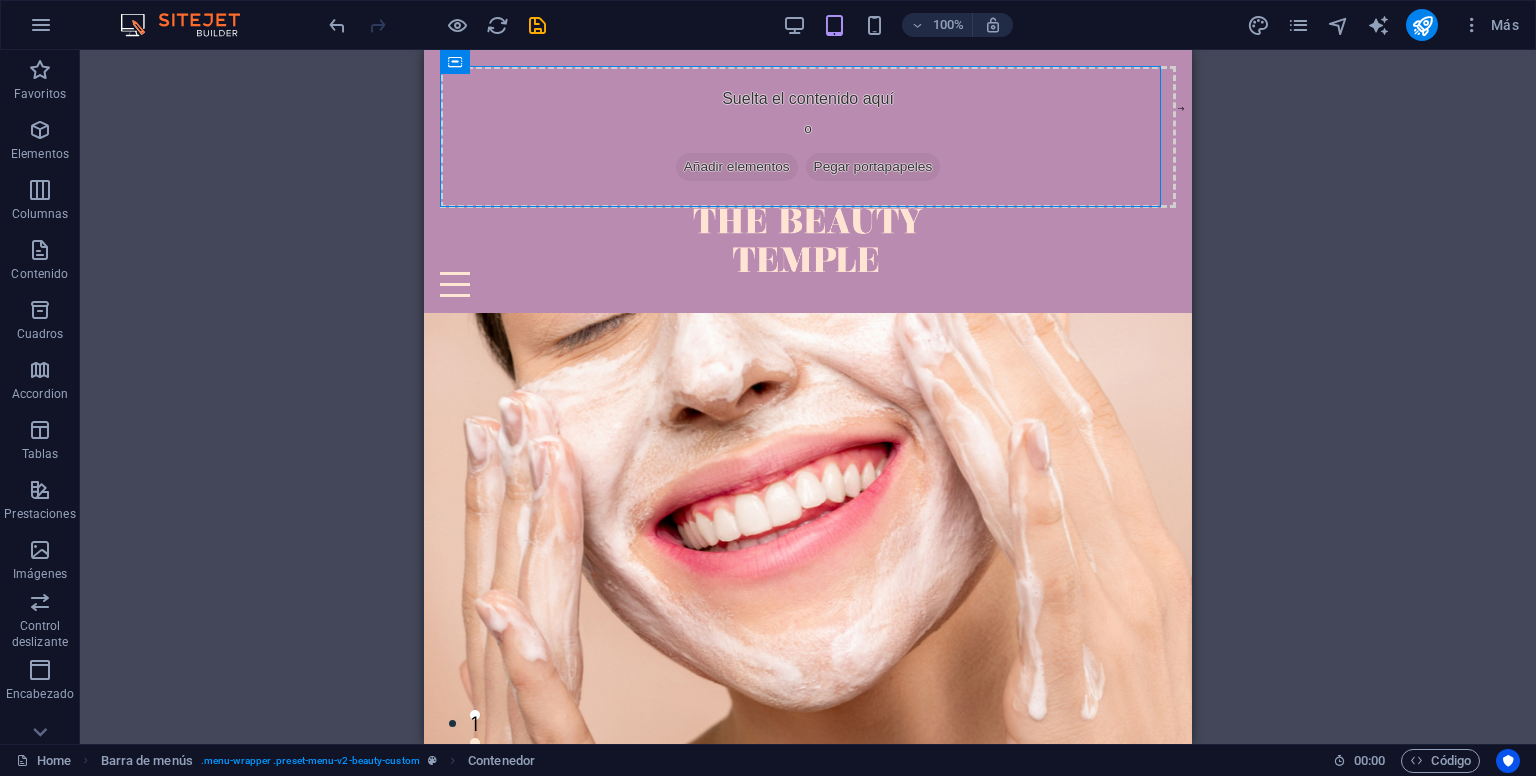 click at bounding box center [808, 713] 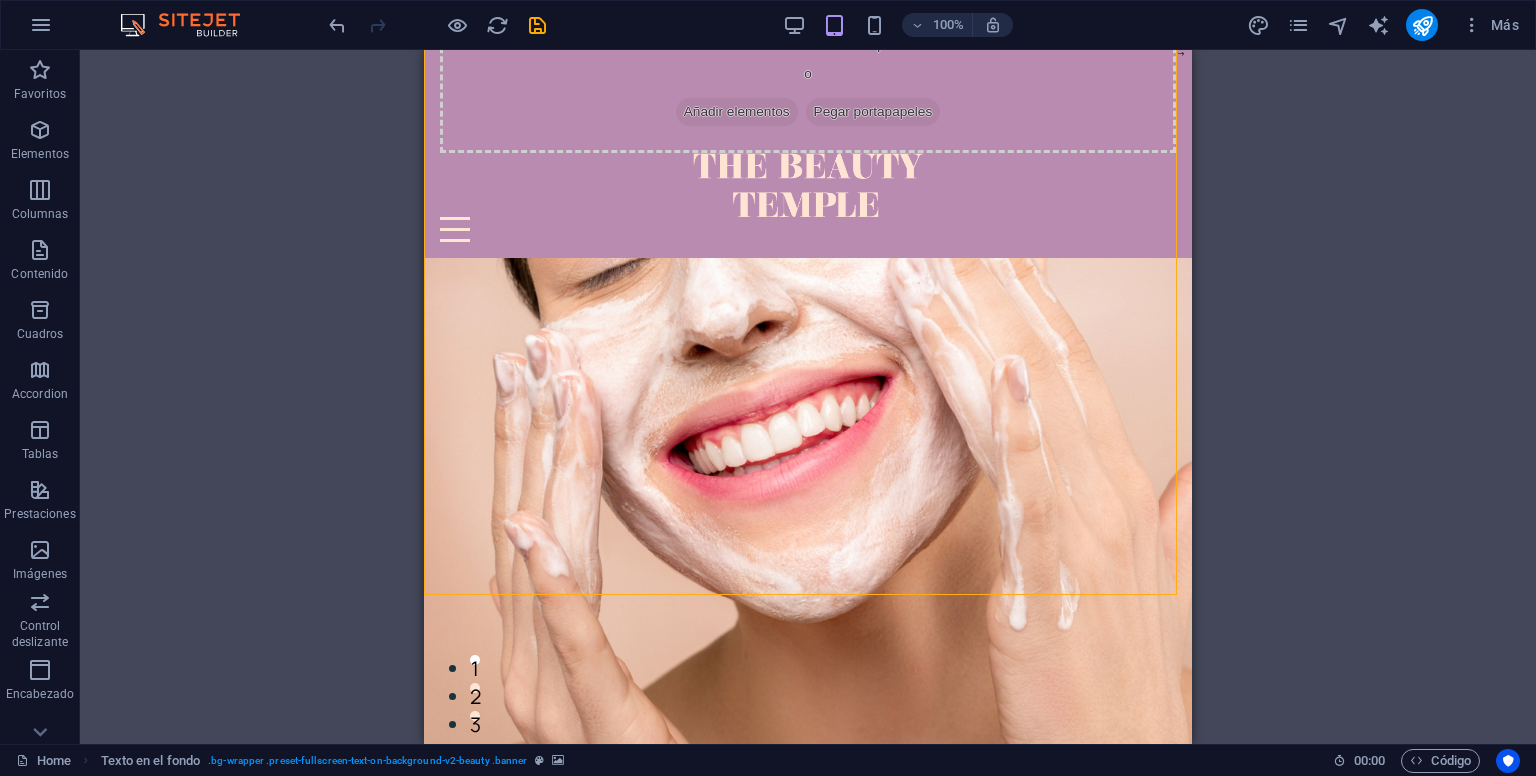 scroll, scrollTop: 0, scrollLeft: 0, axis: both 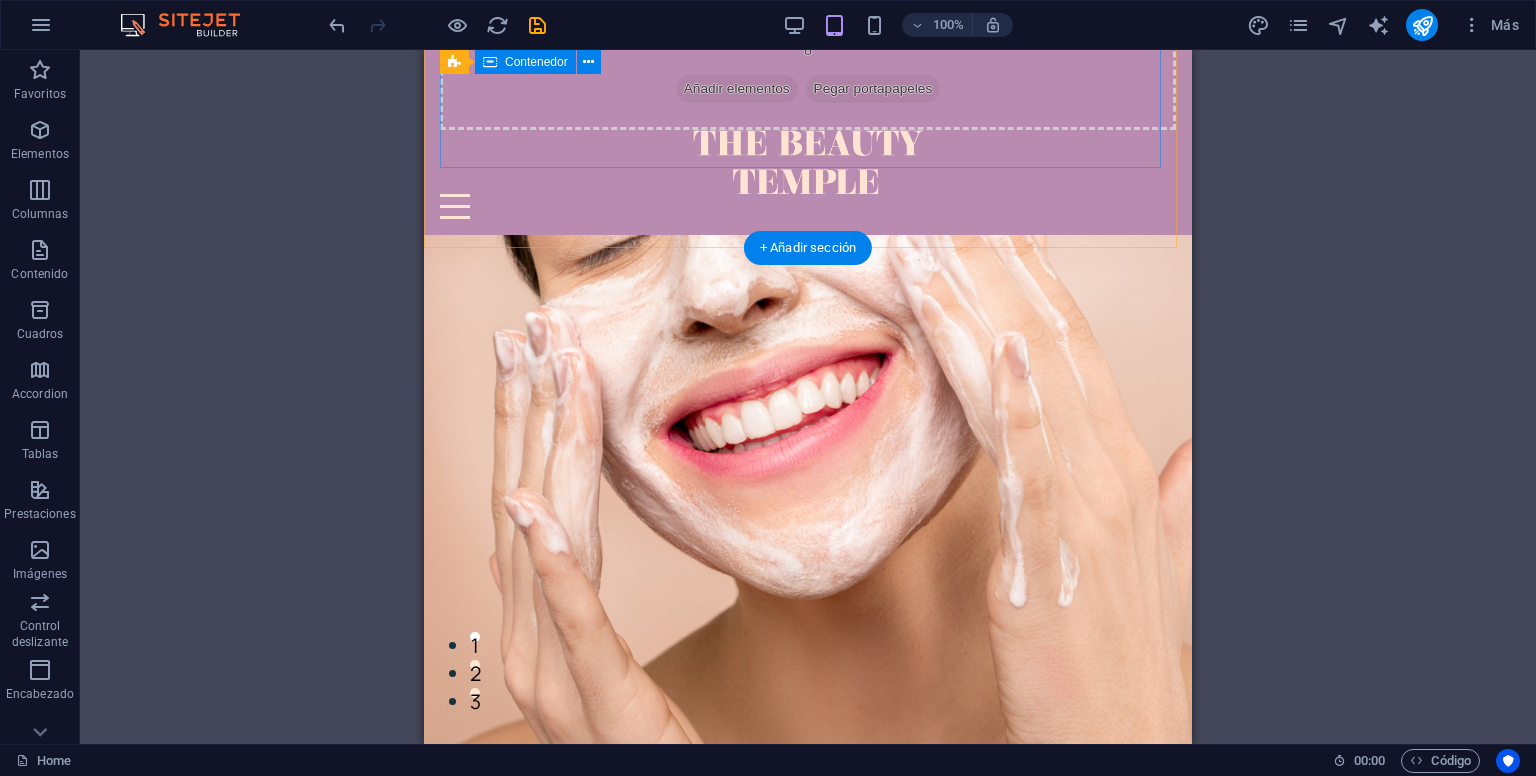 click on "100% Más" at bounding box center (768, 25) 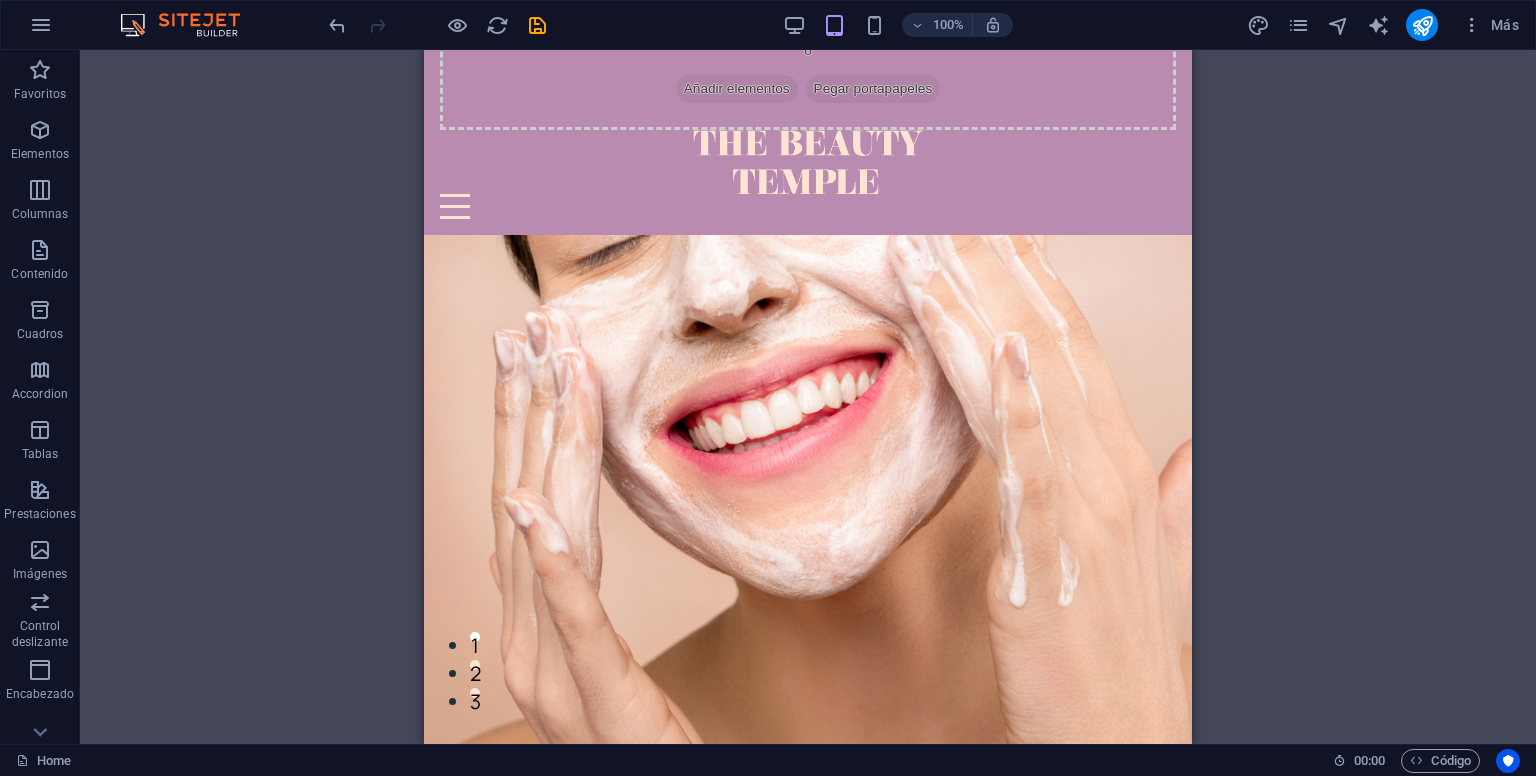 scroll, scrollTop: 39, scrollLeft: 0, axis: vertical 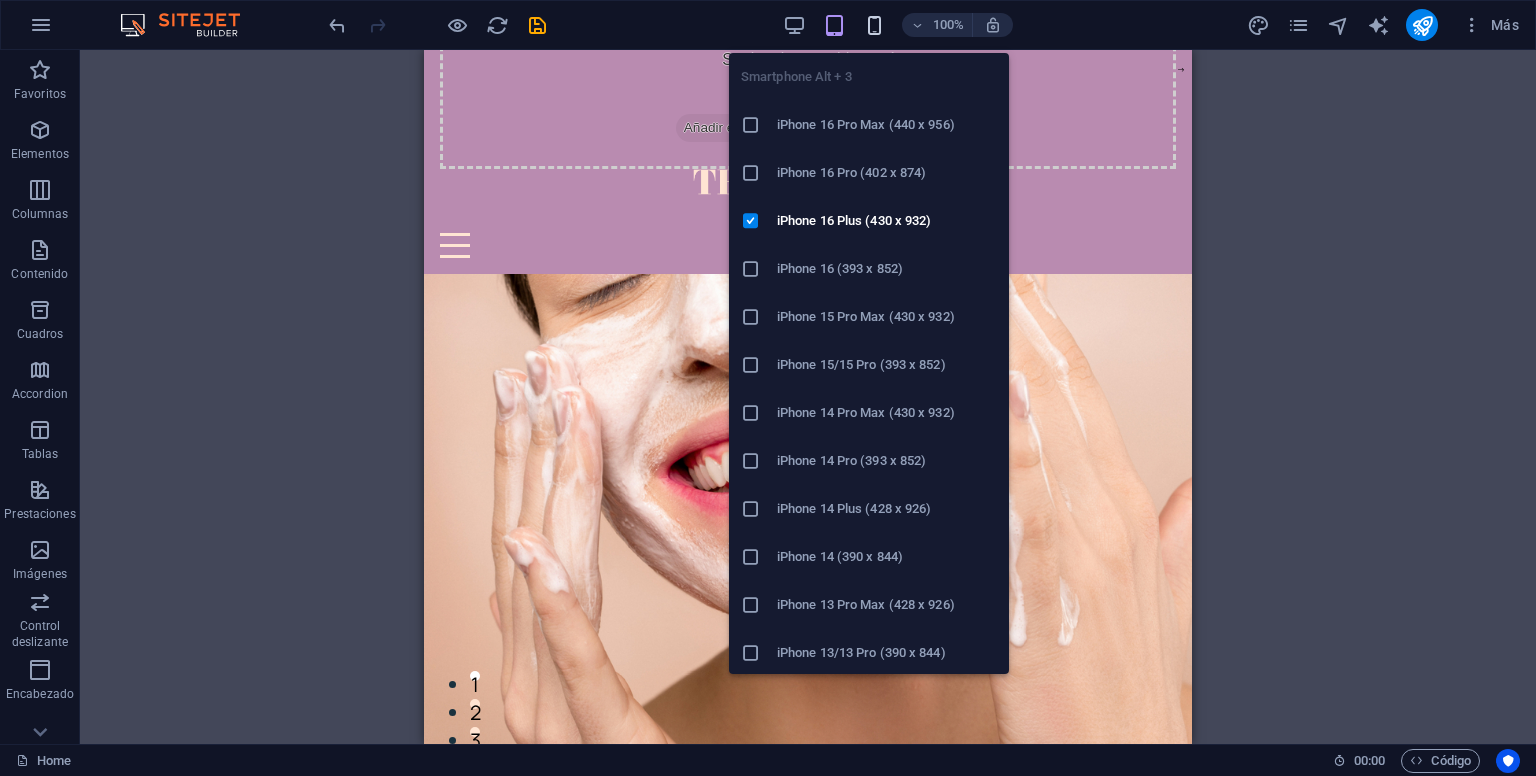 click at bounding box center (874, 25) 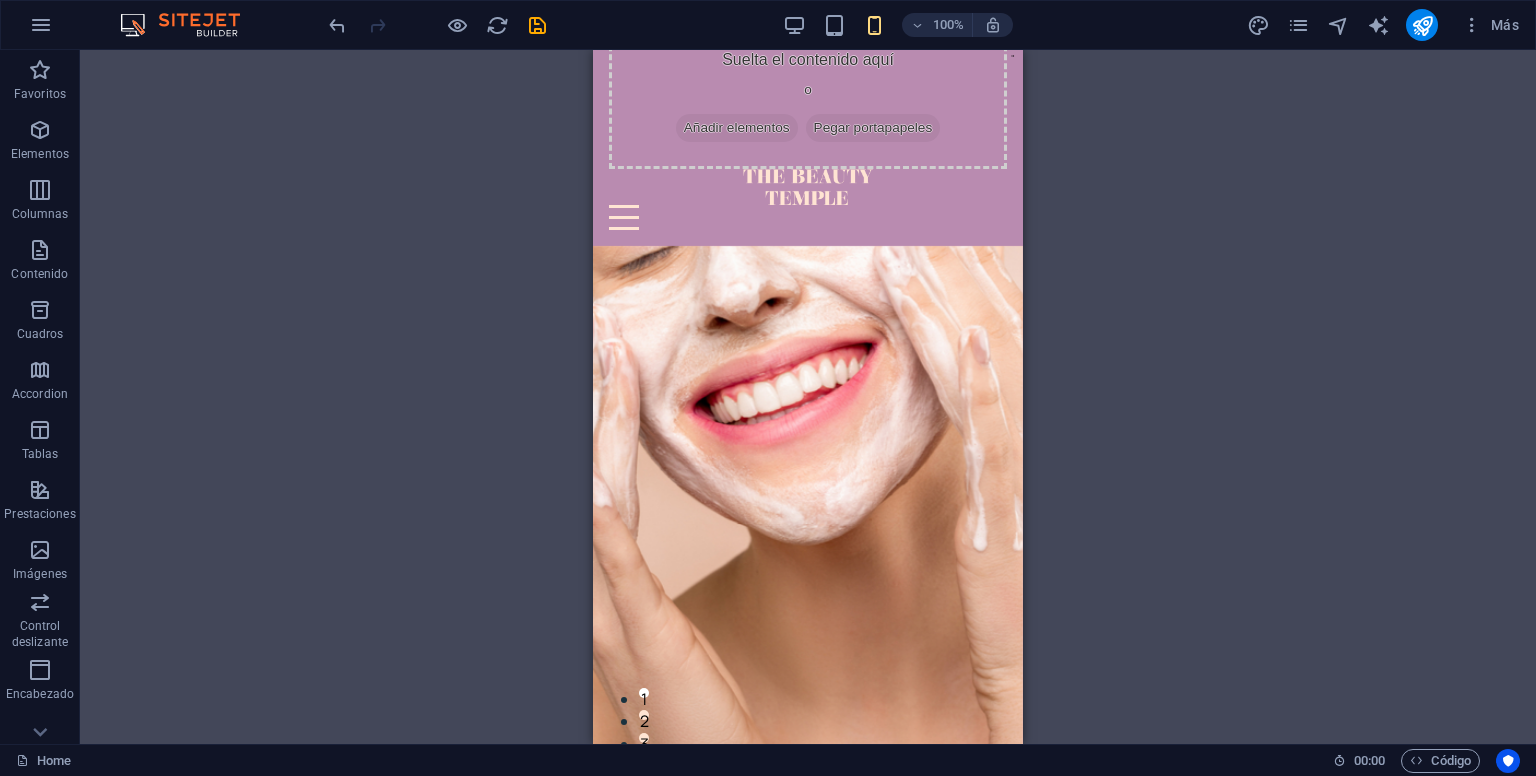 click on "Arrastra aquí para reemplazar el contenido existente. Si quieres crear un elemento nuevo, pulsa “Ctrl”.
H3   Texto en el fondo   Contenedor   Barra de menús   Logo   Menú   Barra de menús   Contenedor   Marcador   HTML   Contenedor" at bounding box center (808, 397) 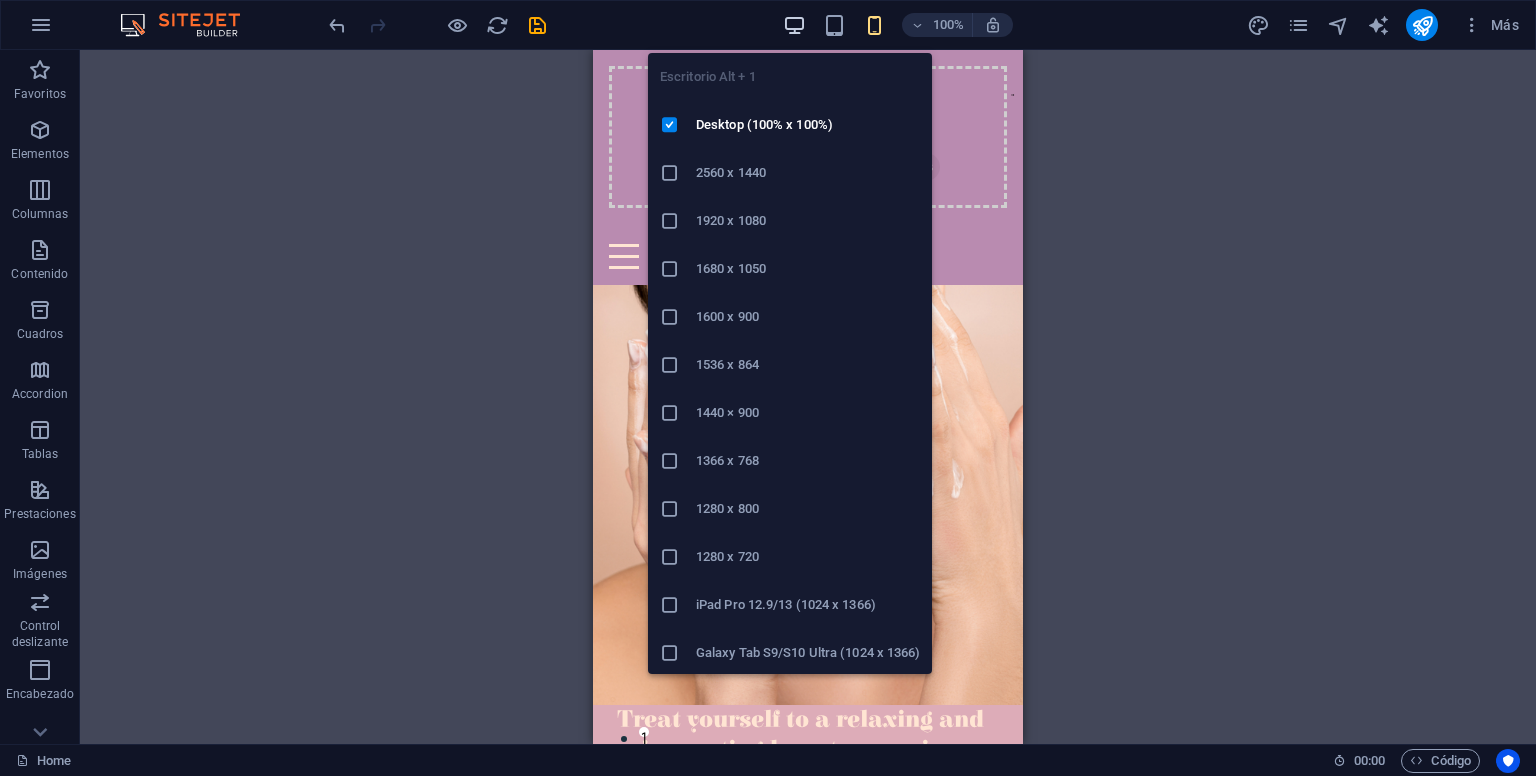 click at bounding box center (794, 25) 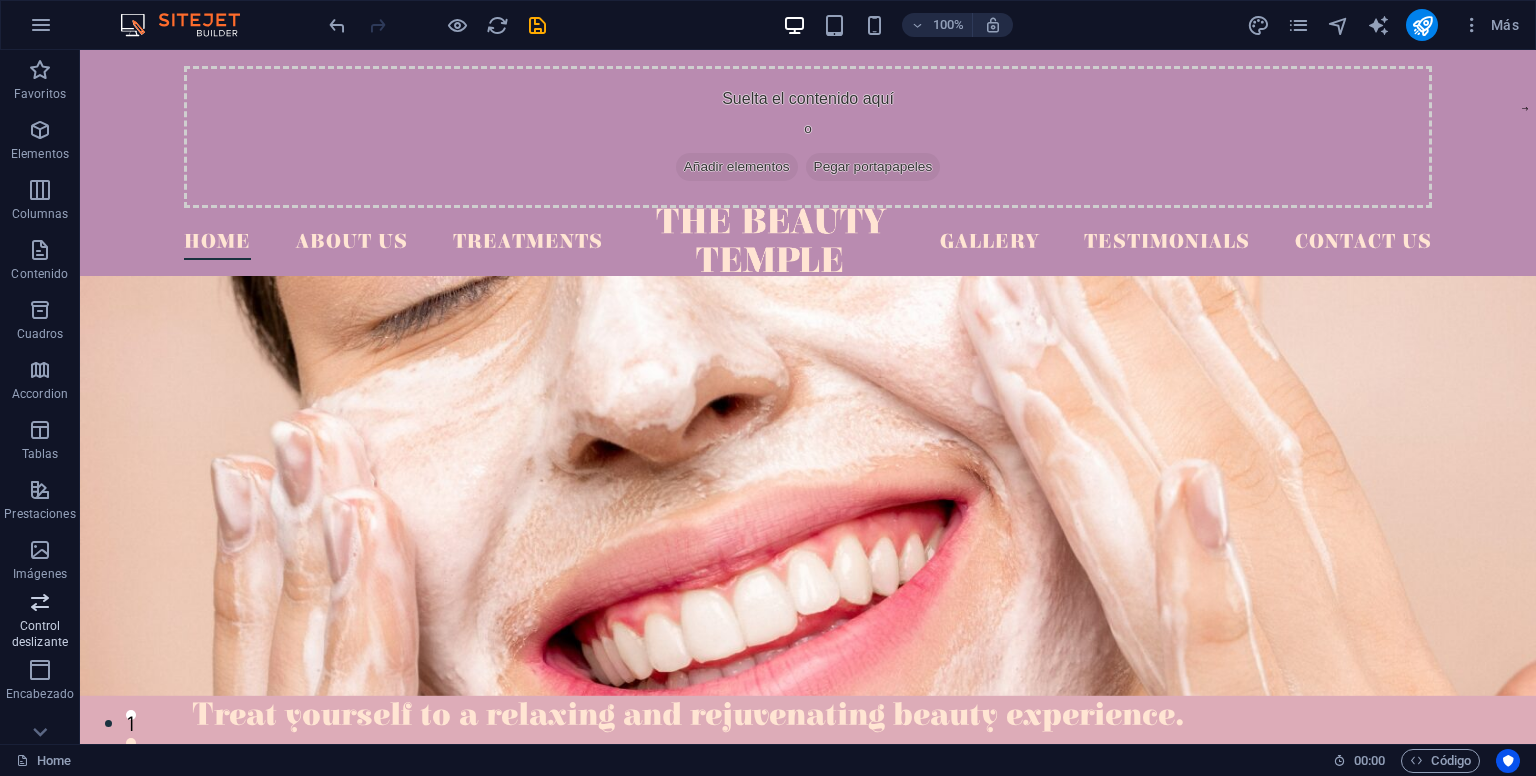 click on "Control deslizante" at bounding box center [40, 622] 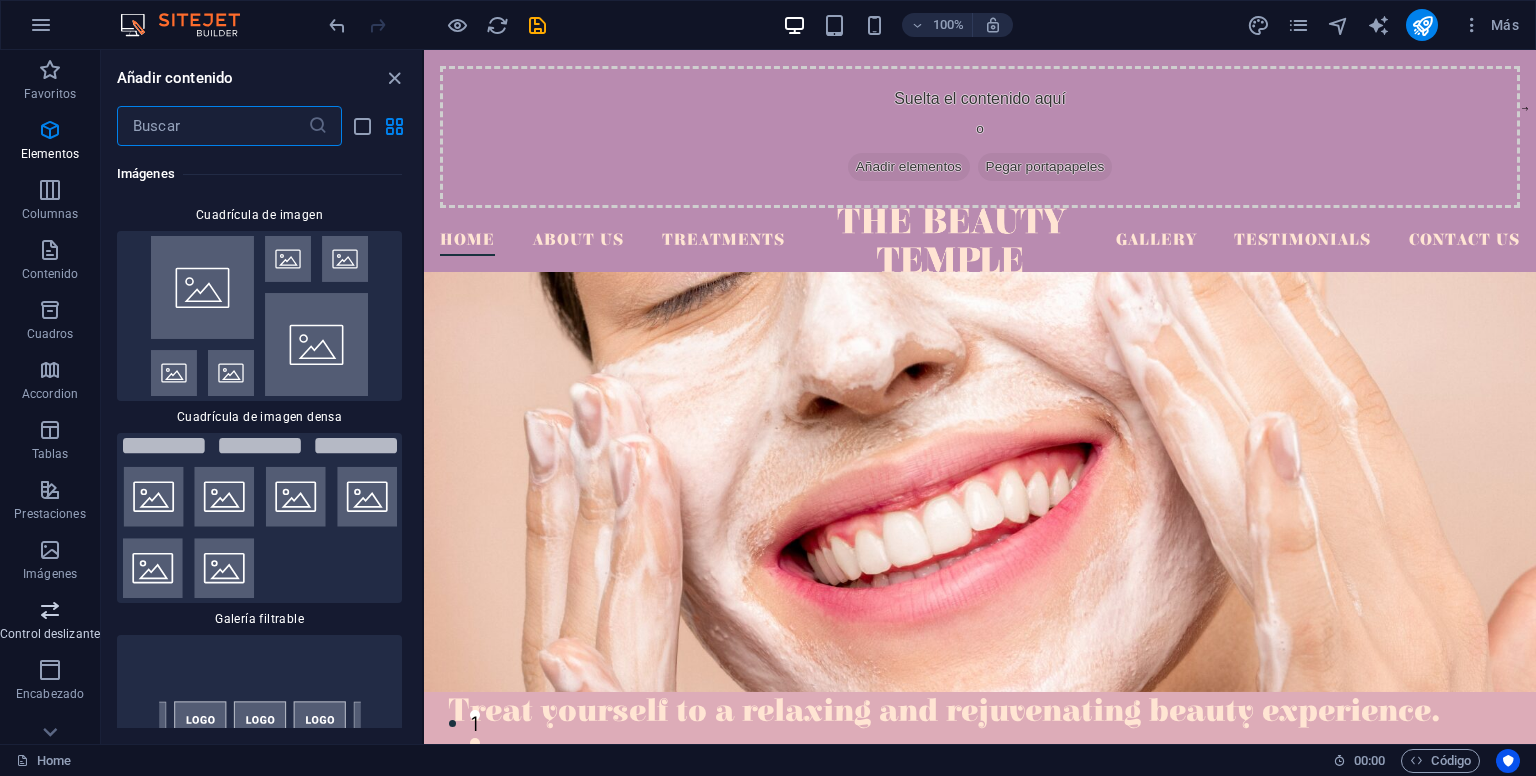 scroll, scrollTop: 22752, scrollLeft: 0, axis: vertical 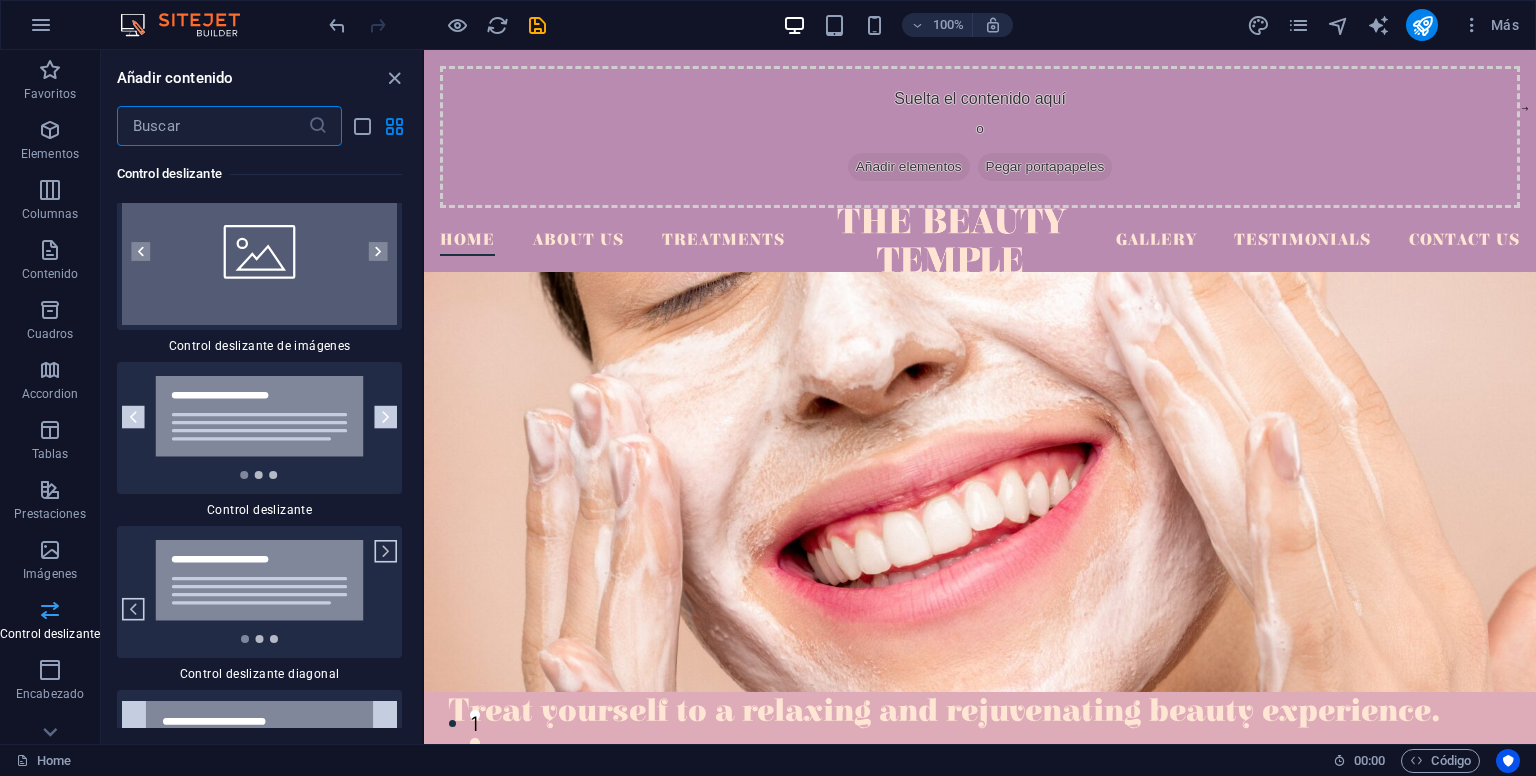 click at bounding box center (50, 610) 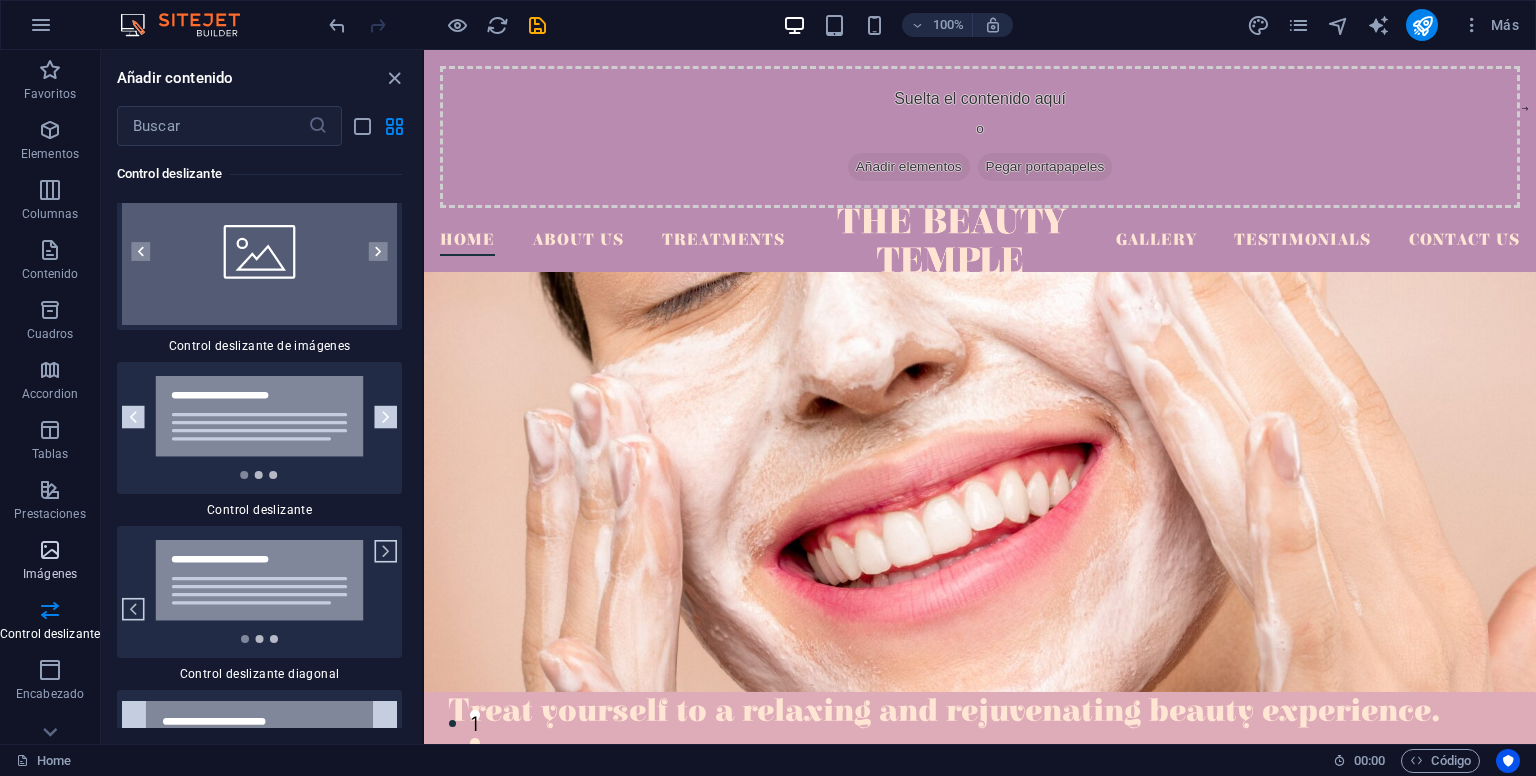 click at bounding box center [50, 550] 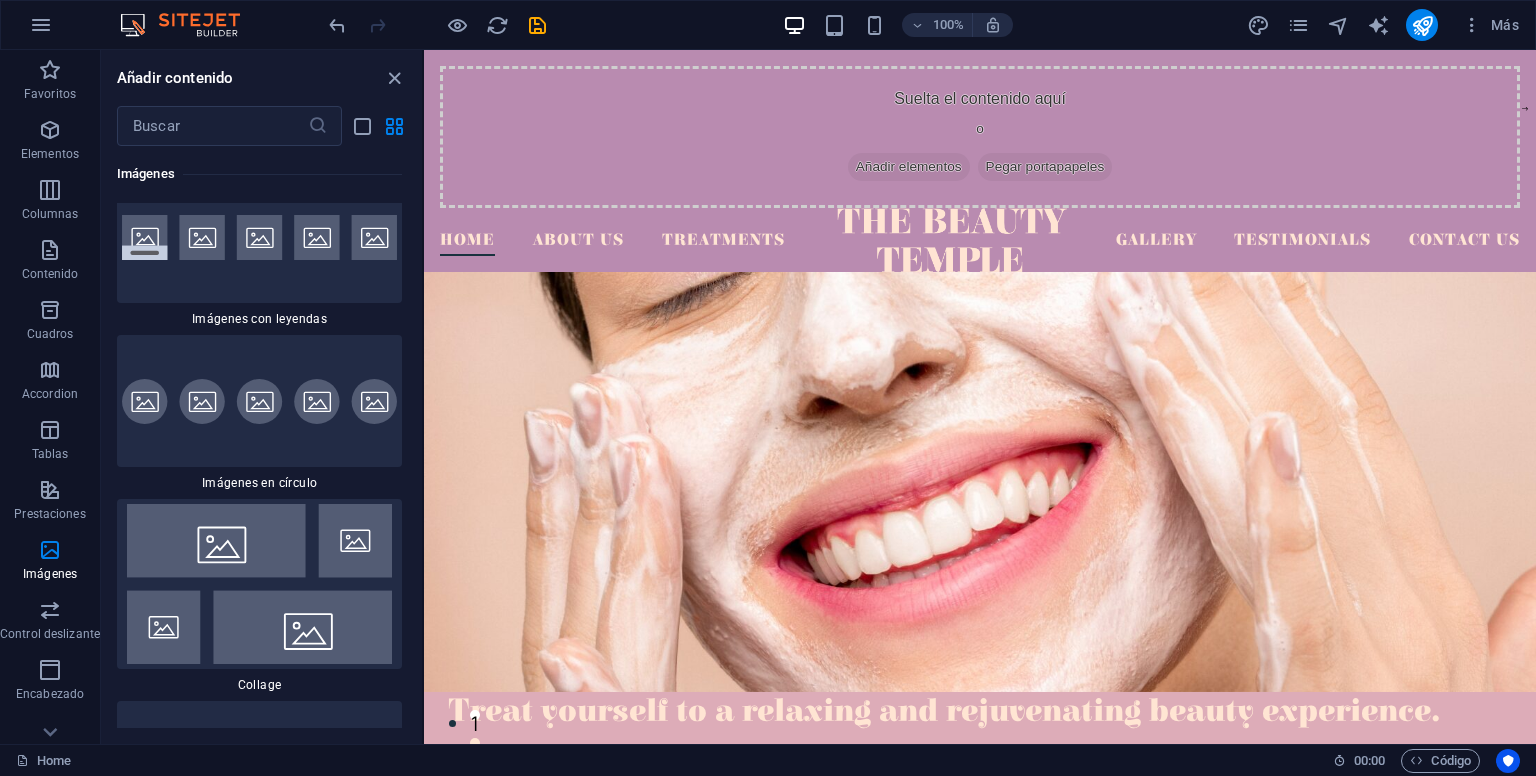 scroll, scrollTop: 20121, scrollLeft: 0, axis: vertical 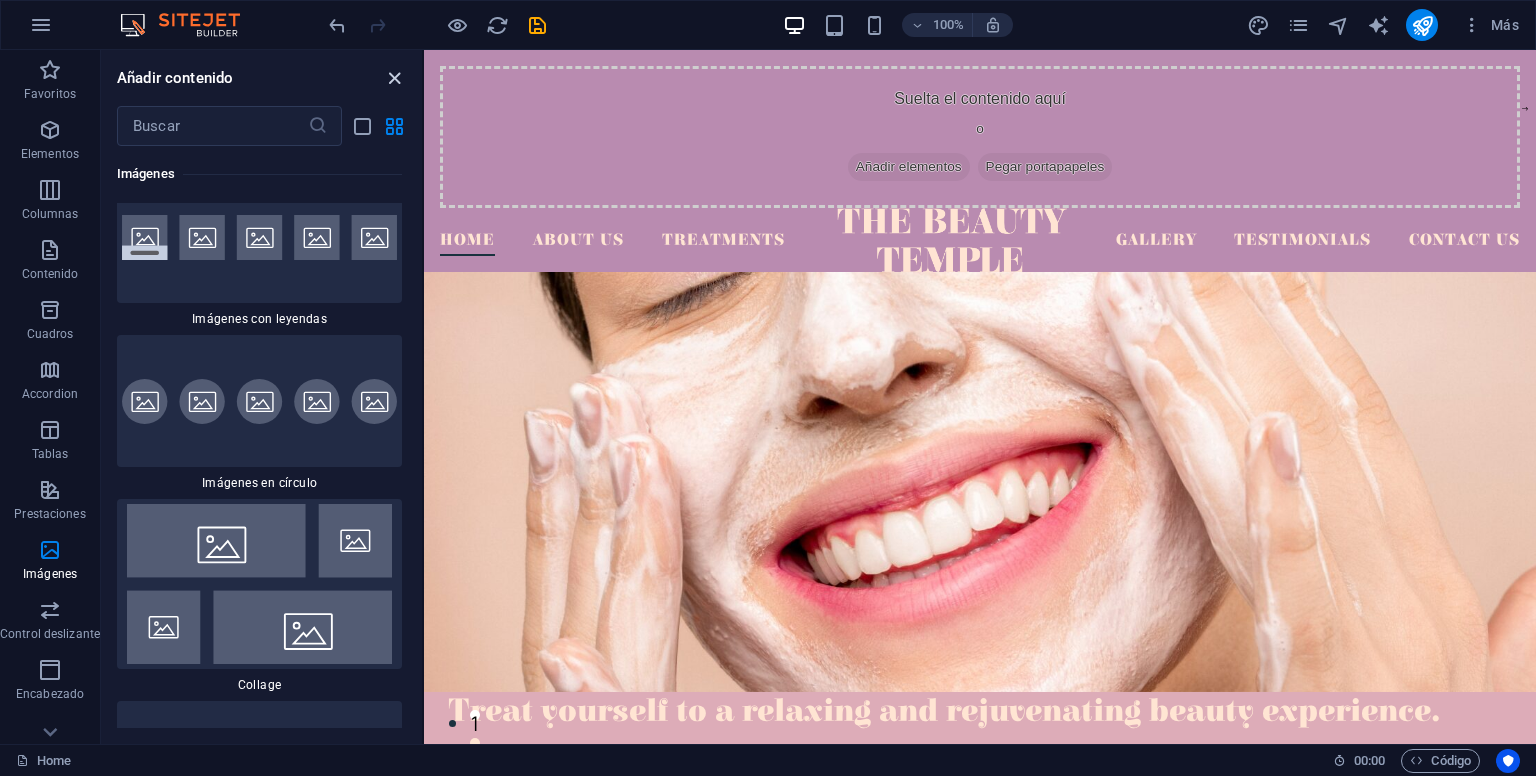 click at bounding box center [394, 78] 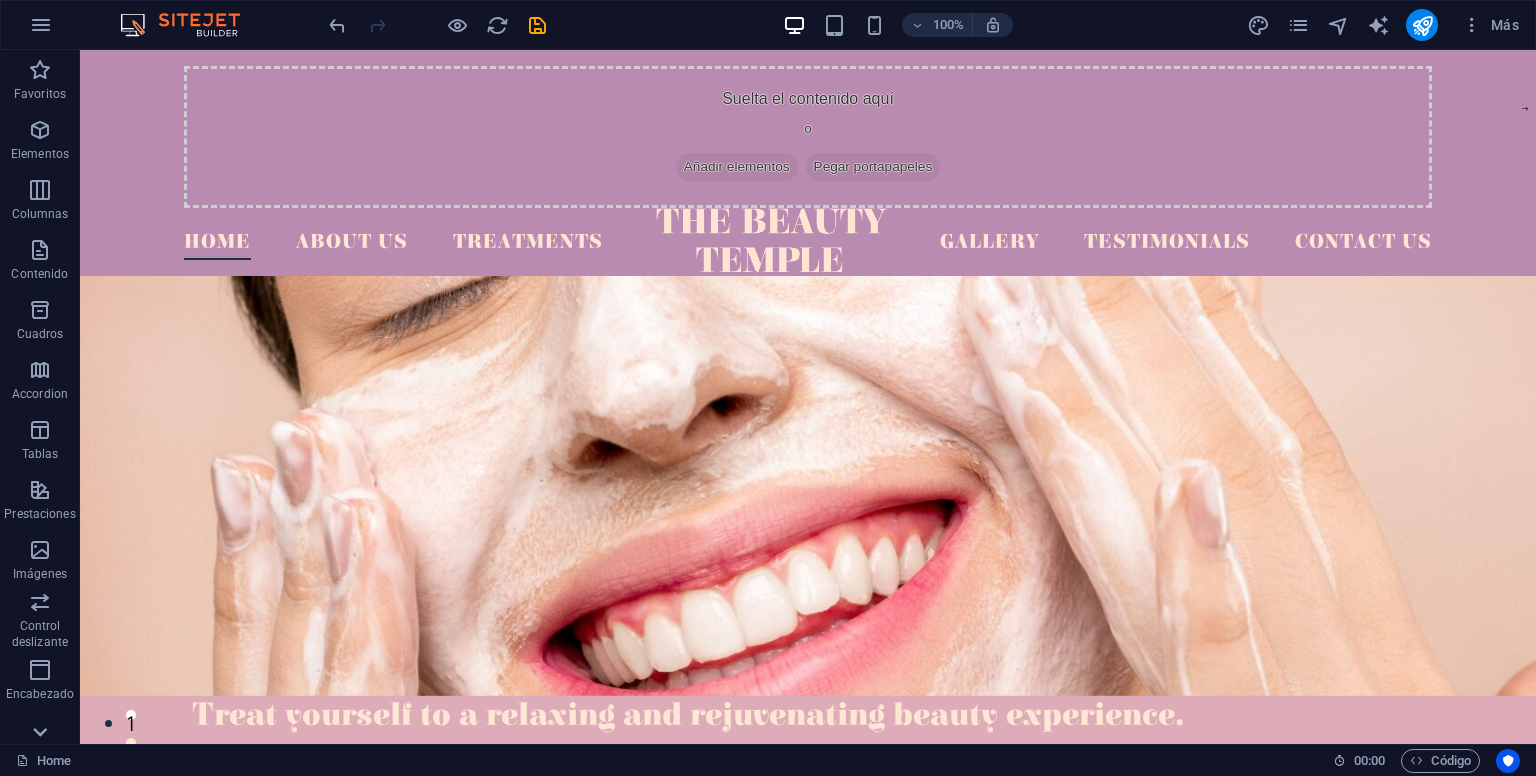 click at bounding box center (40, 732) 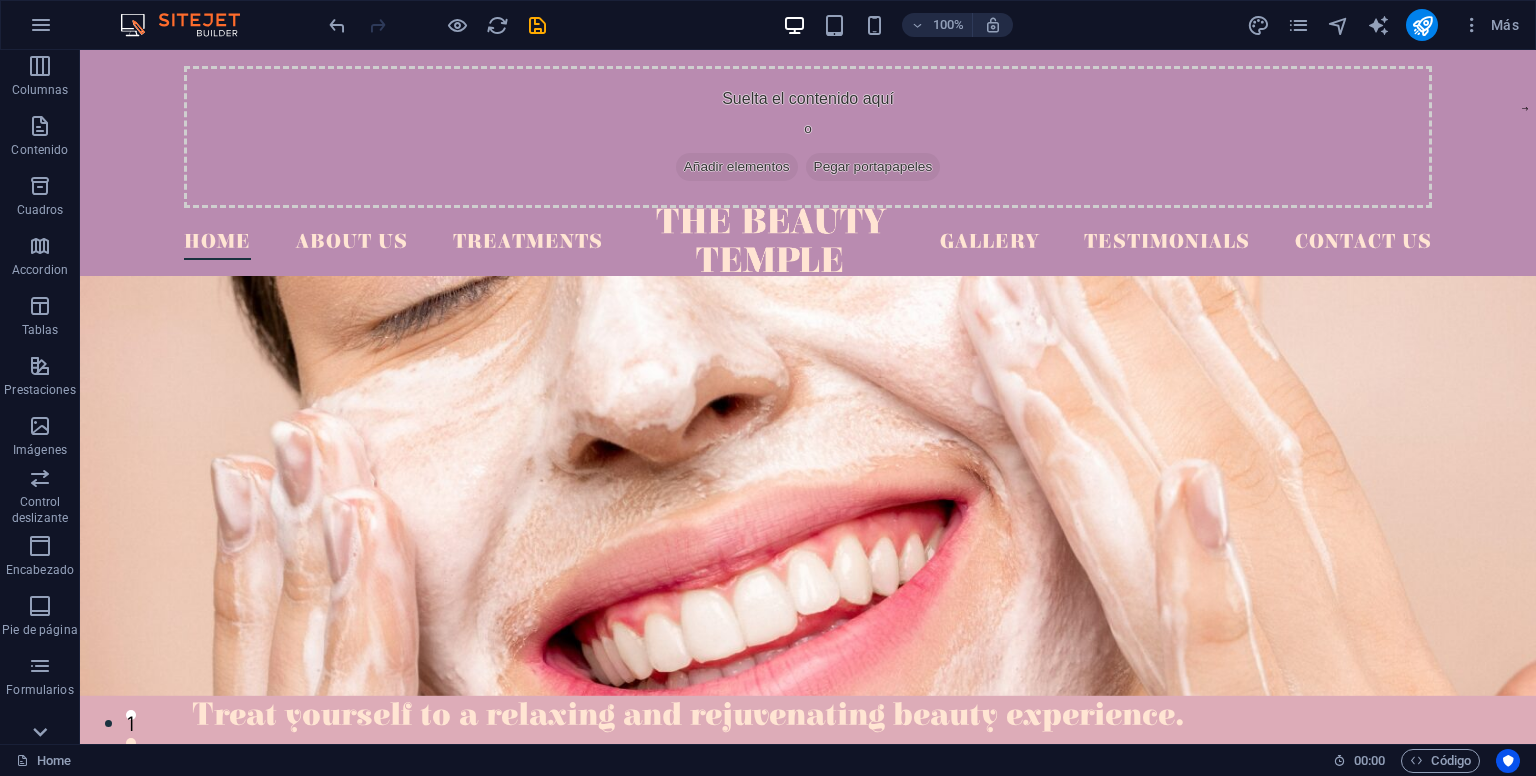 scroll, scrollTop: 205, scrollLeft: 0, axis: vertical 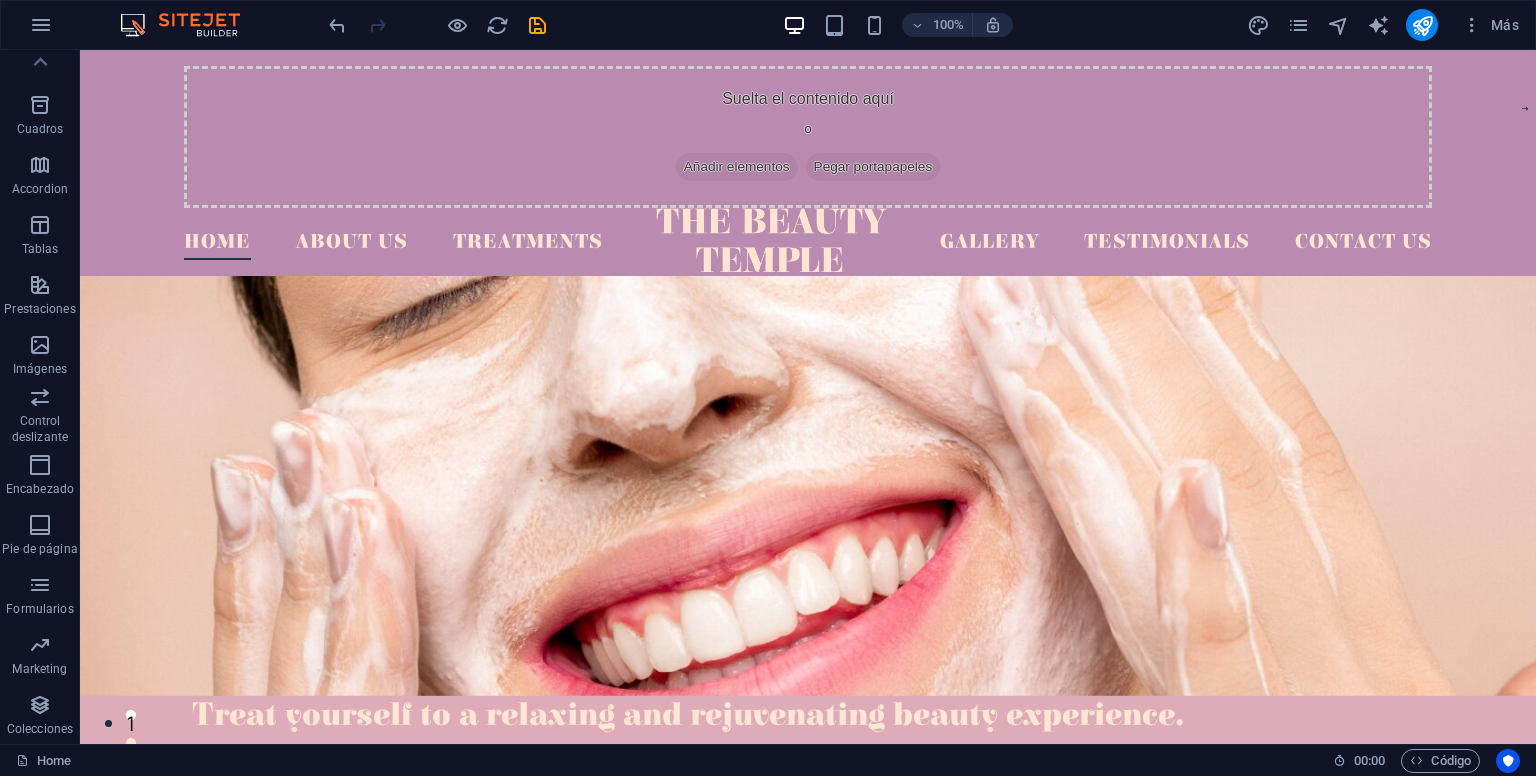 click on "Colecciones" at bounding box center (40, 729) 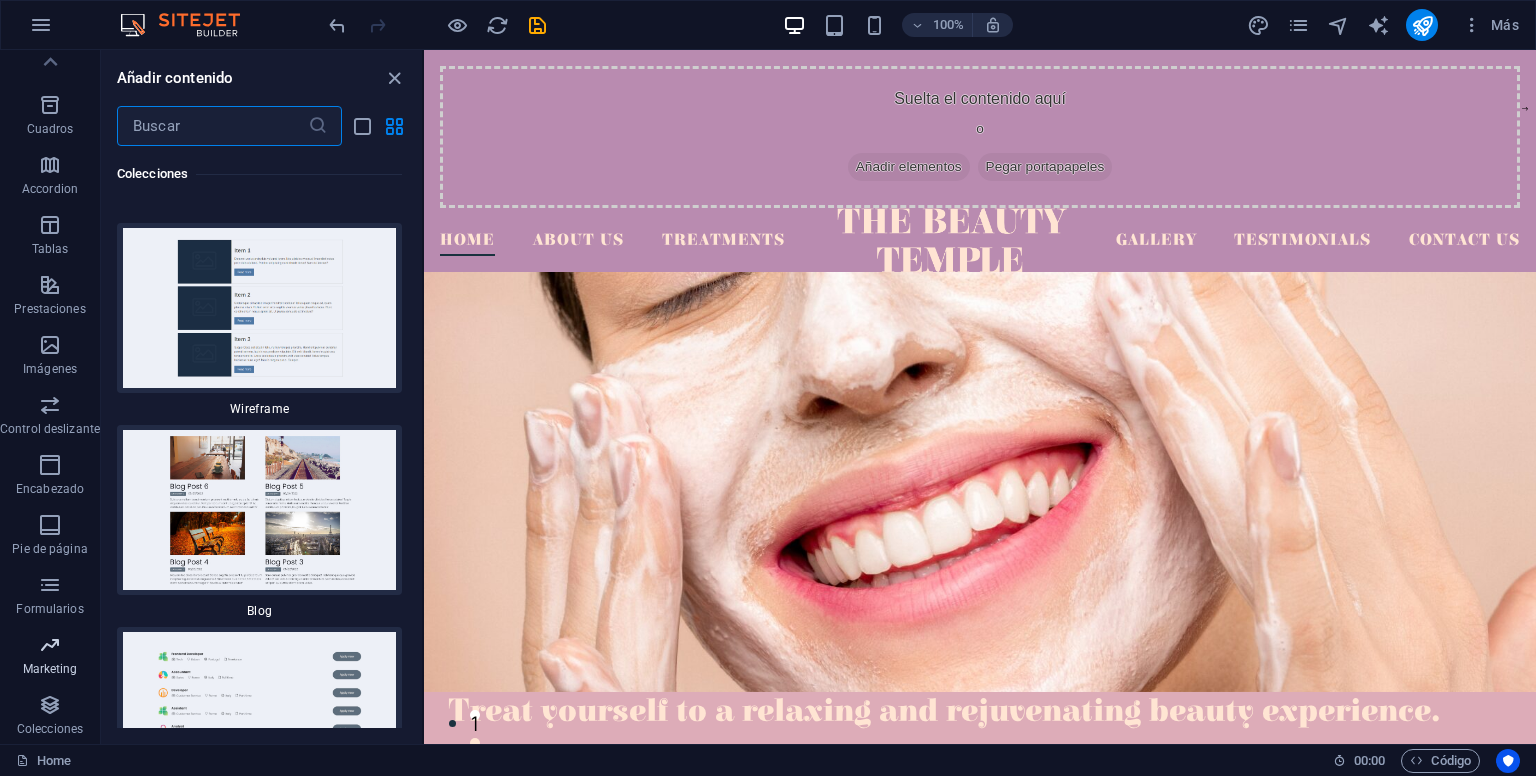 click on "Marketing" at bounding box center (50, 669) 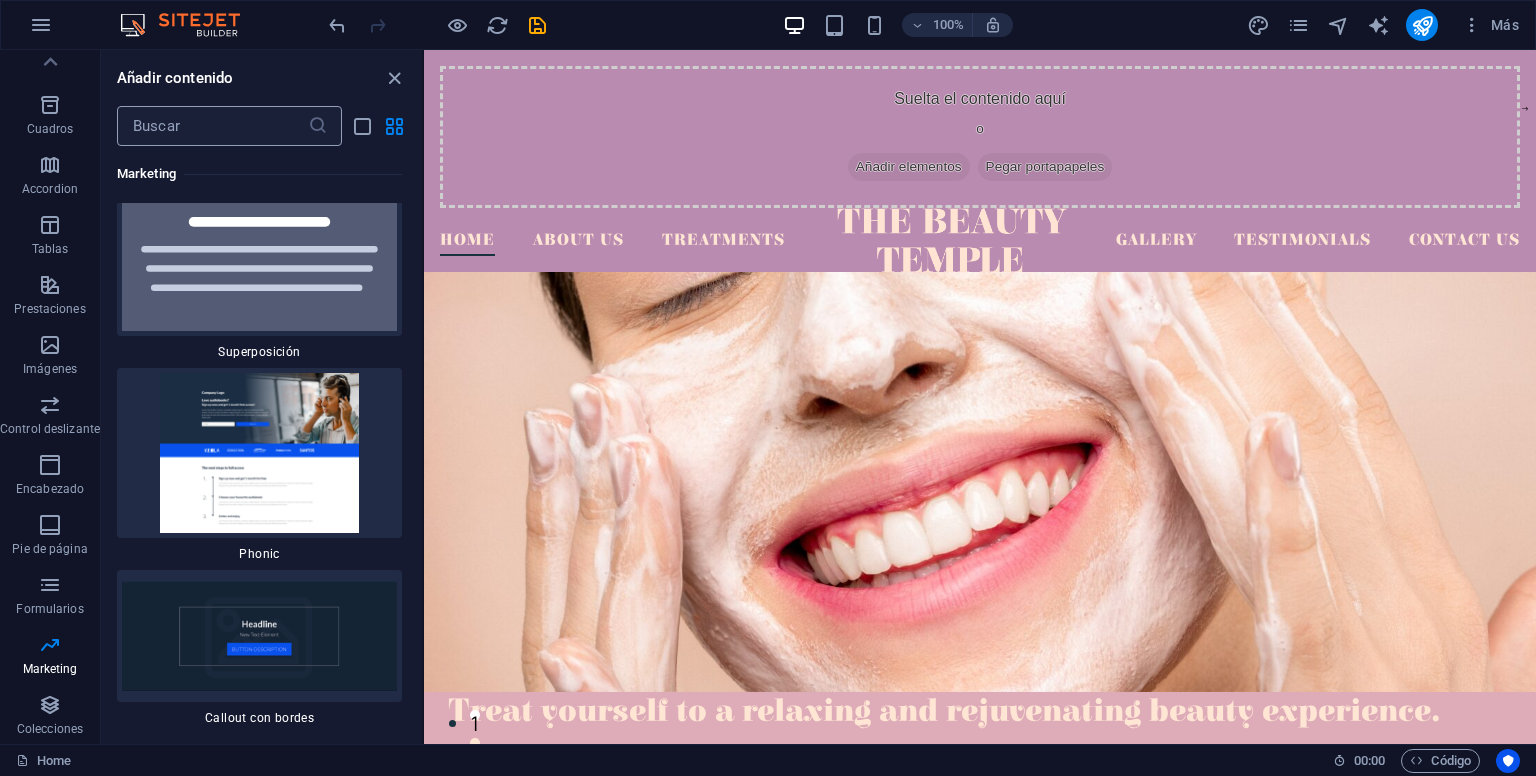 scroll, scrollTop: 32669, scrollLeft: 0, axis: vertical 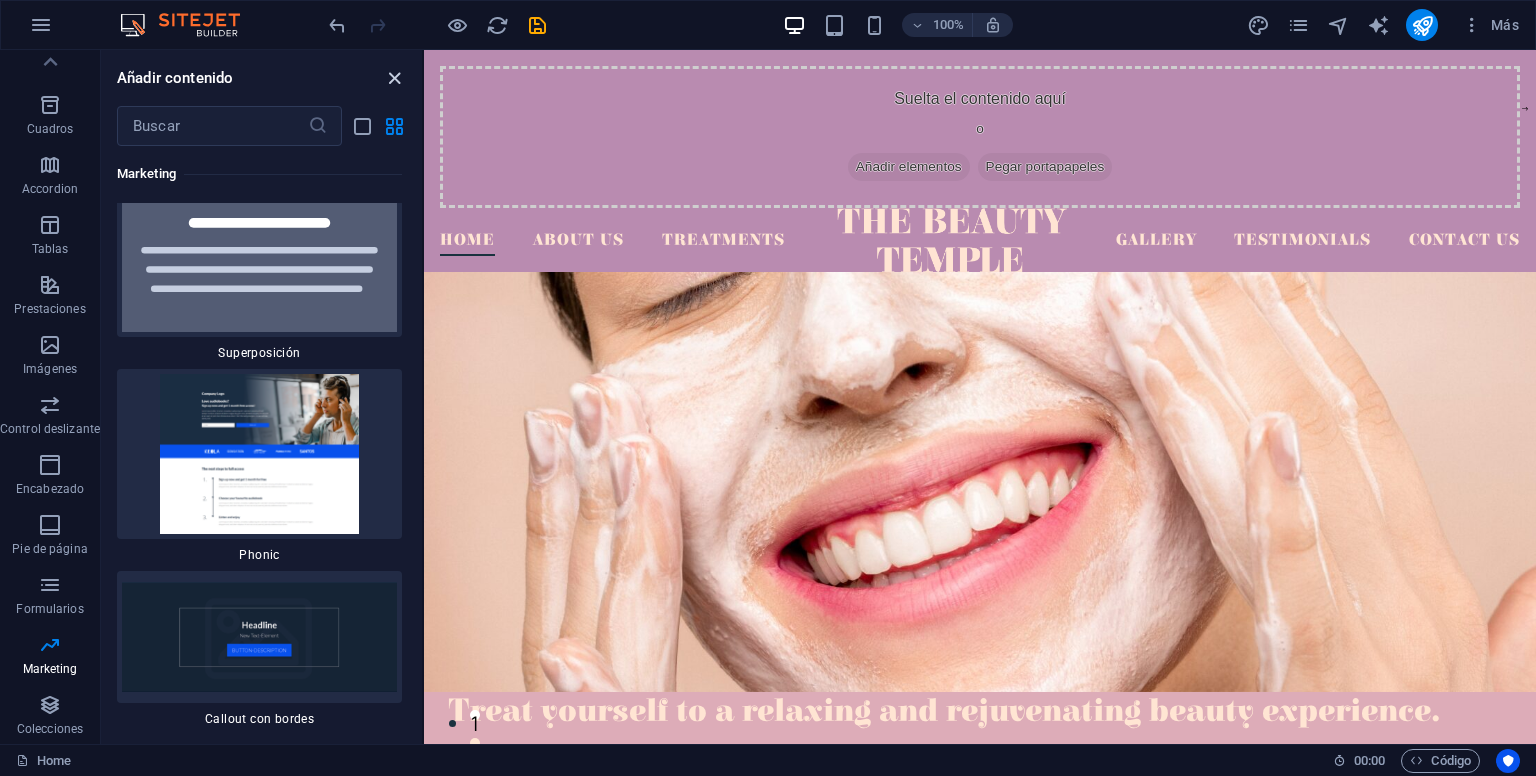 click at bounding box center [394, 78] 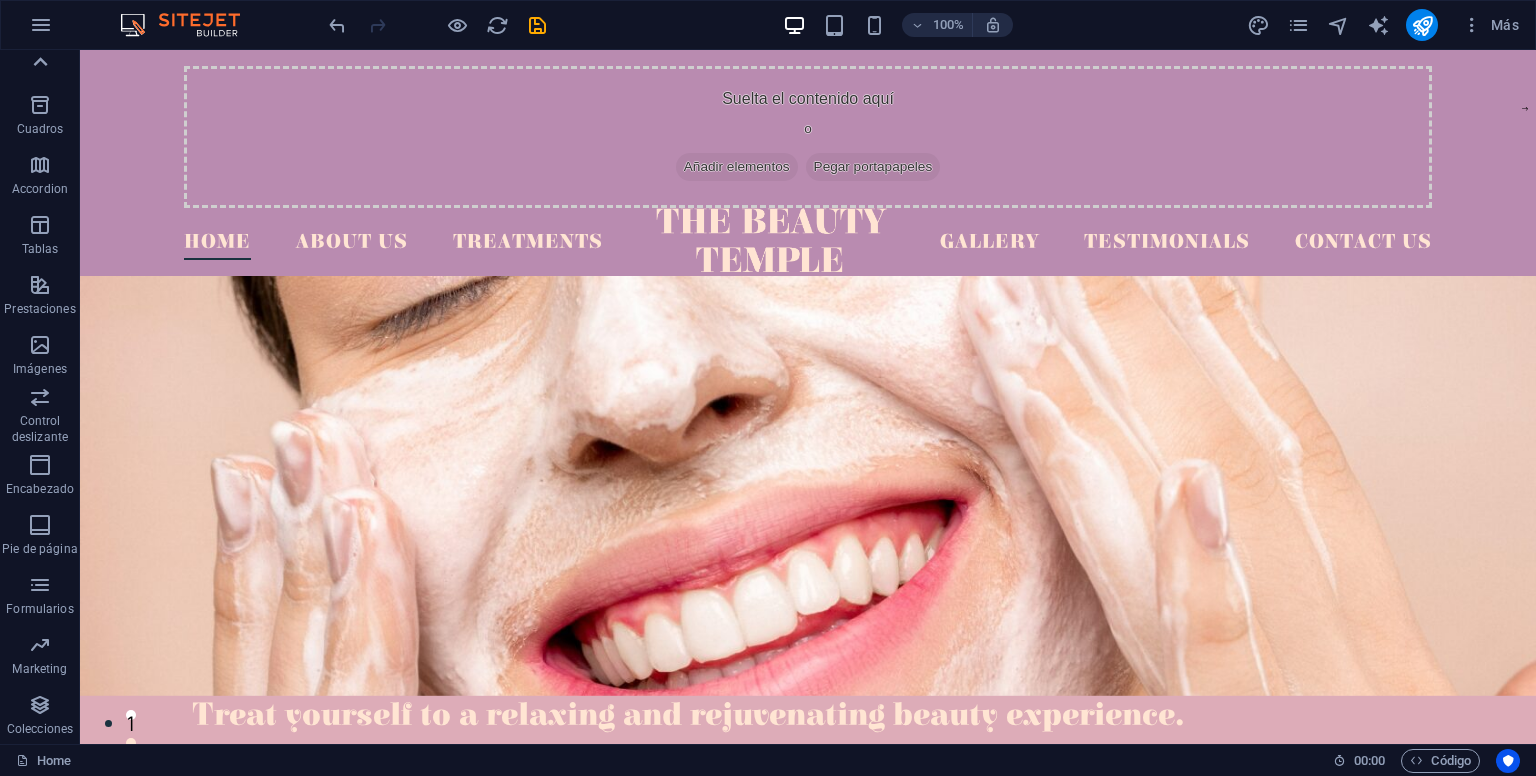 click at bounding box center (40, 62) 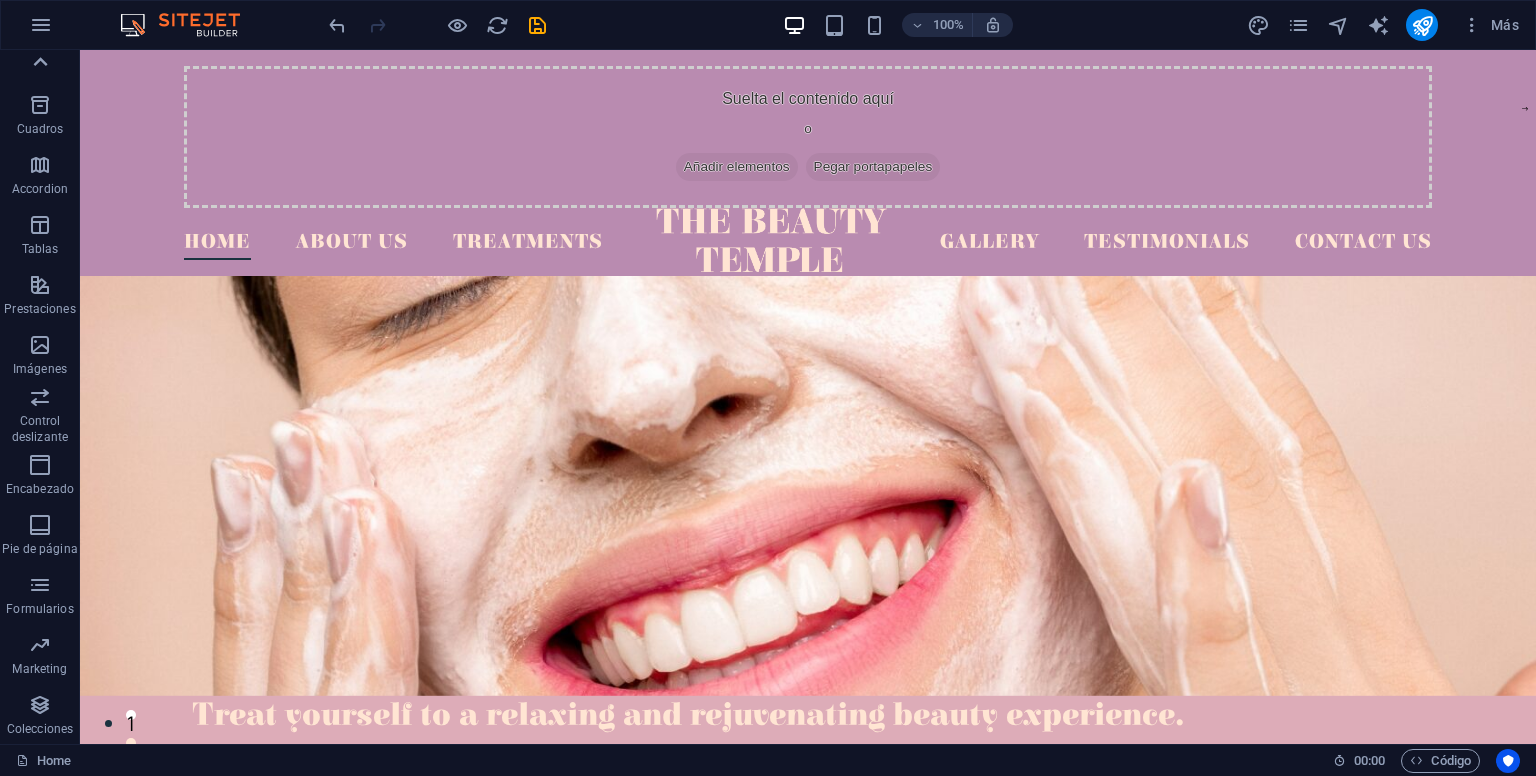 scroll, scrollTop: 0, scrollLeft: 0, axis: both 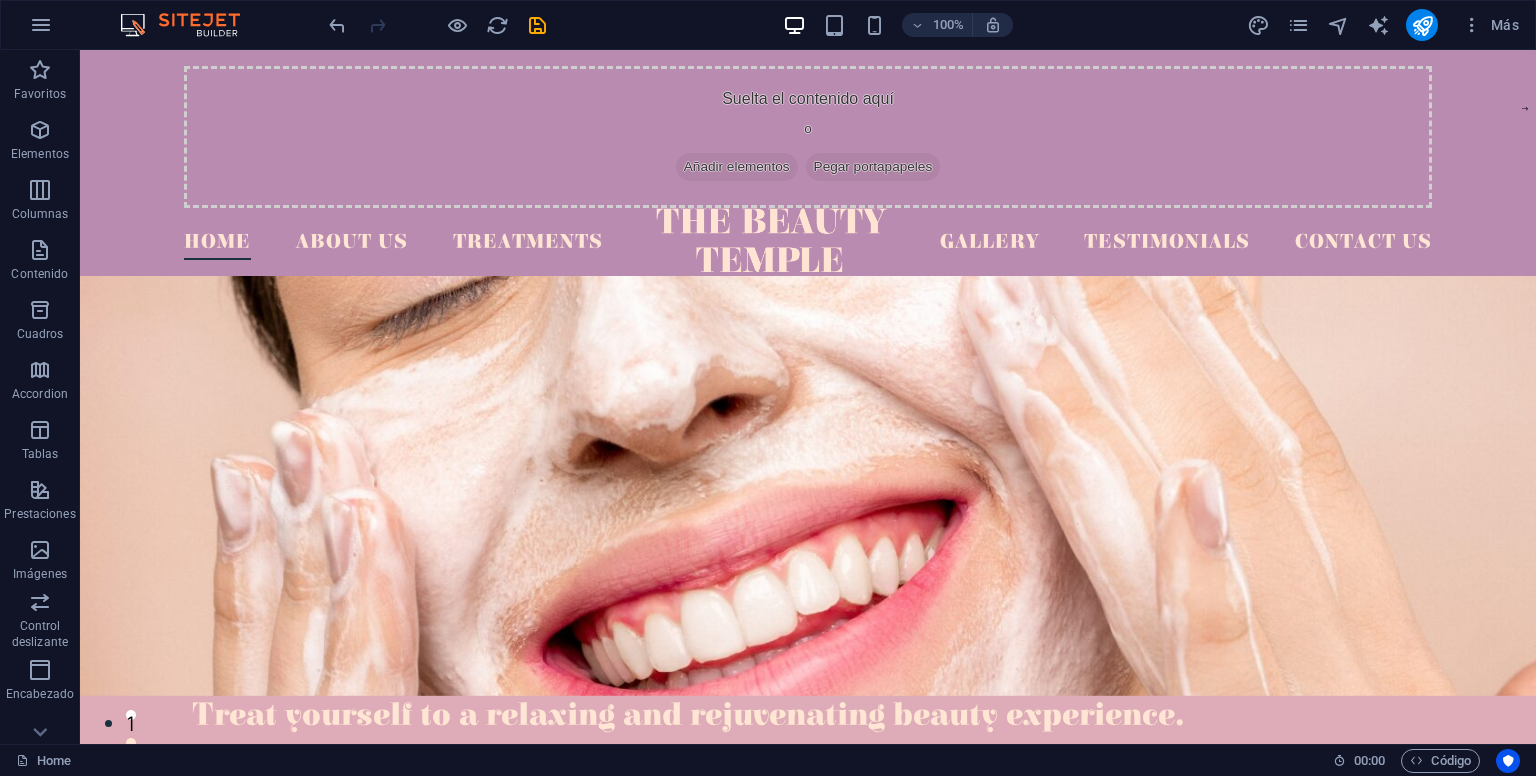 click on "Favoritos" at bounding box center [40, 82] 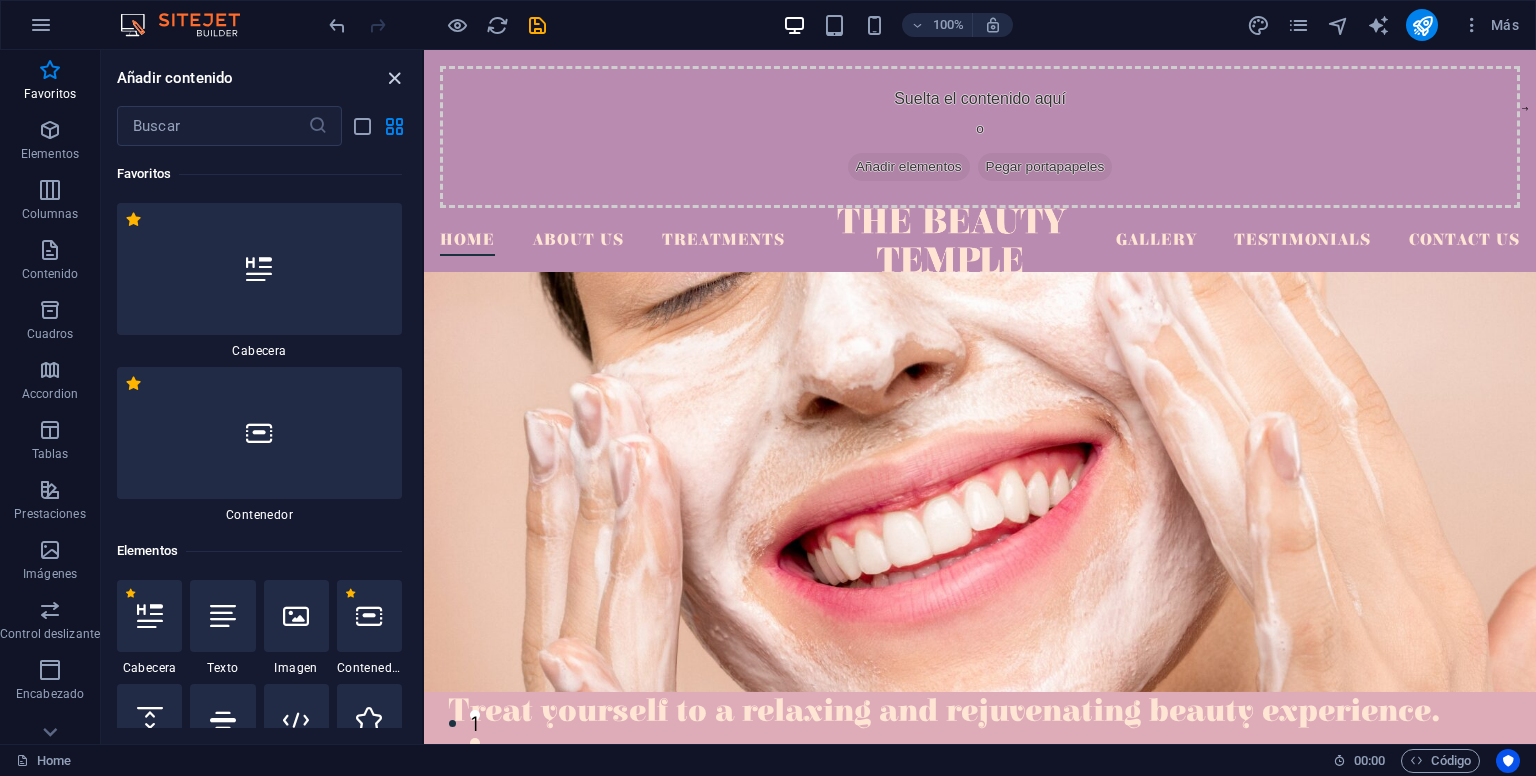 click at bounding box center (394, 78) 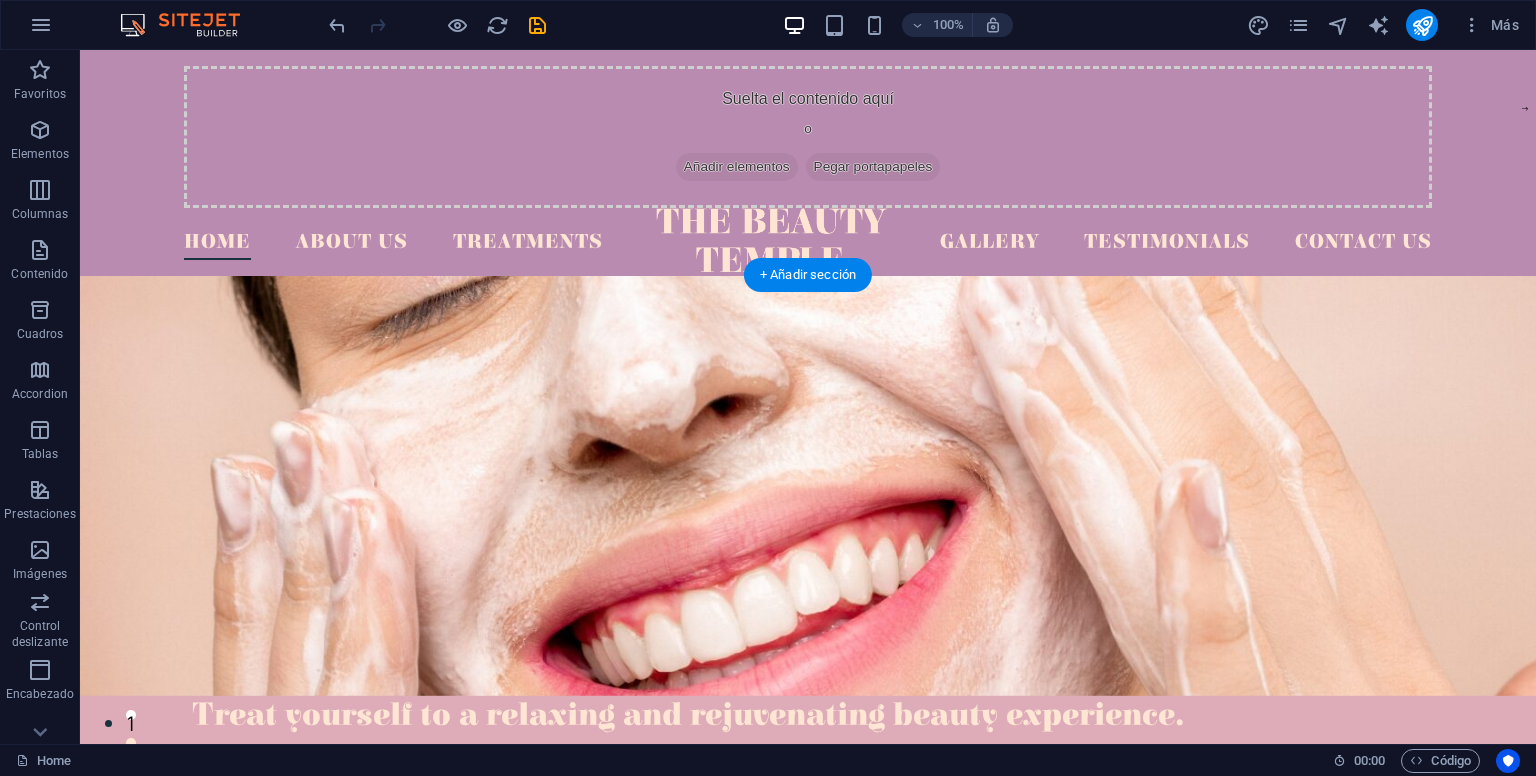 click at bounding box center (808, 486) 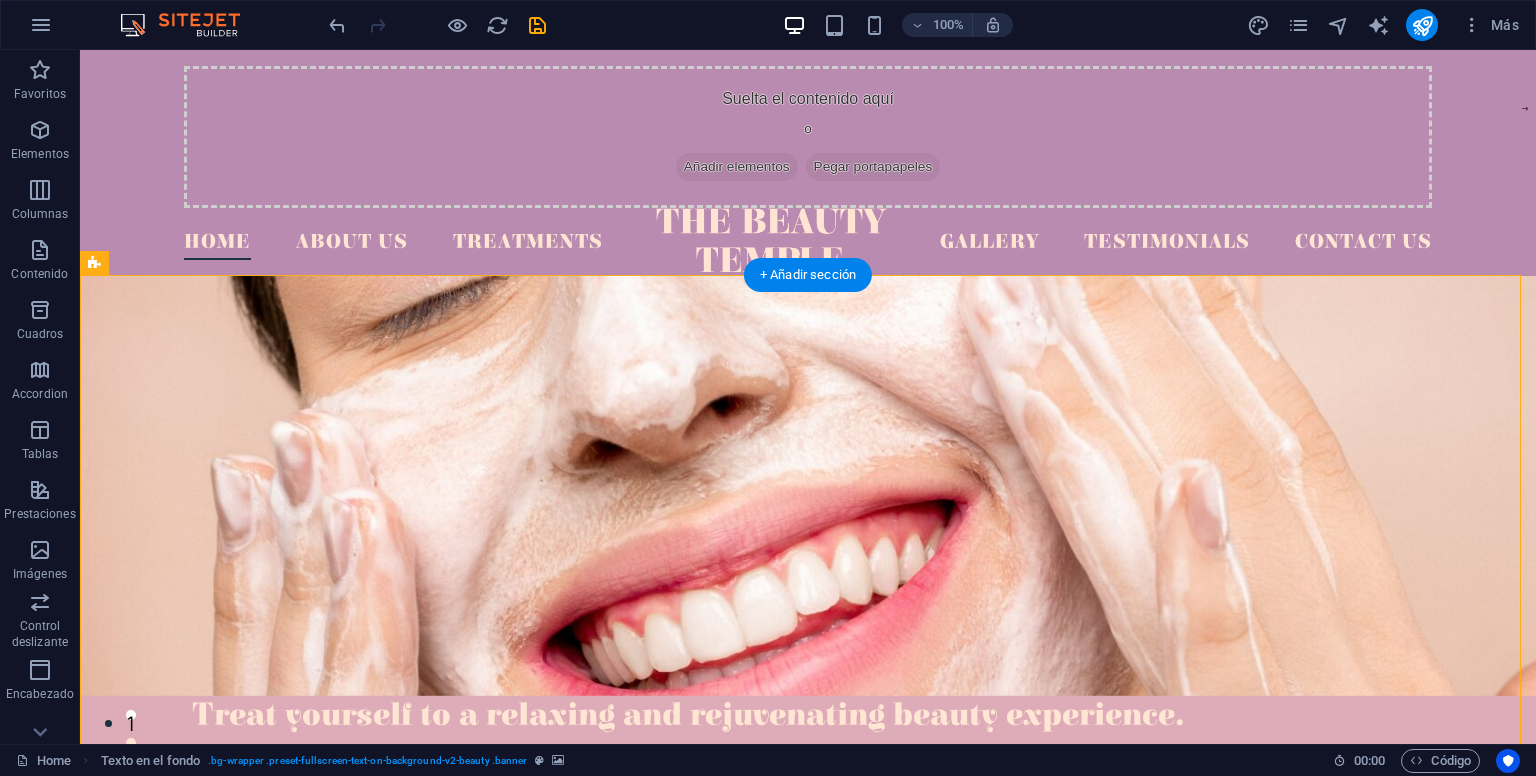 click at bounding box center (808, 486) 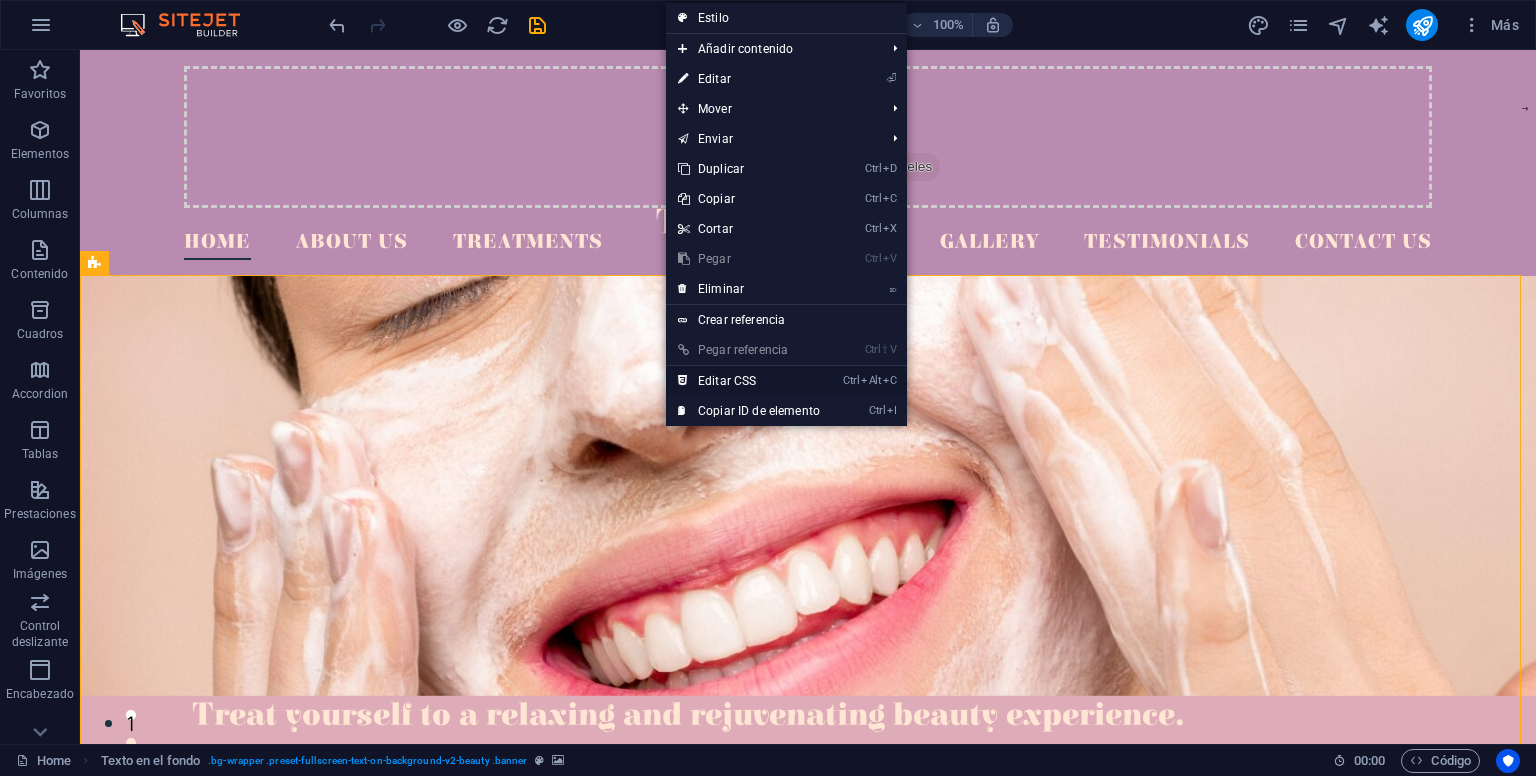 click on "Ctrl Alt C  Editar CSS" at bounding box center (749, 381) 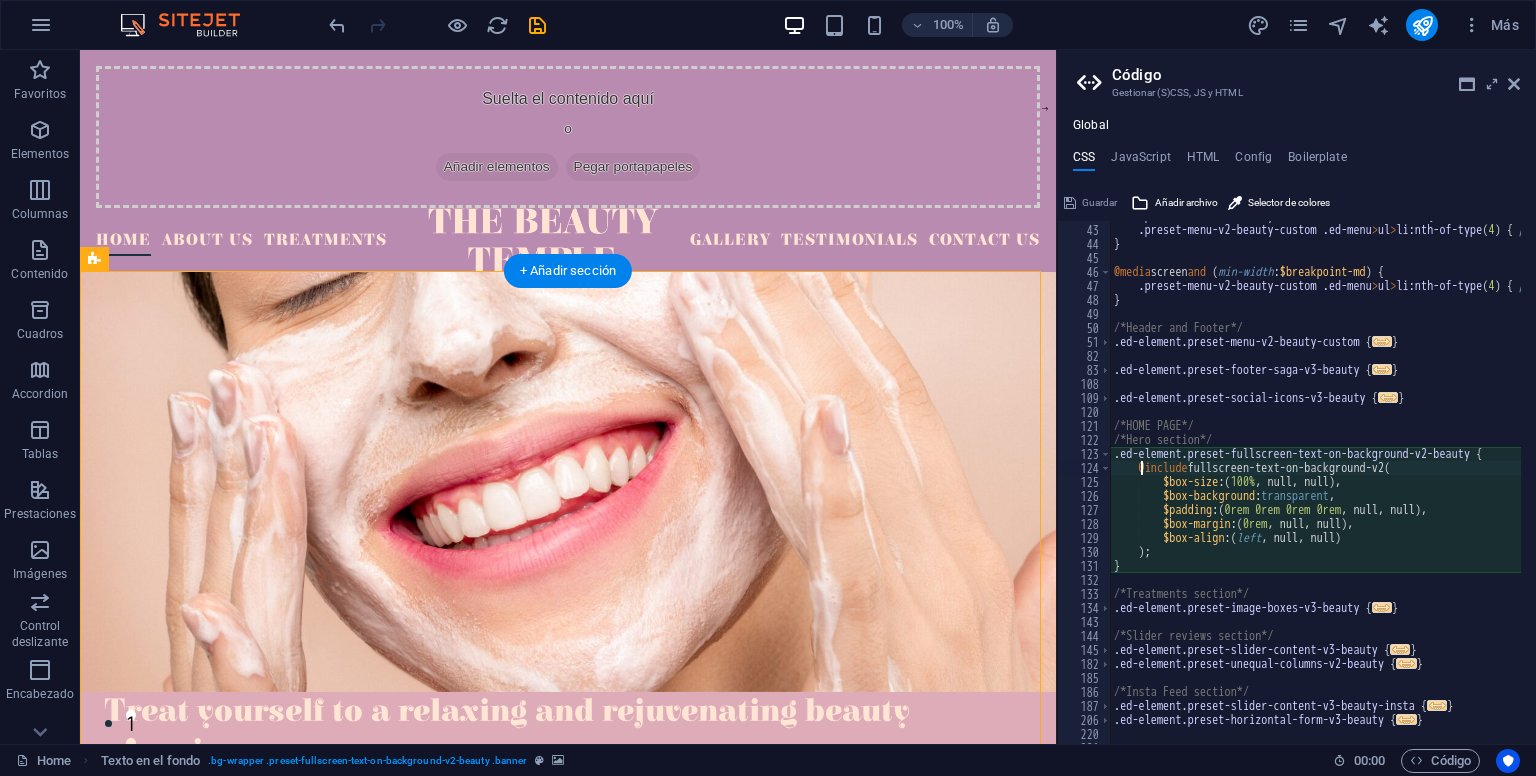scroll, scrollTop: 530, scrollLeft: 0, axis: vertical 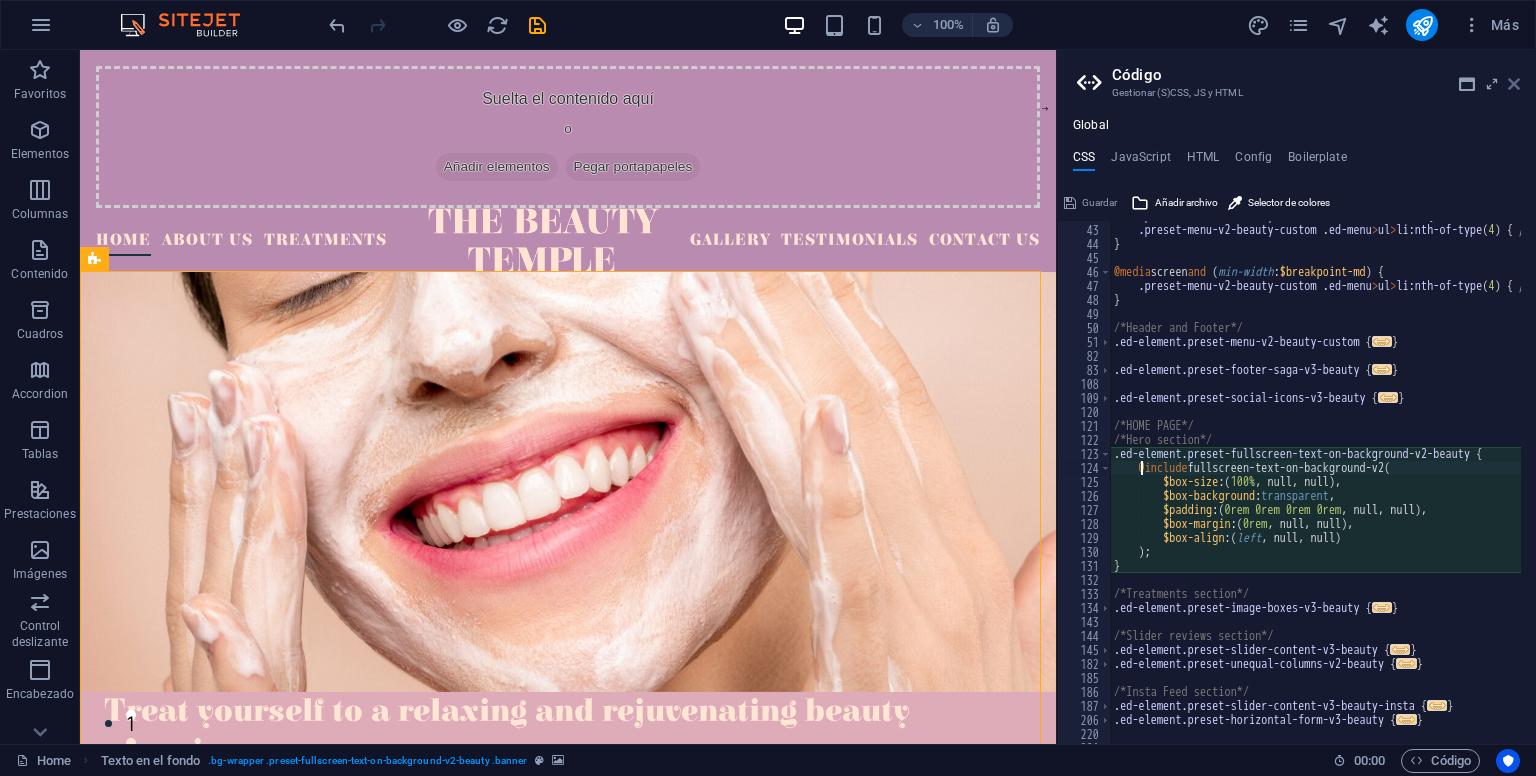 click at bounding box center [1514, 84] 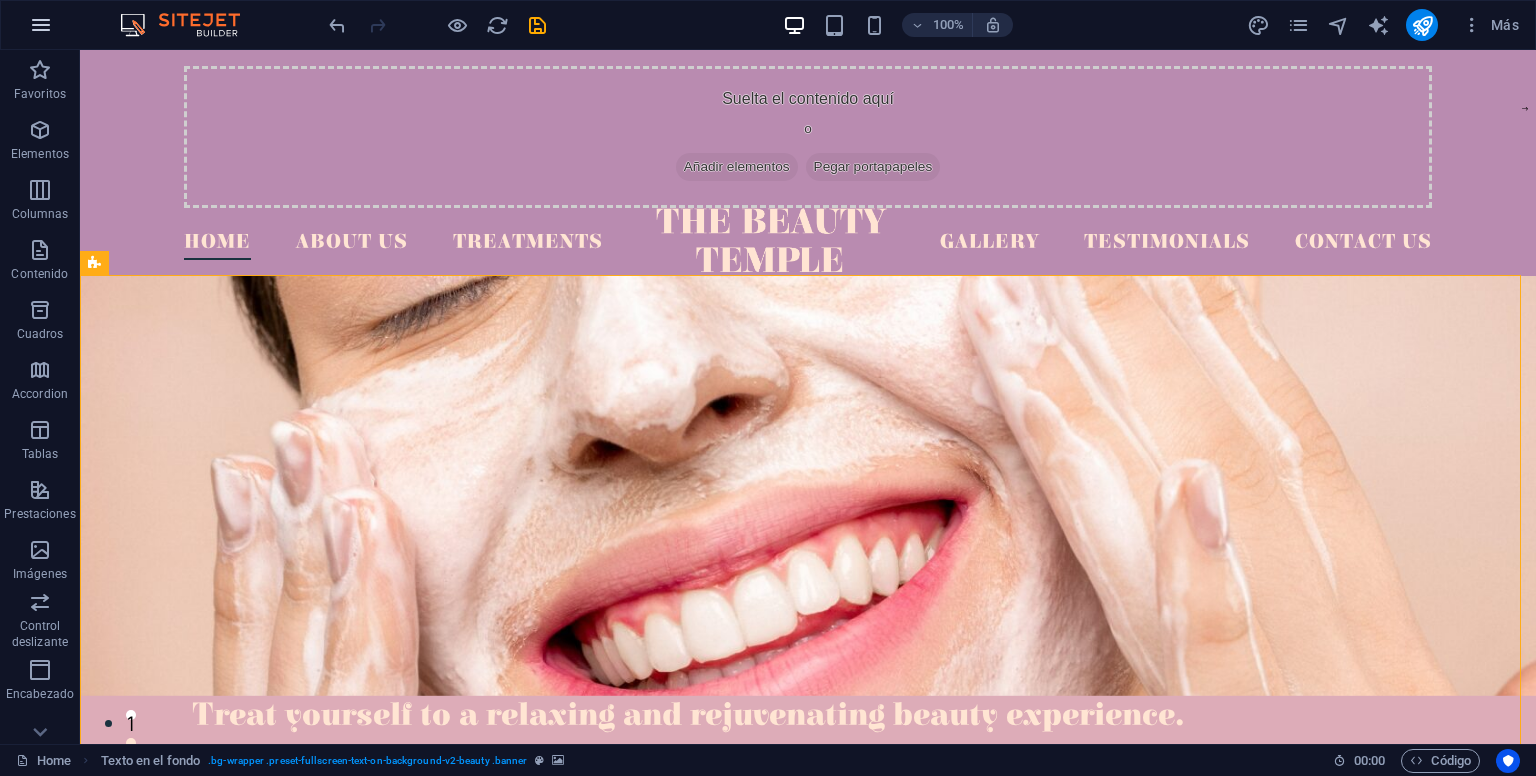 click at bounding box center [41, 25] 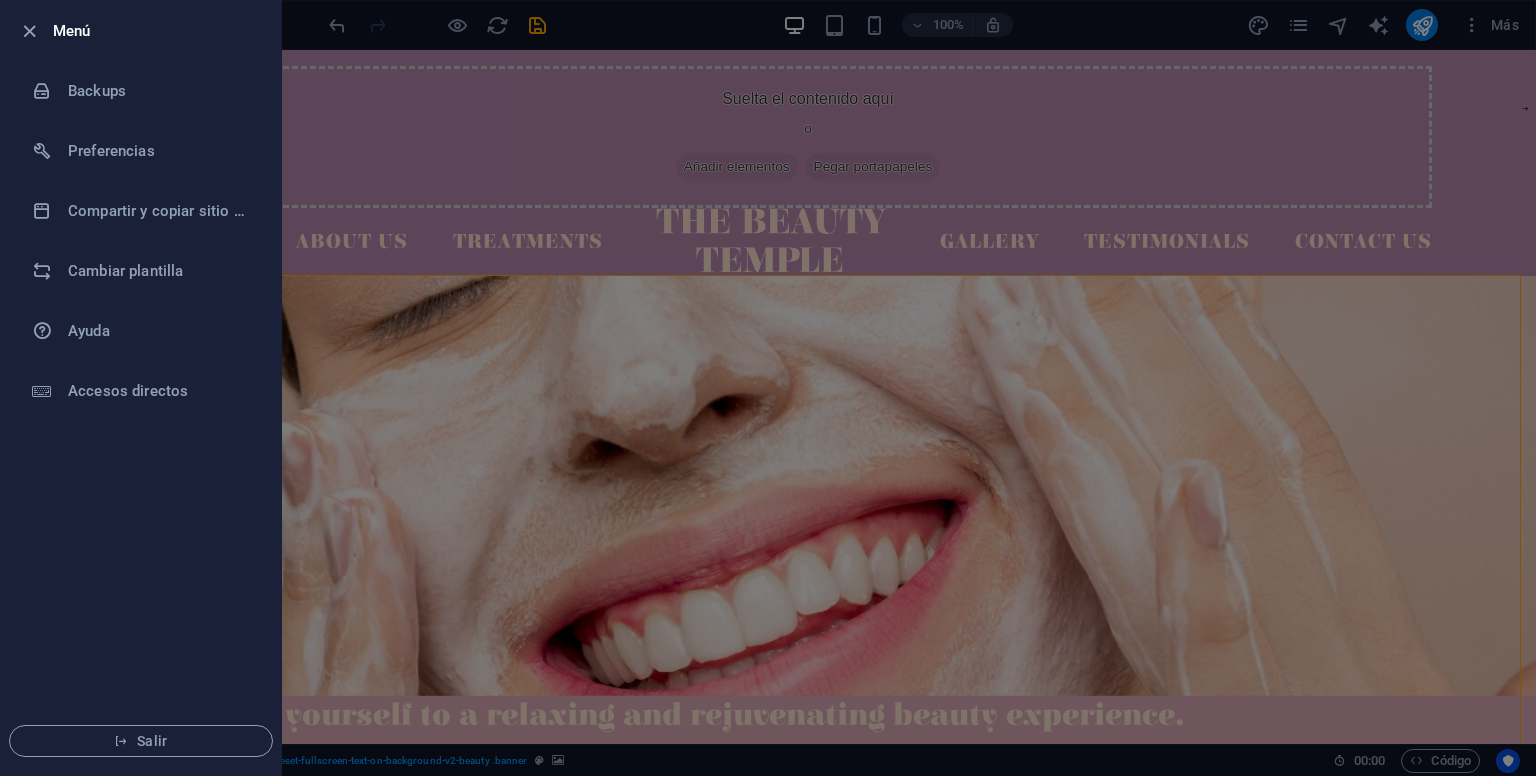 click at bounding box center [768, 388] 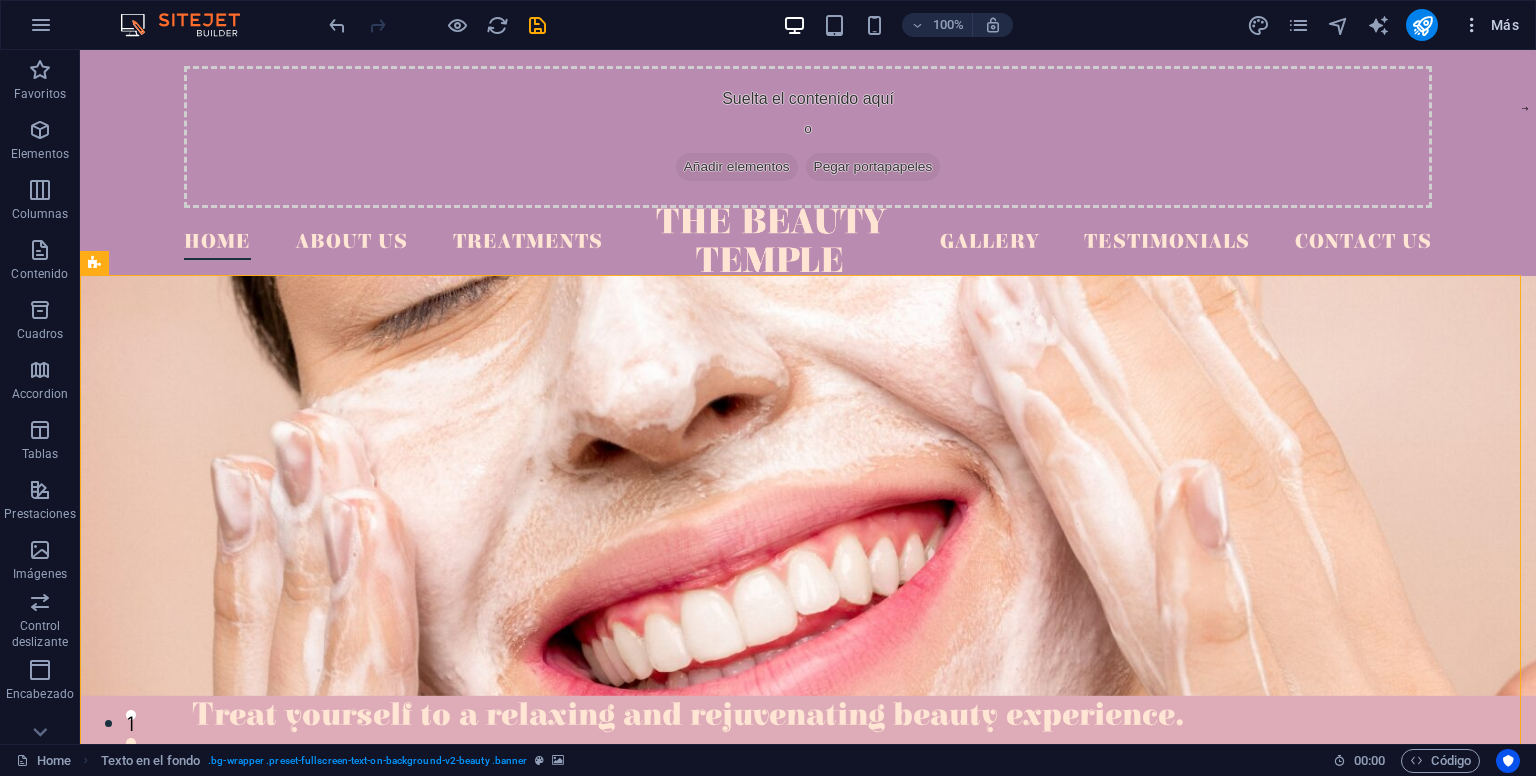 click at bounding box center [1472, 25] 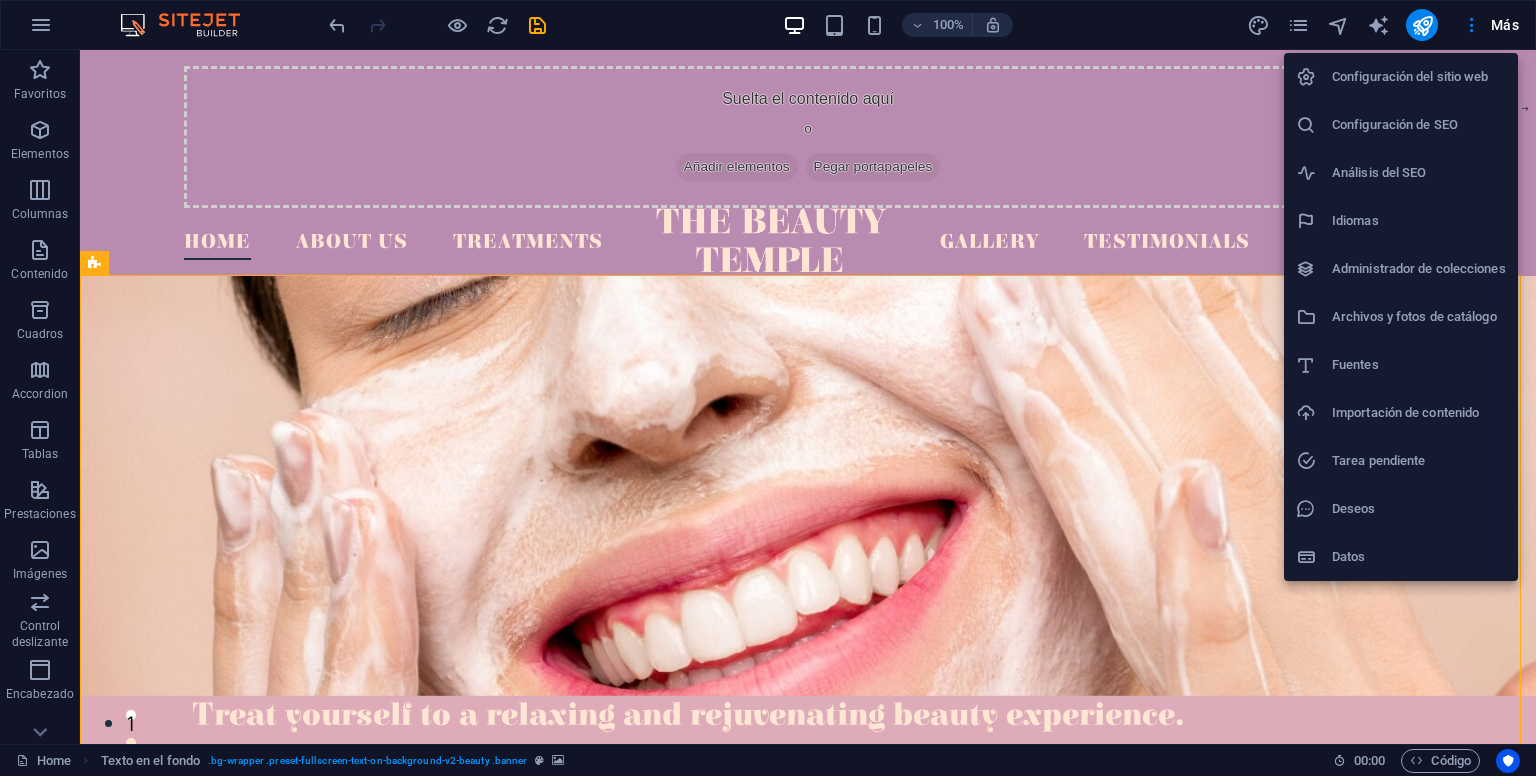 click on "Configuración del sitio web" at bounding box center (1419, 77) 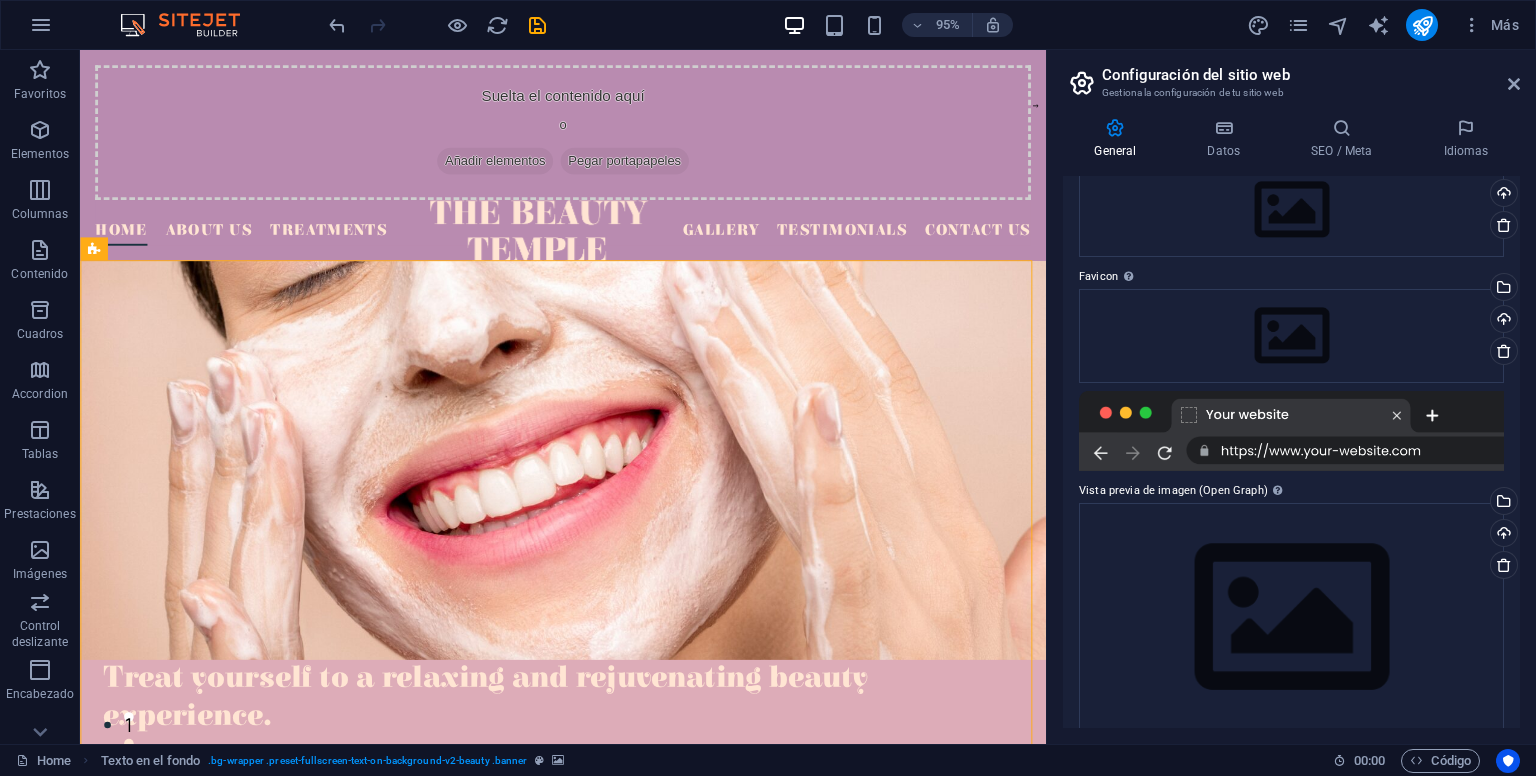 scroll, scrollTop: 129, scrollLeft: 0, axis: vertical 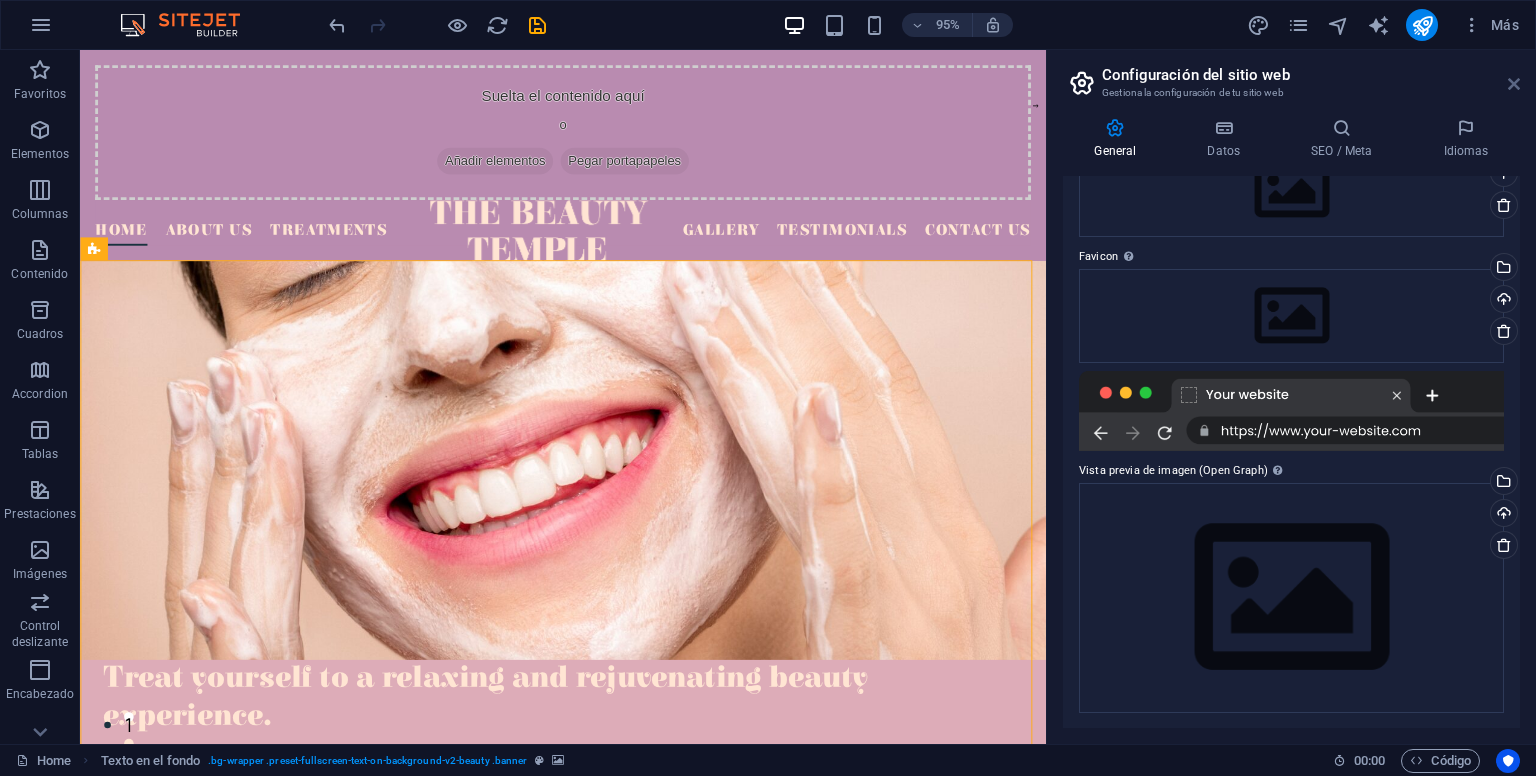 click at bounding box center [1514, 84] 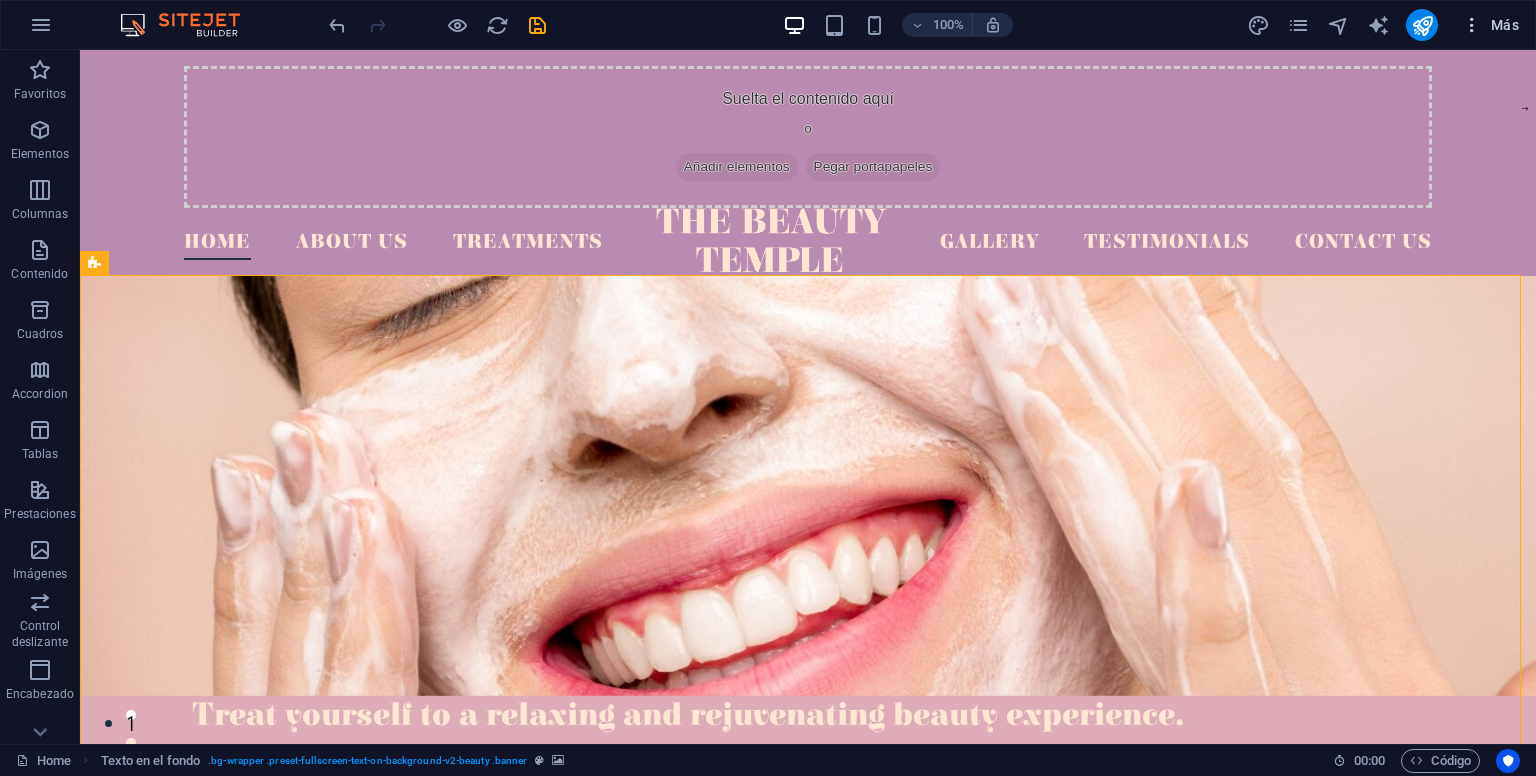 click at bounding box center (1472, 25) 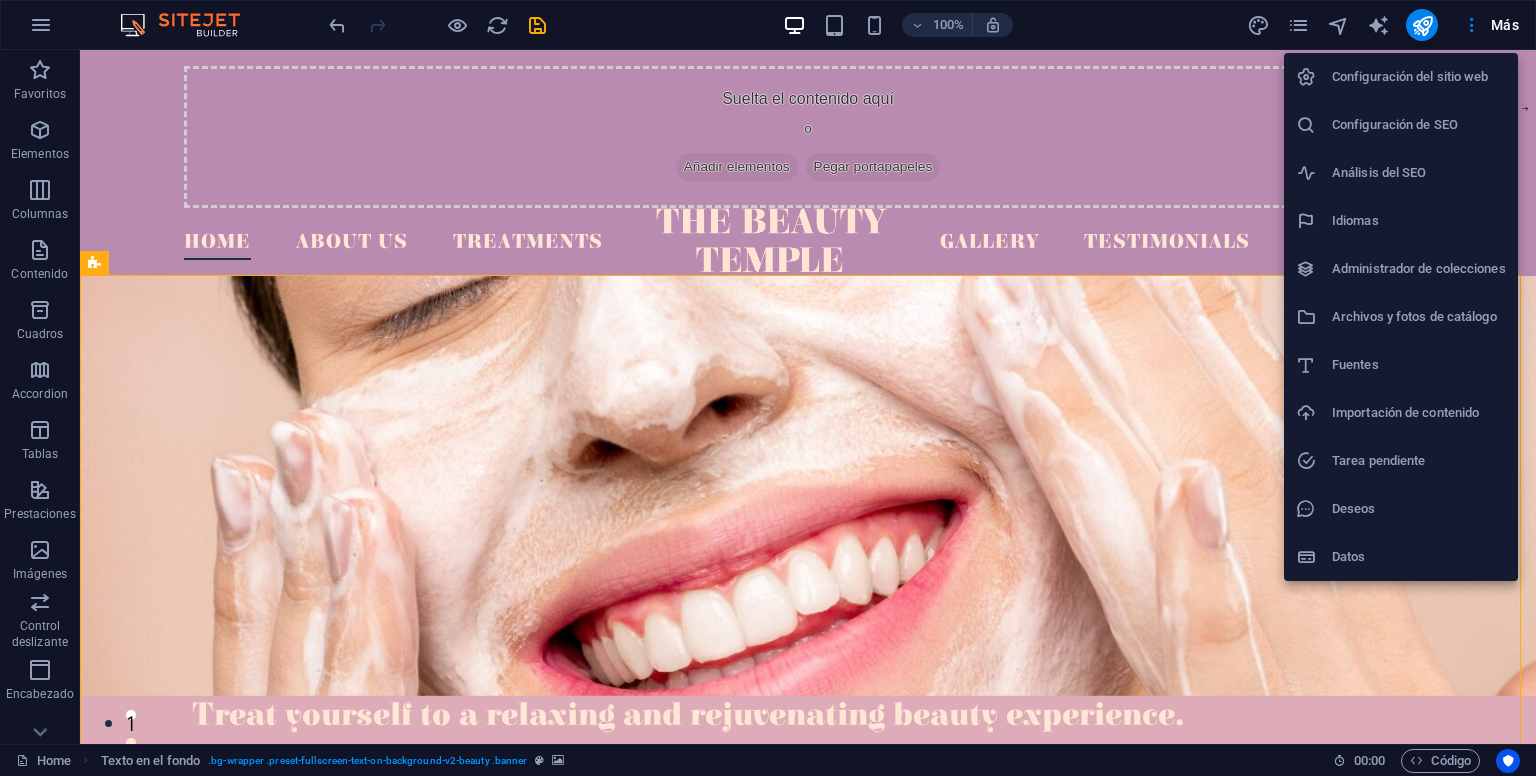click at bounding box center (768, 388) 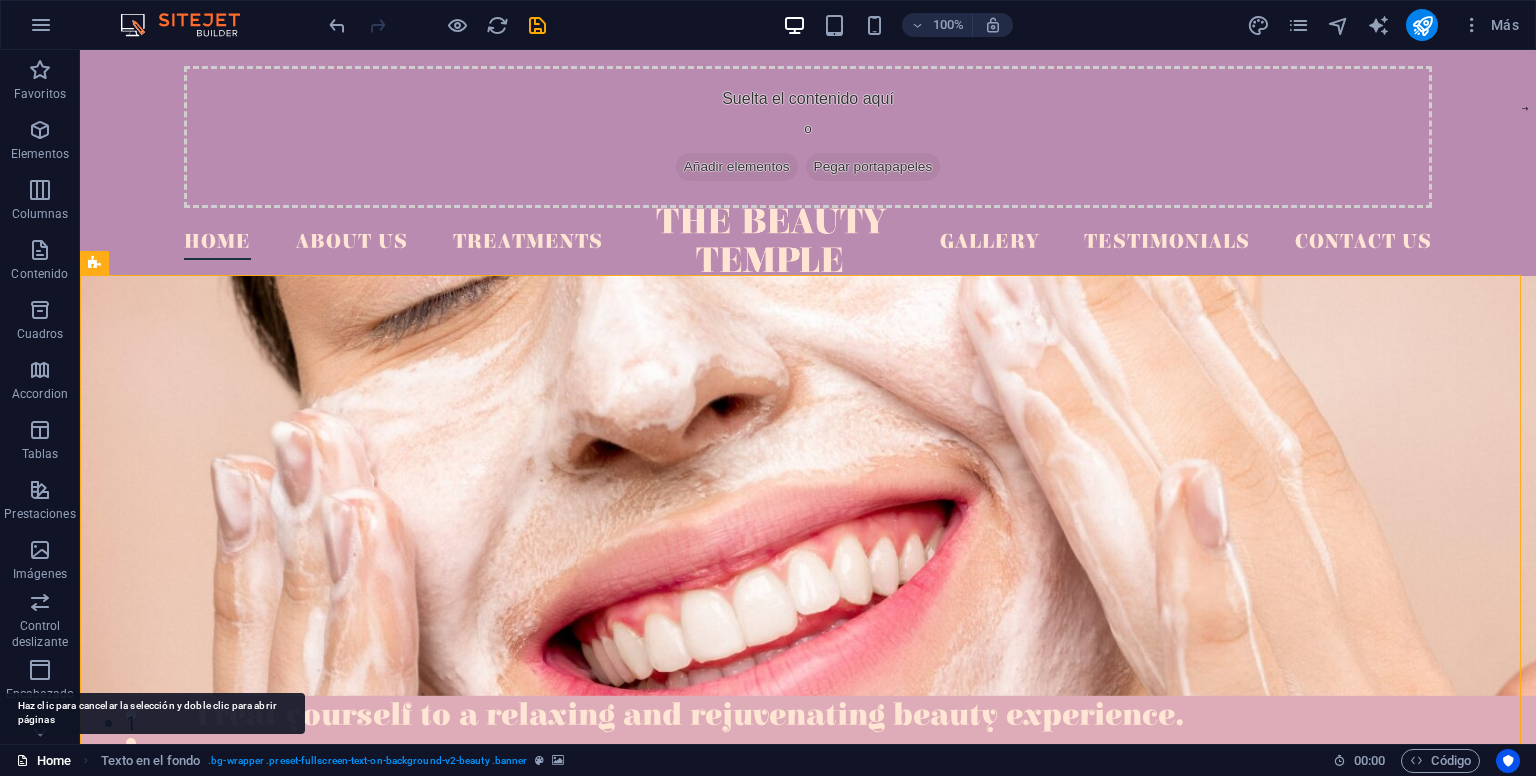 click on "Home" at bounding box center (43, 761) 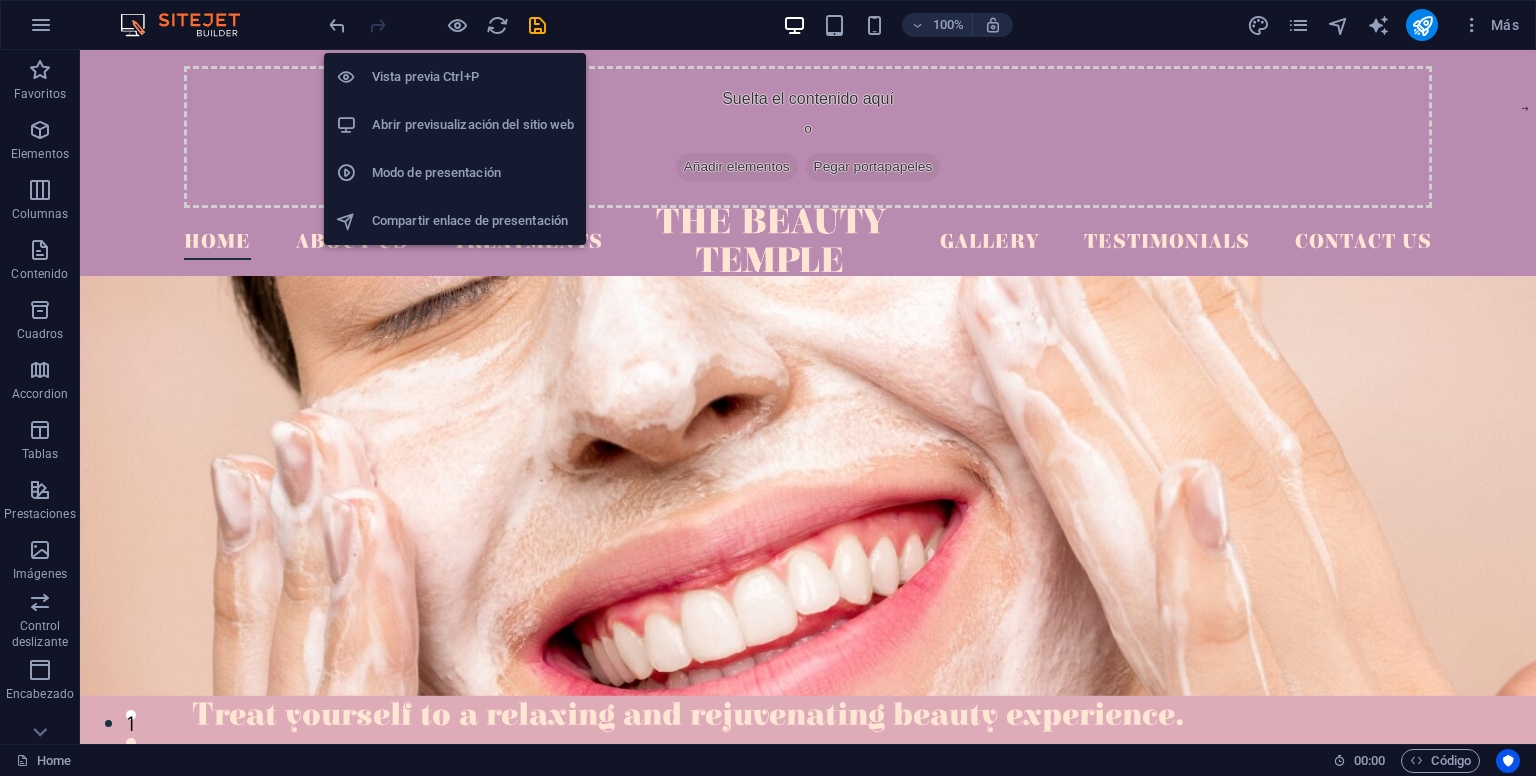 click on "Abrir previsualización del sitio web" at bounding box center [473, 125] 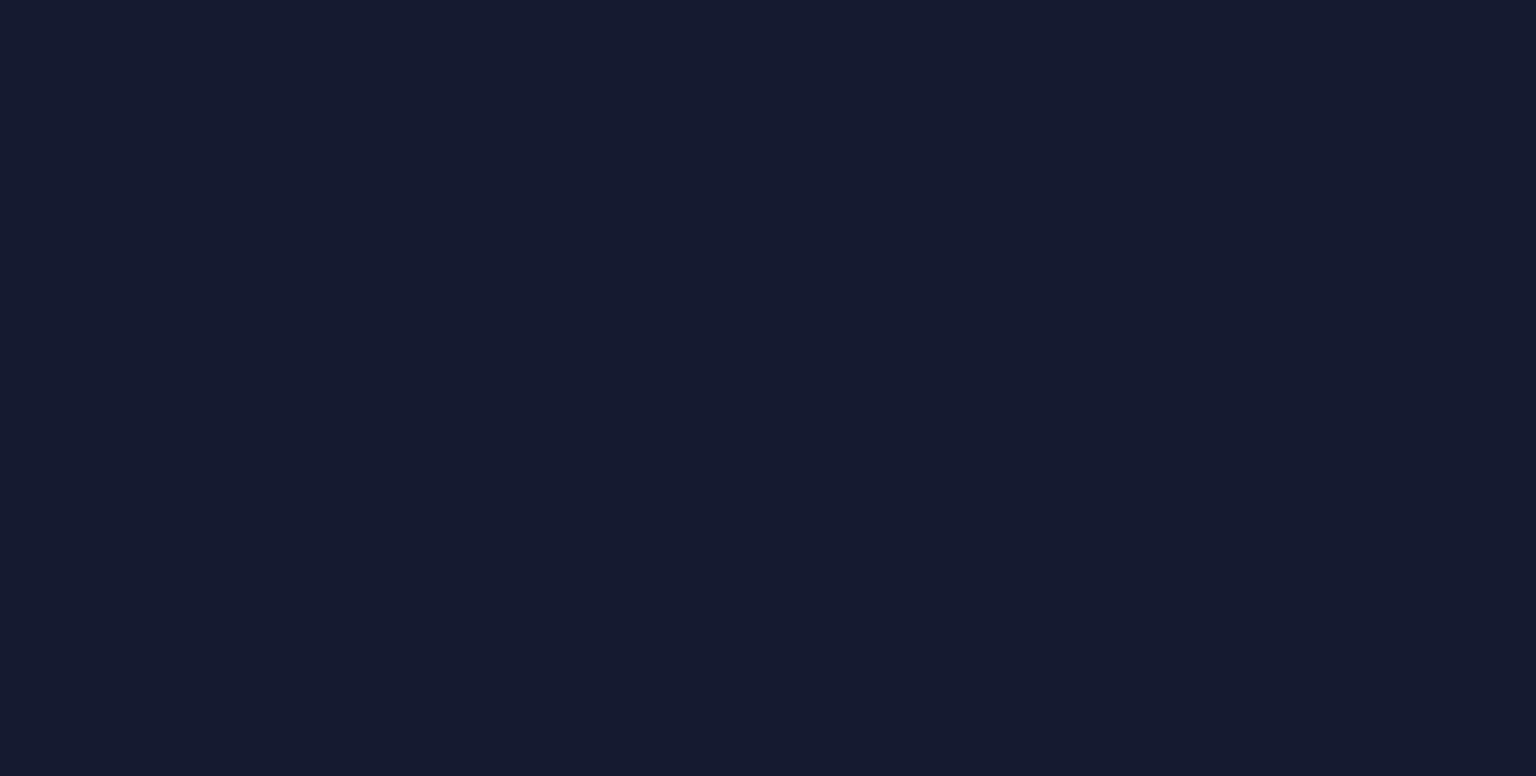 scroll, scrollTop: 0, scrollLeft: 0, axis: both 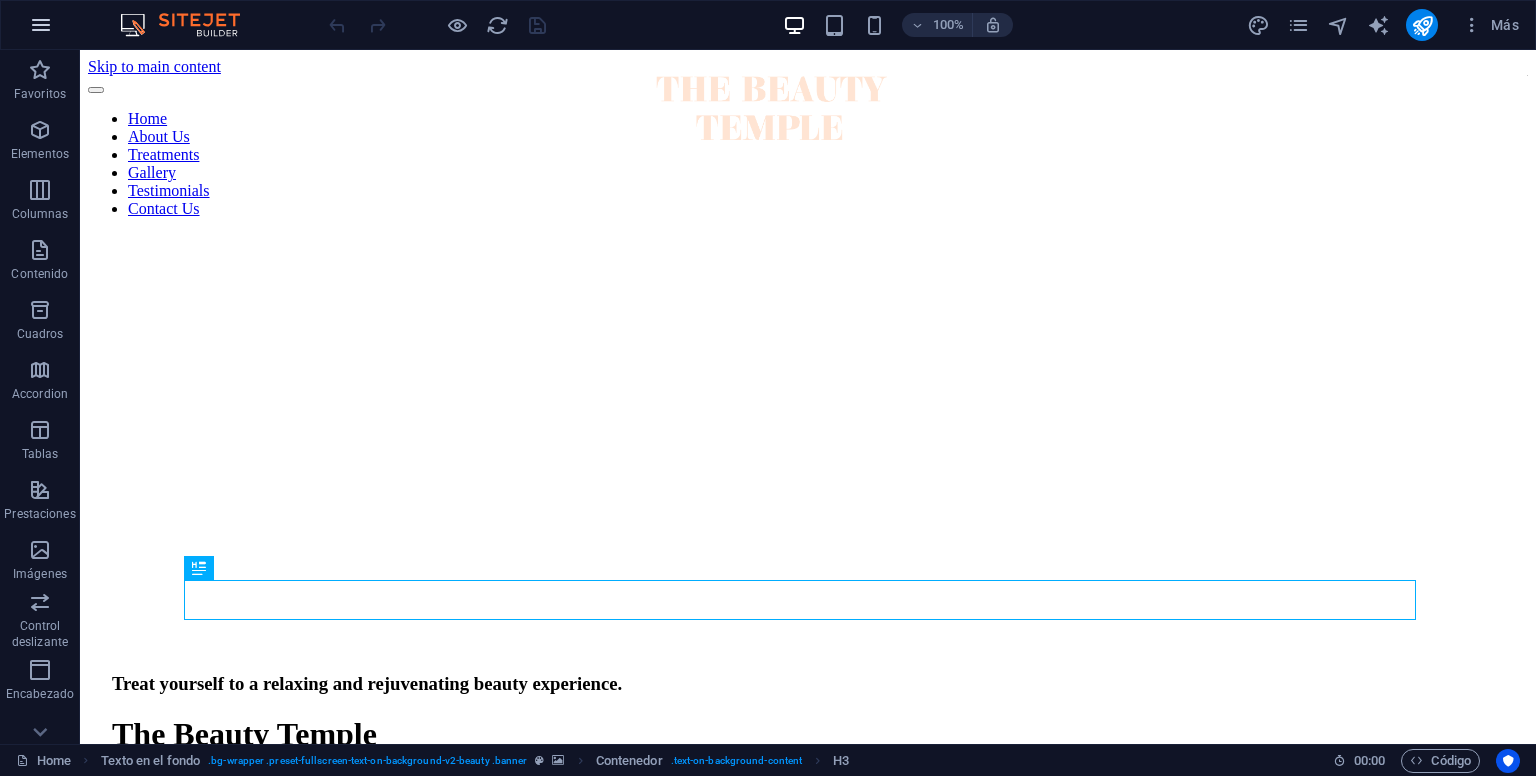 click at bounding box center [41, 25] 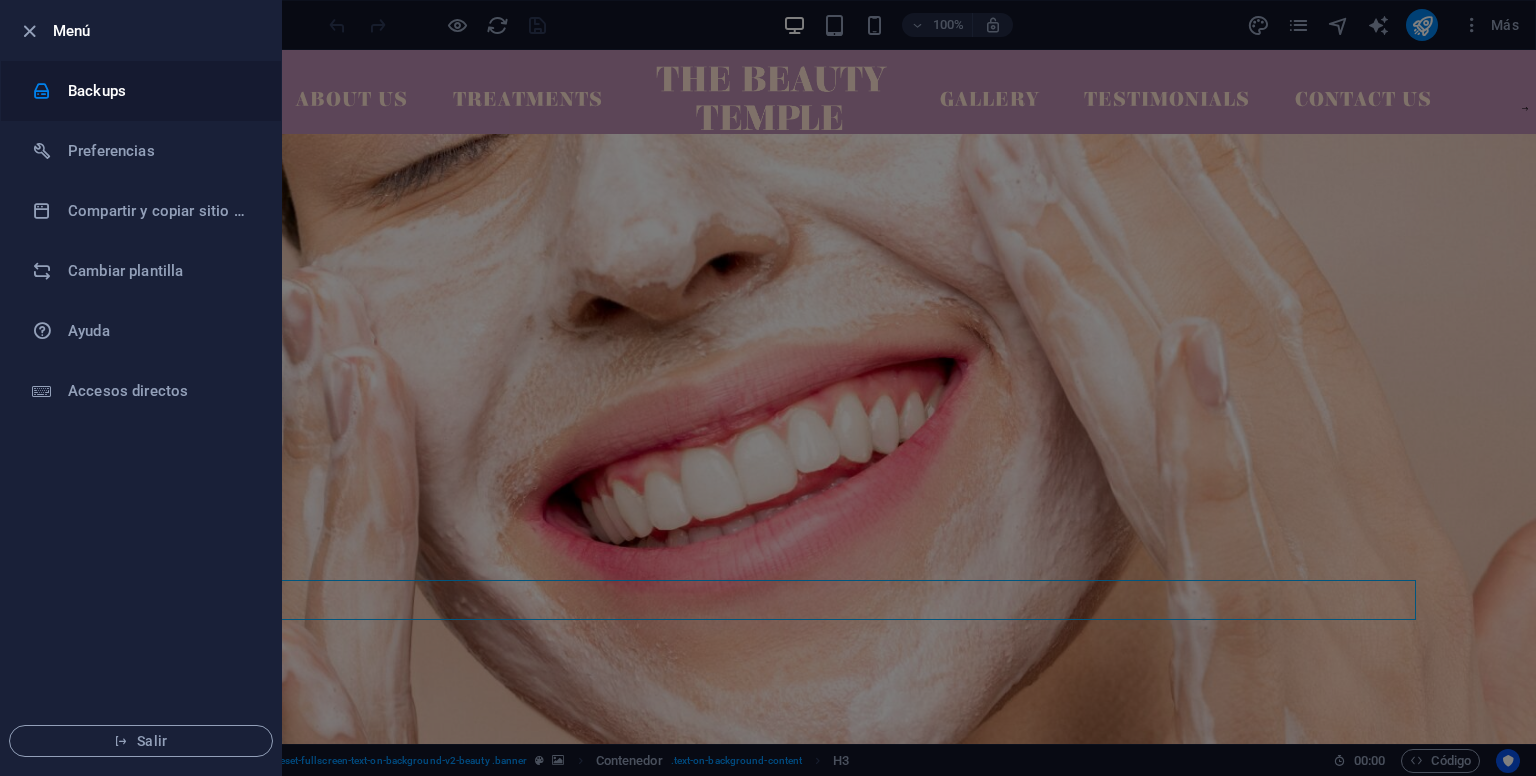 click on "Backups" at bounding box center [160, 91] 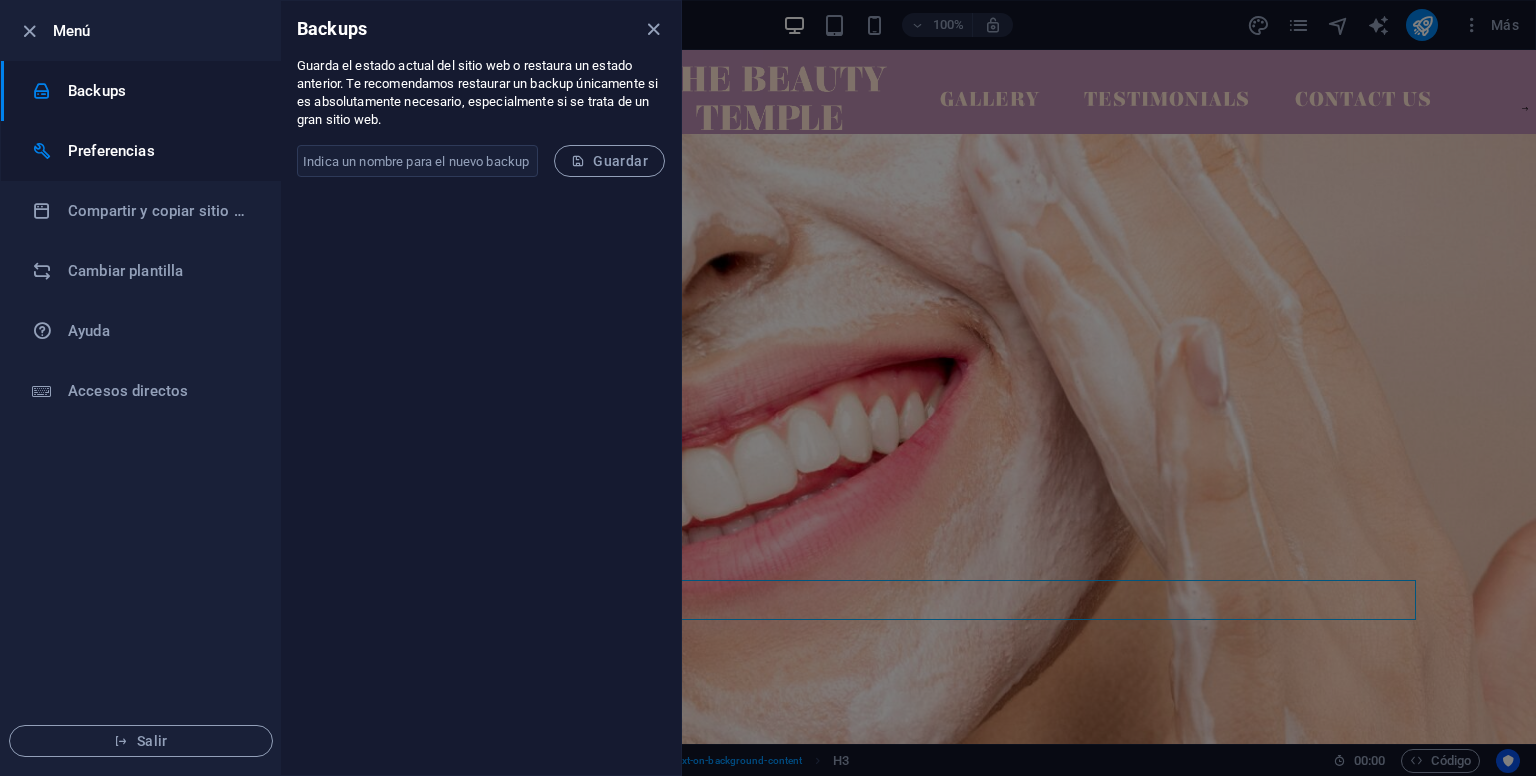 click on "Preferencias" at bounding box center (160, 151) 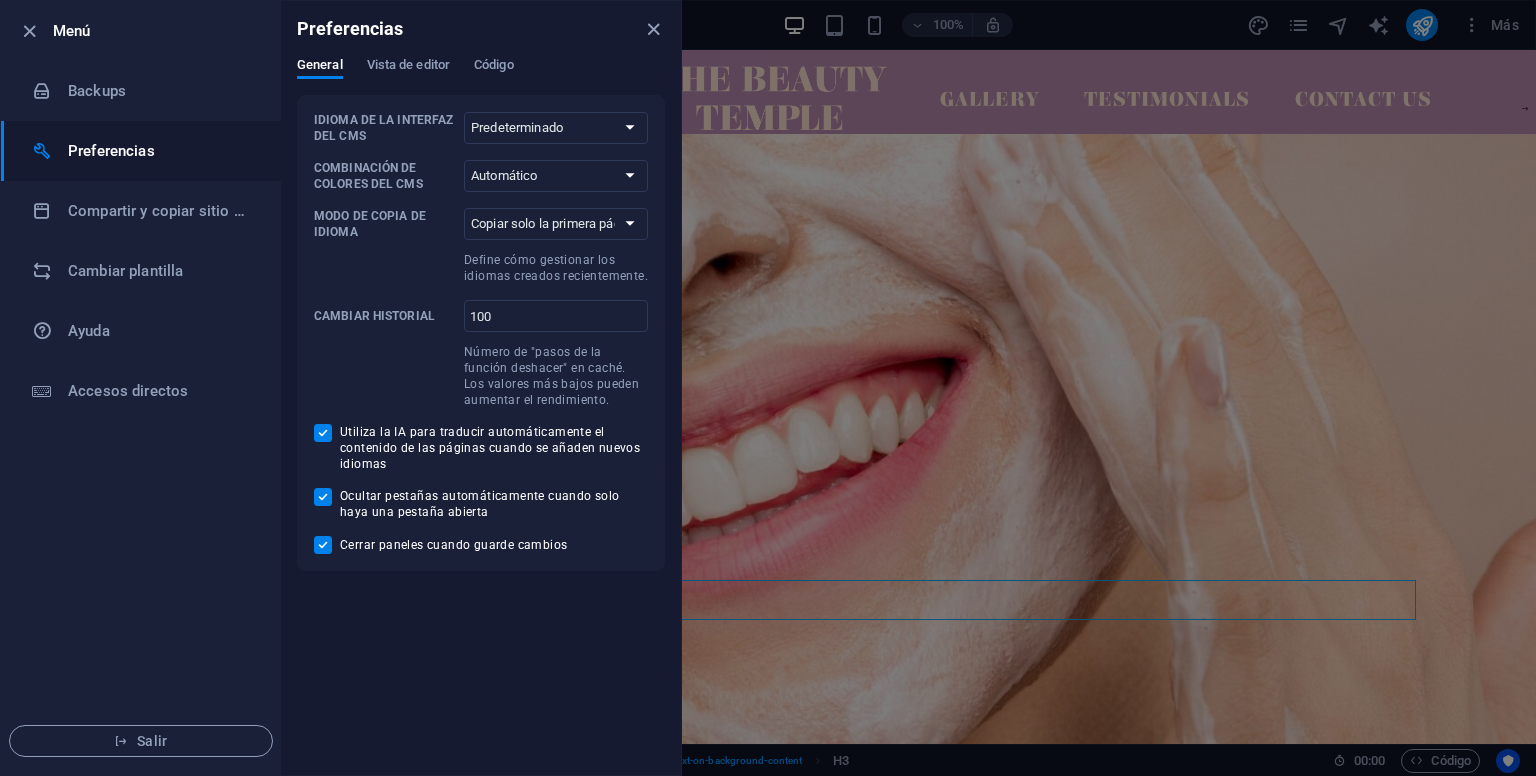 click on "Preferencias" at bounding box center (481, 29) 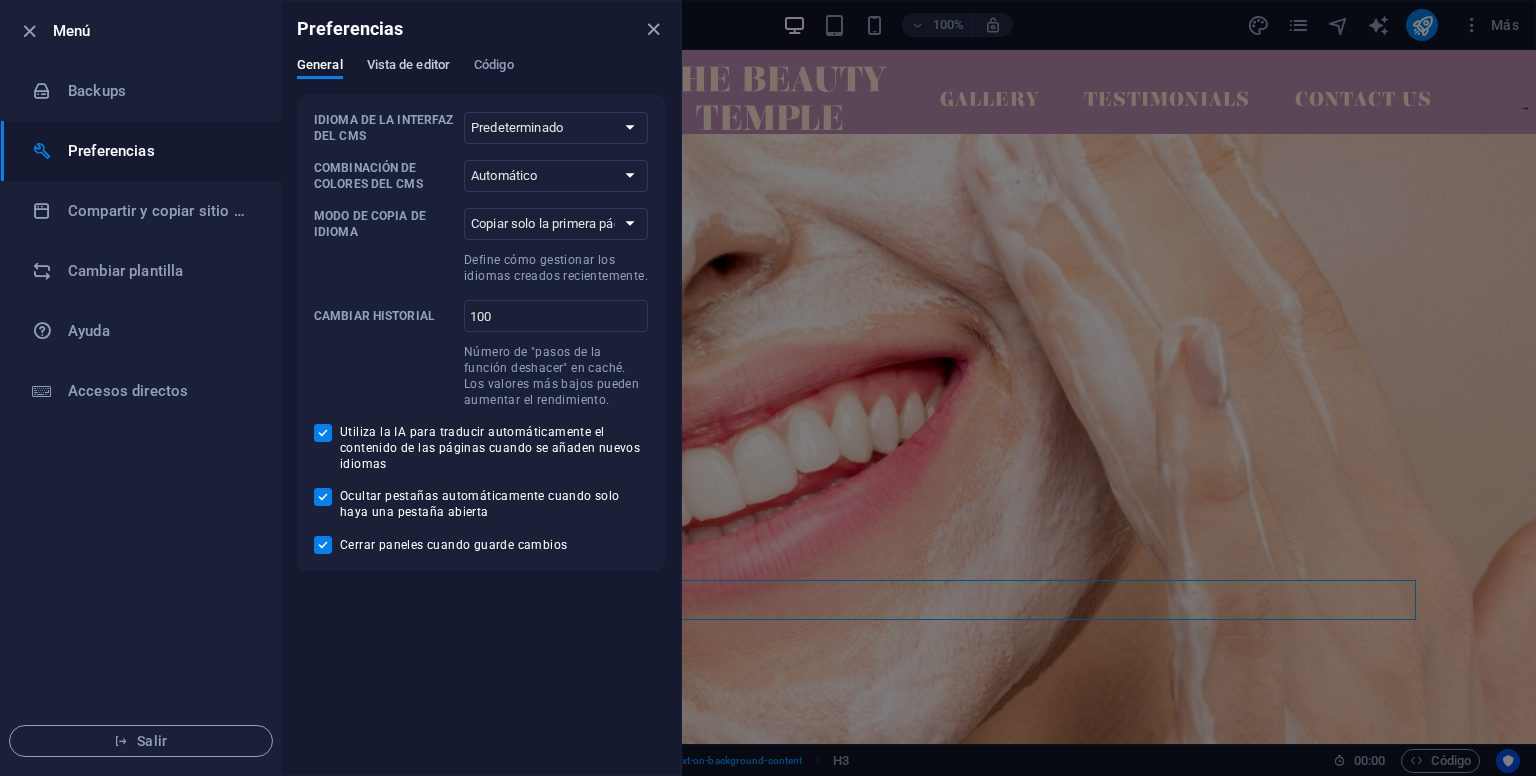 click on "Vista de editor" at bounding box center [408, 67] 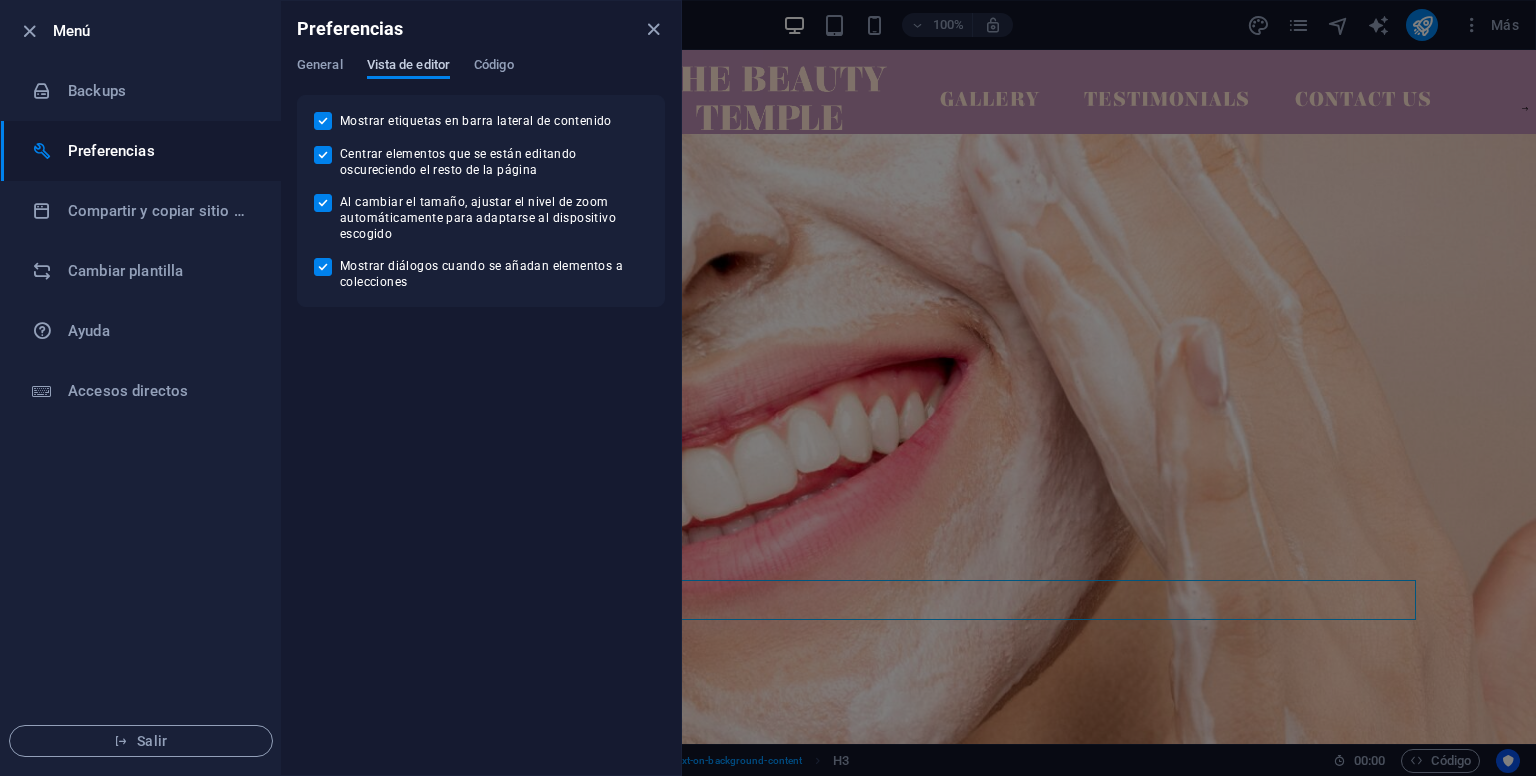 drag, startPoint x: 323, startPoint y: 64, endPoint x: 388, endPoint y: 61, distance: 65.06919 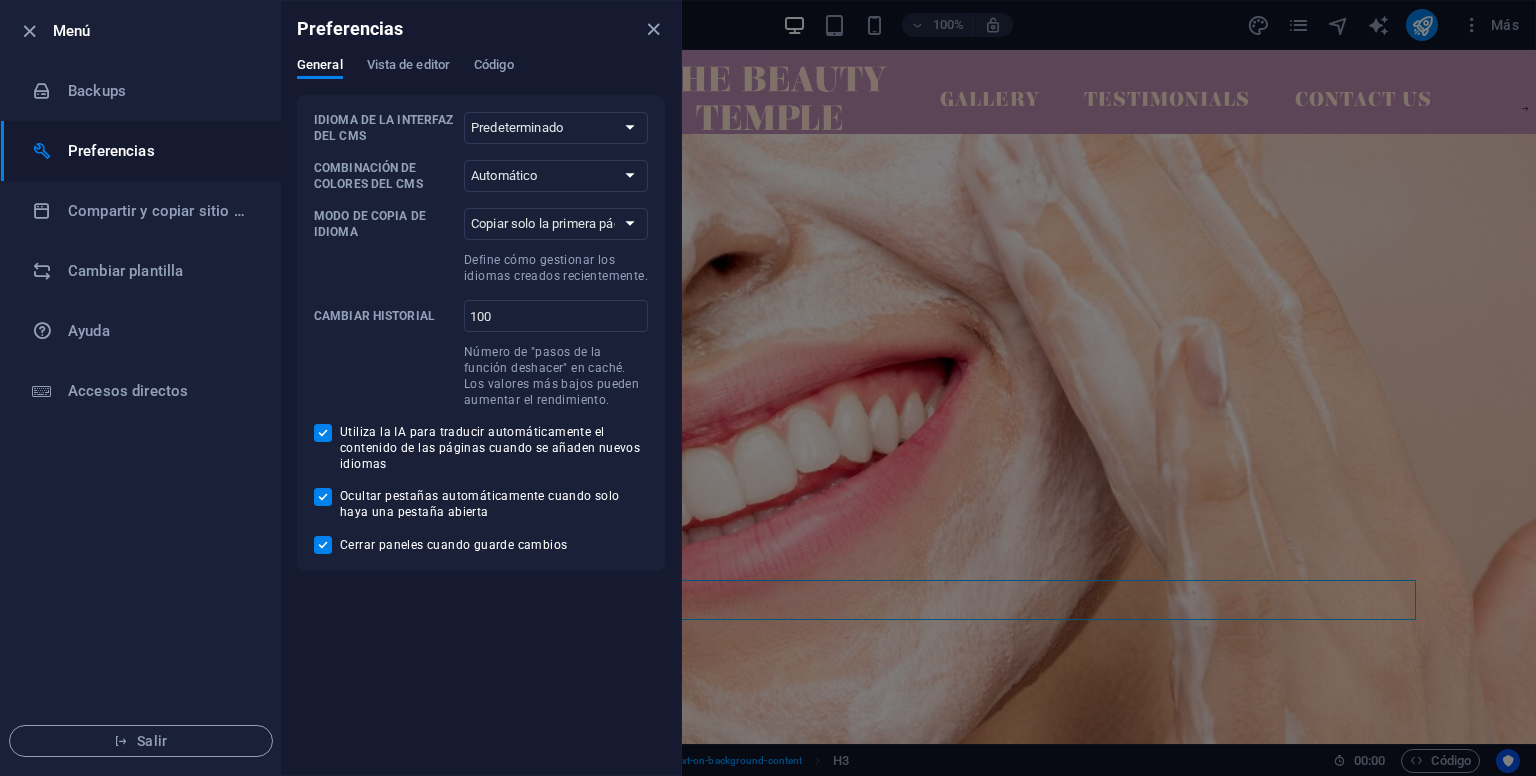 click on "General Vista de editor Código" at bounding box center [481, 76] 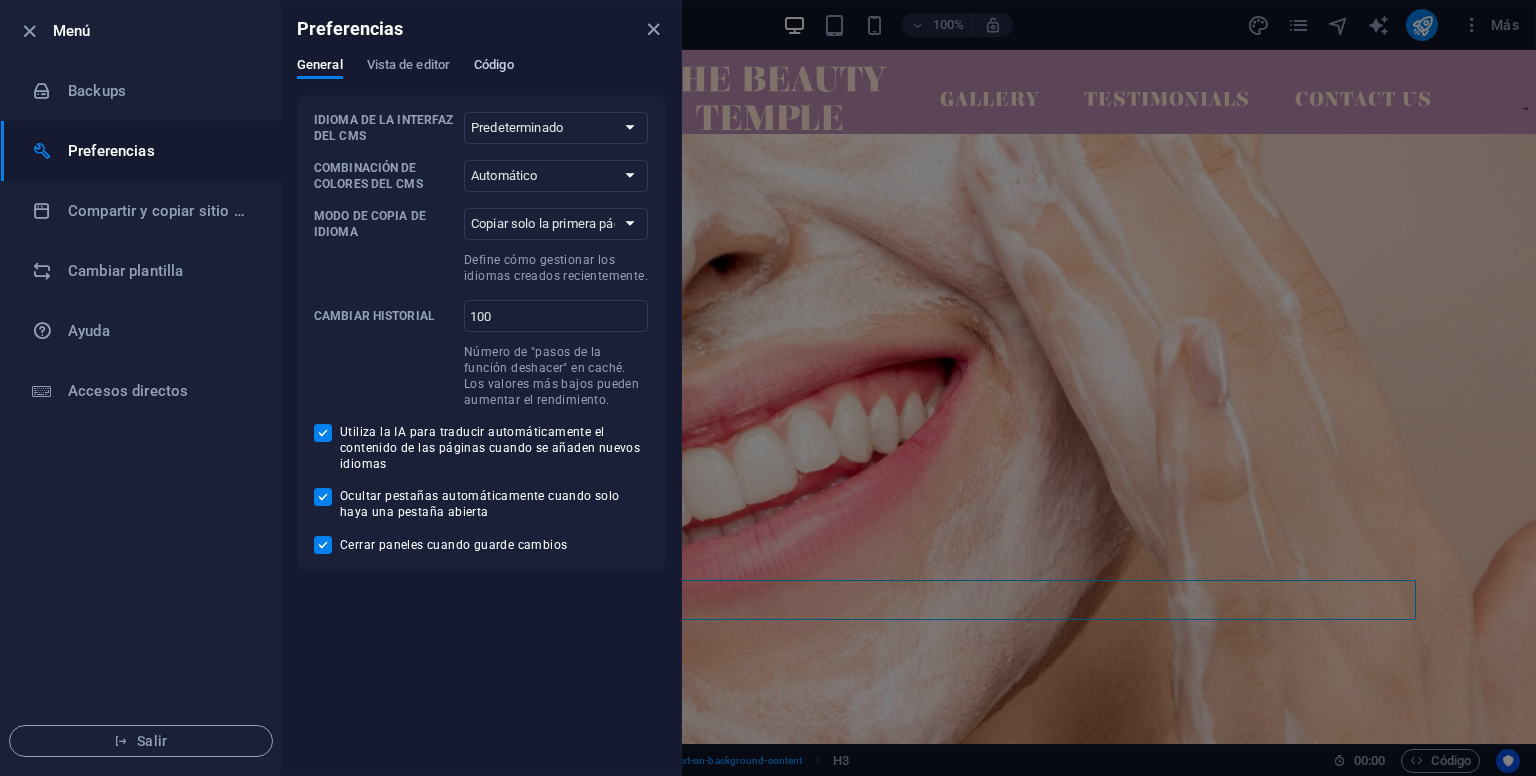 click on "Código" at bounding box center (494, 67) 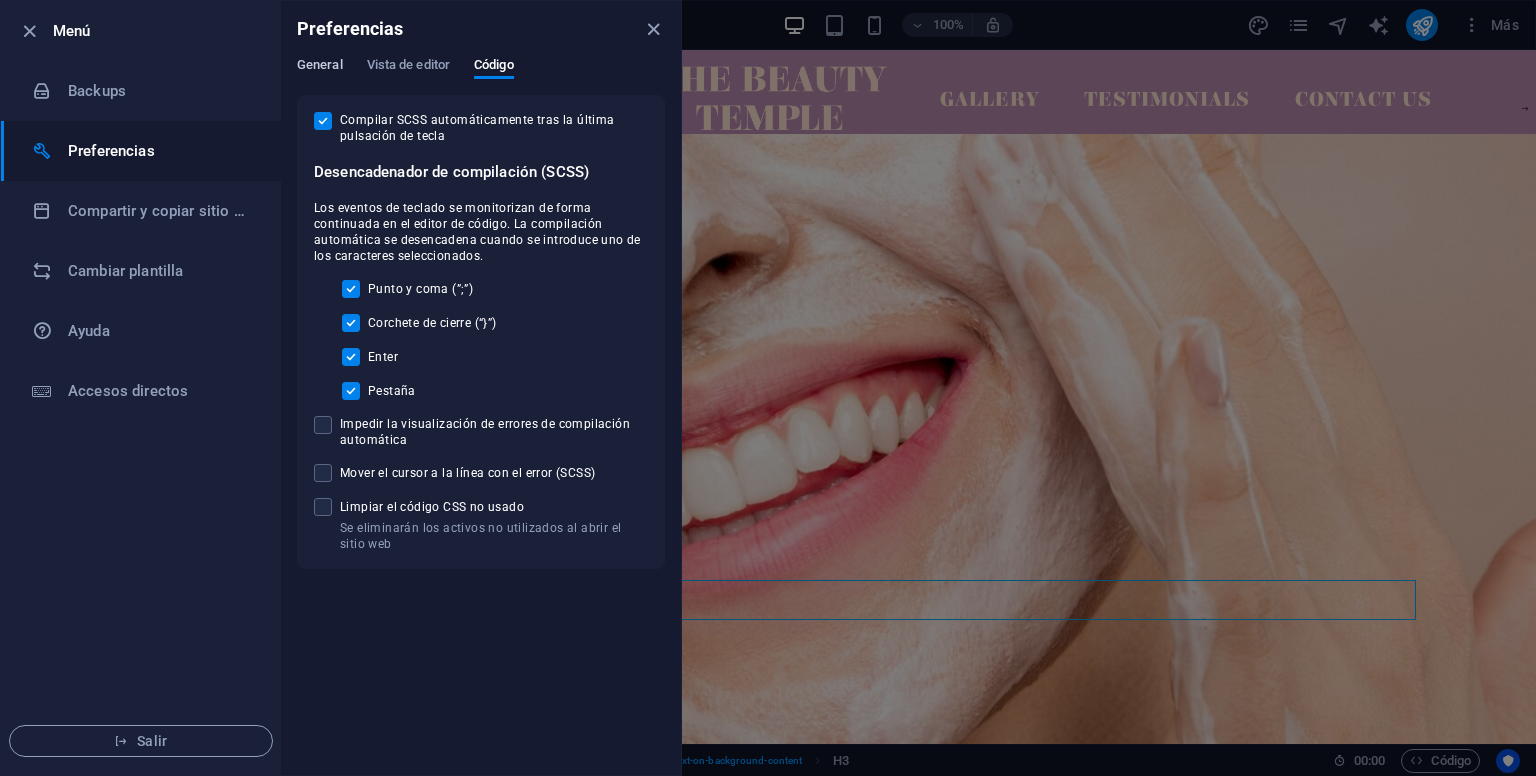 click on "General" at bounding box center [320, 67] 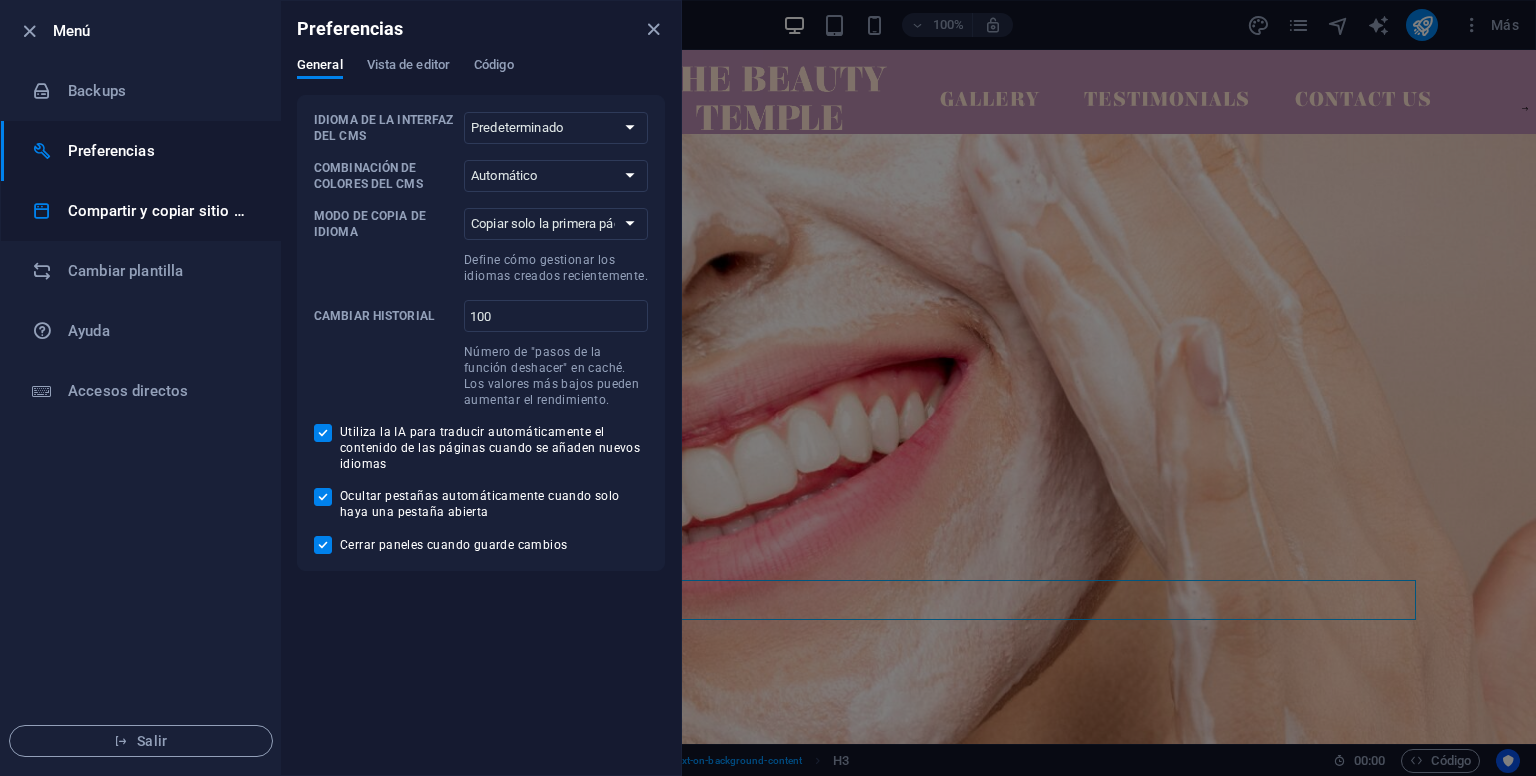 click on "Compartir y copiar sitio web" at bounding box center (141, 211) 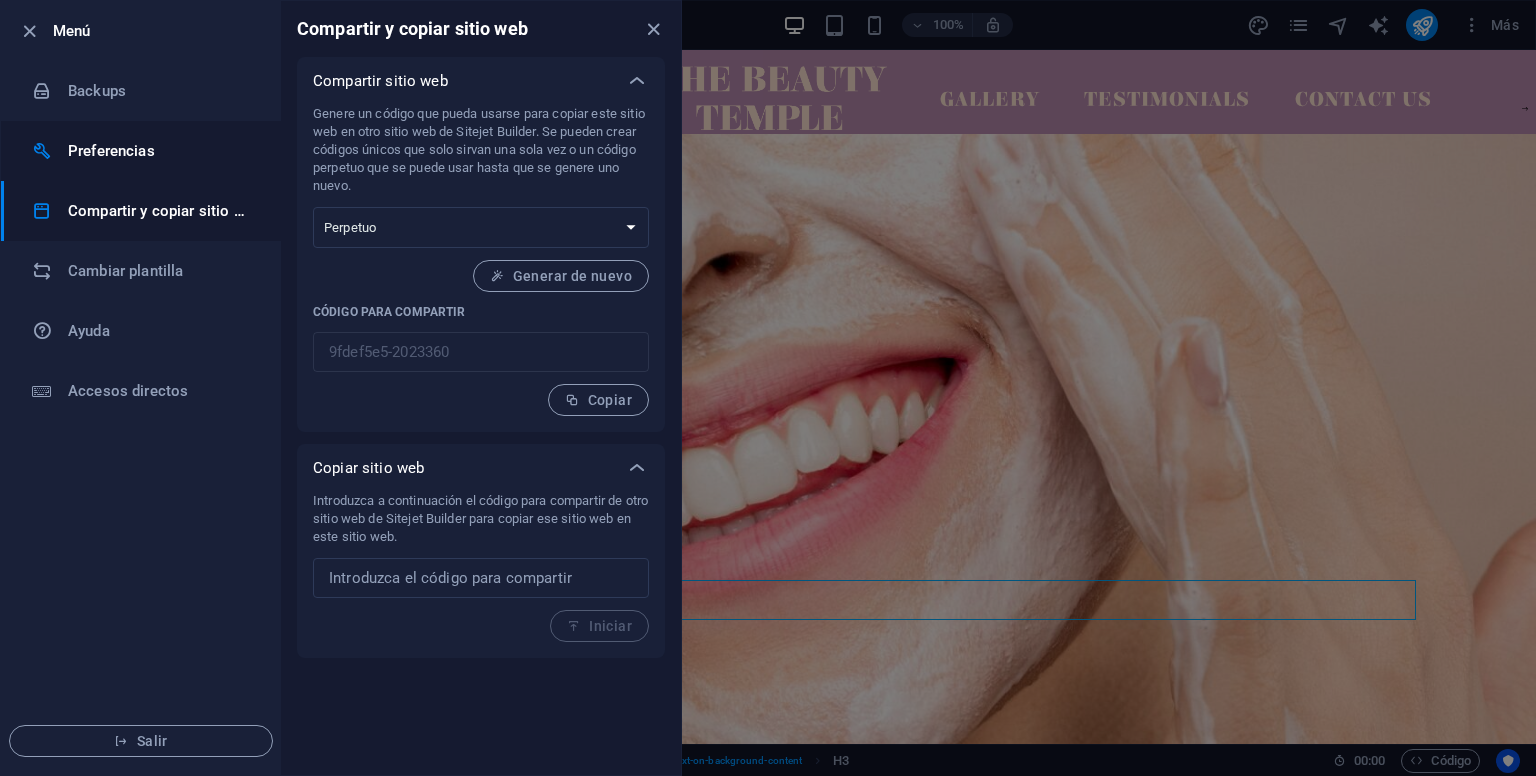 click on "Preferencias" at bounding box center [141, 151] 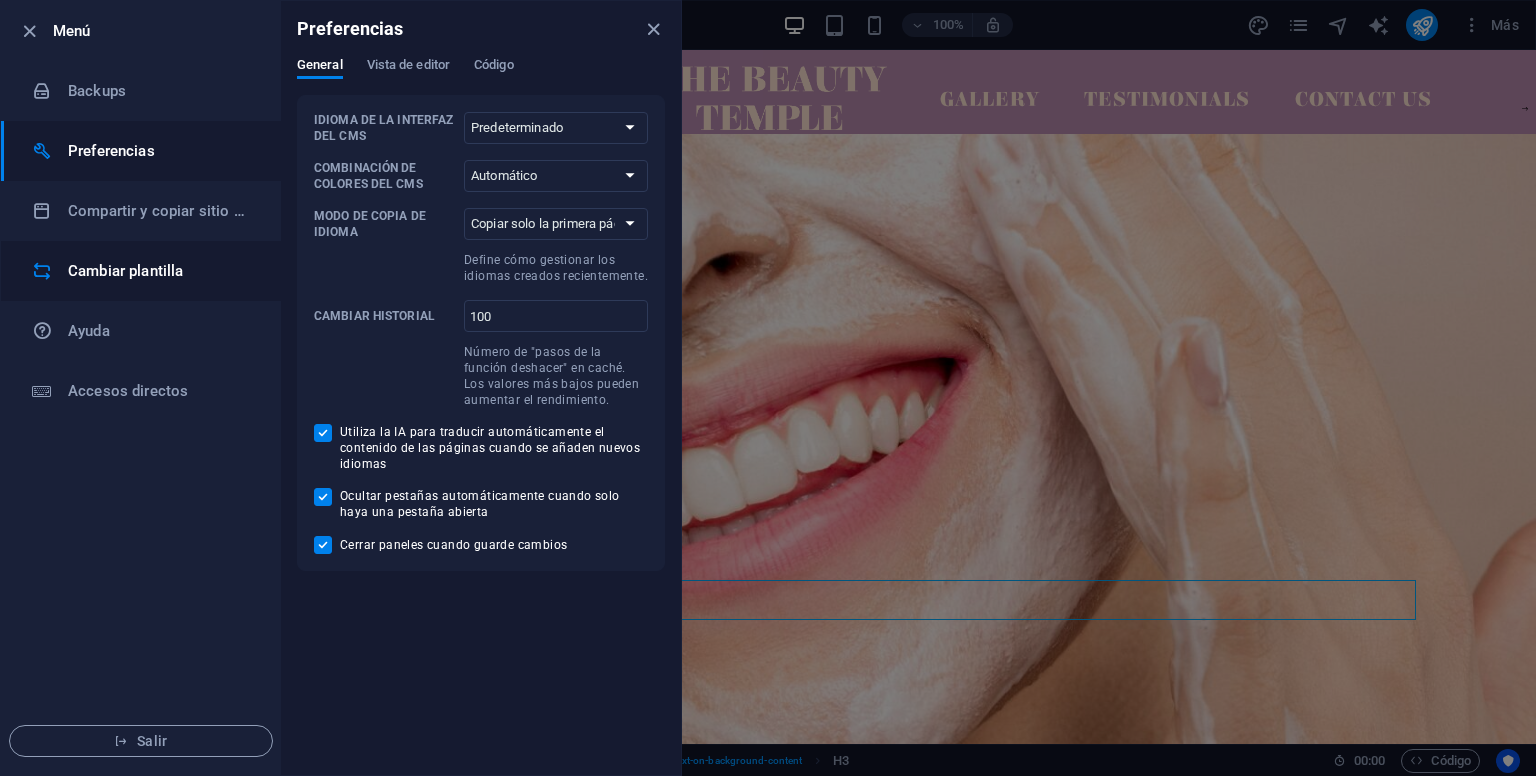 click on "Cambiar plantilla" at bounding box center (141, 271) 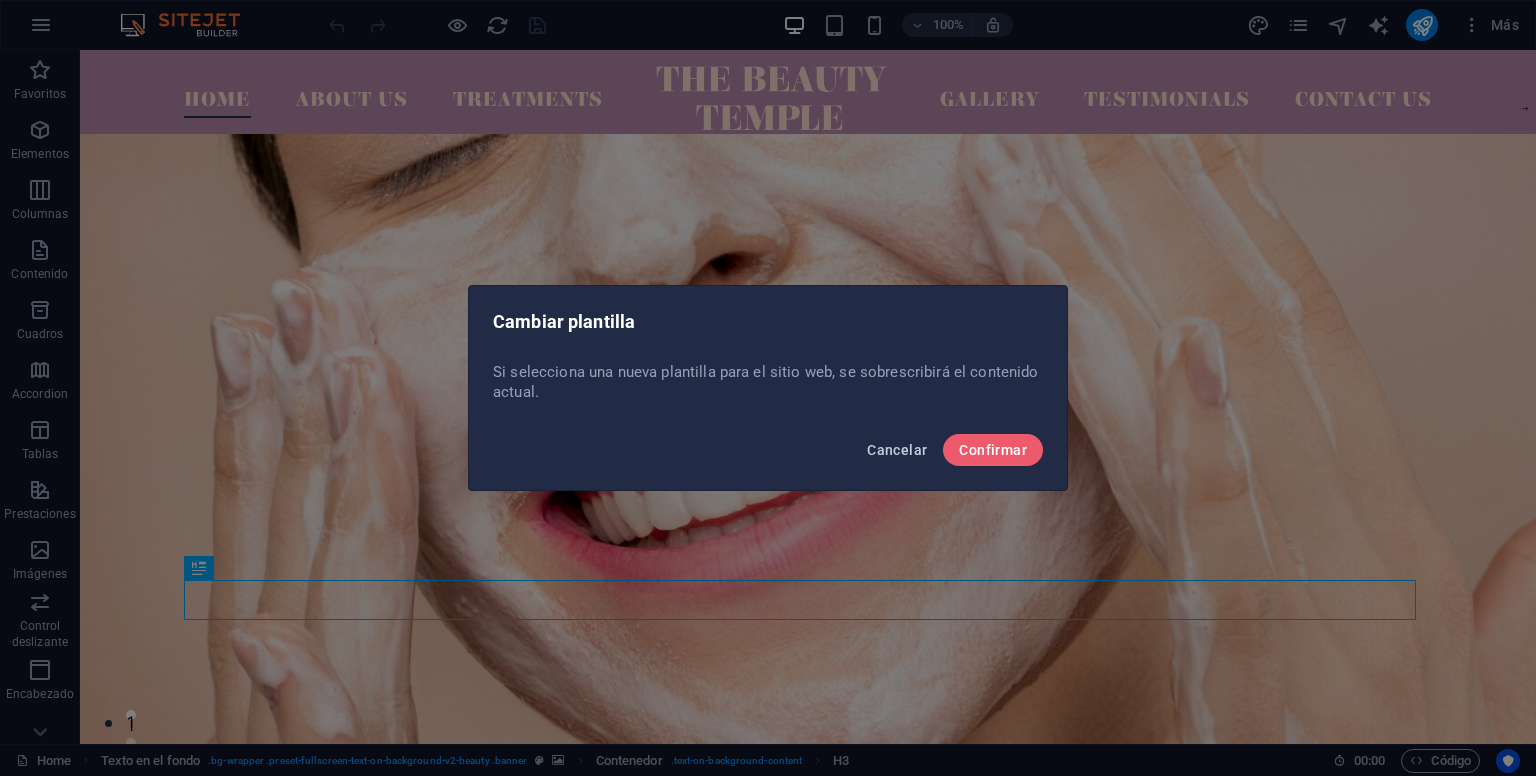 click on "Cancelar" at bounding box center (897, 450) 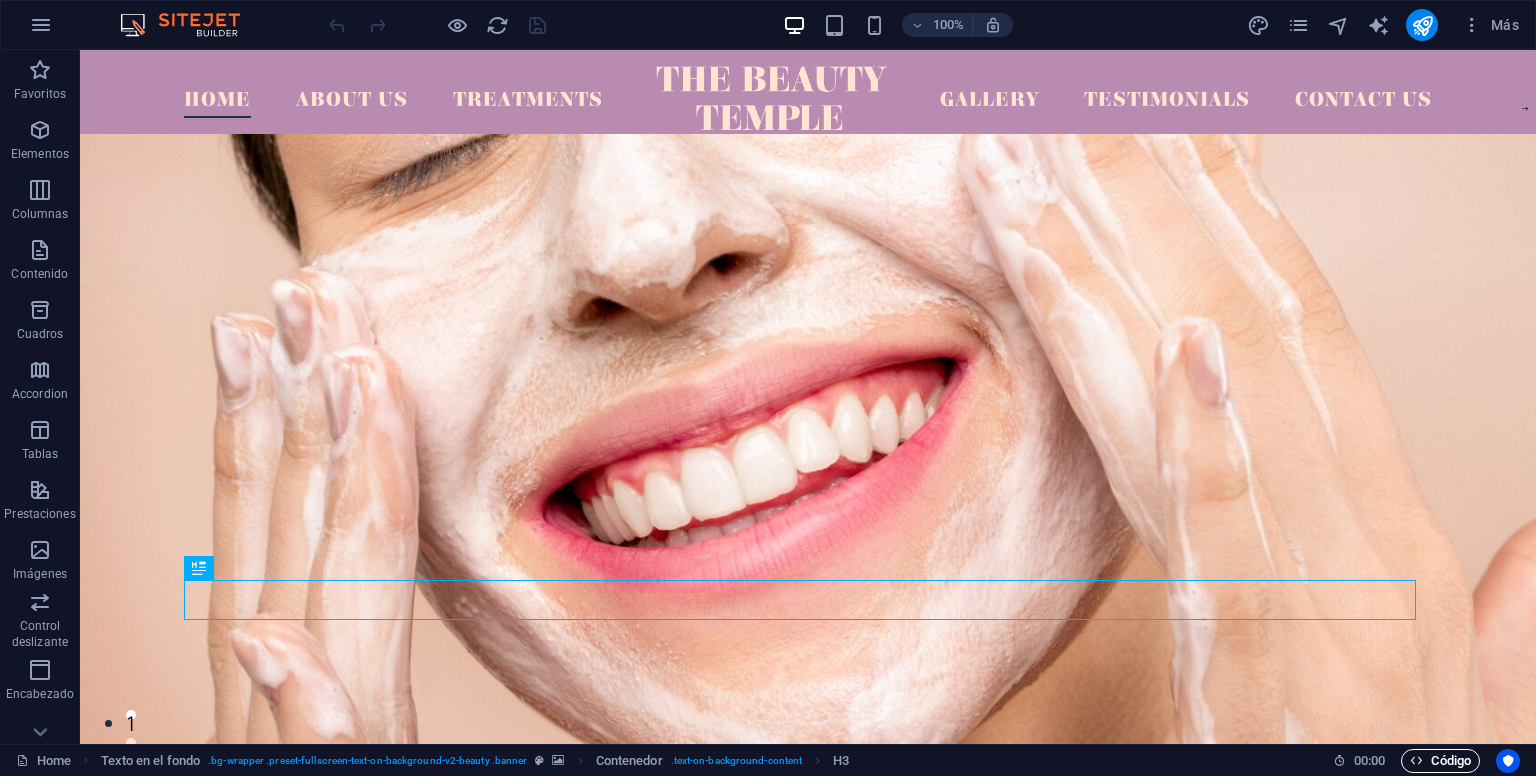 click at bounding box center (1416, 760) 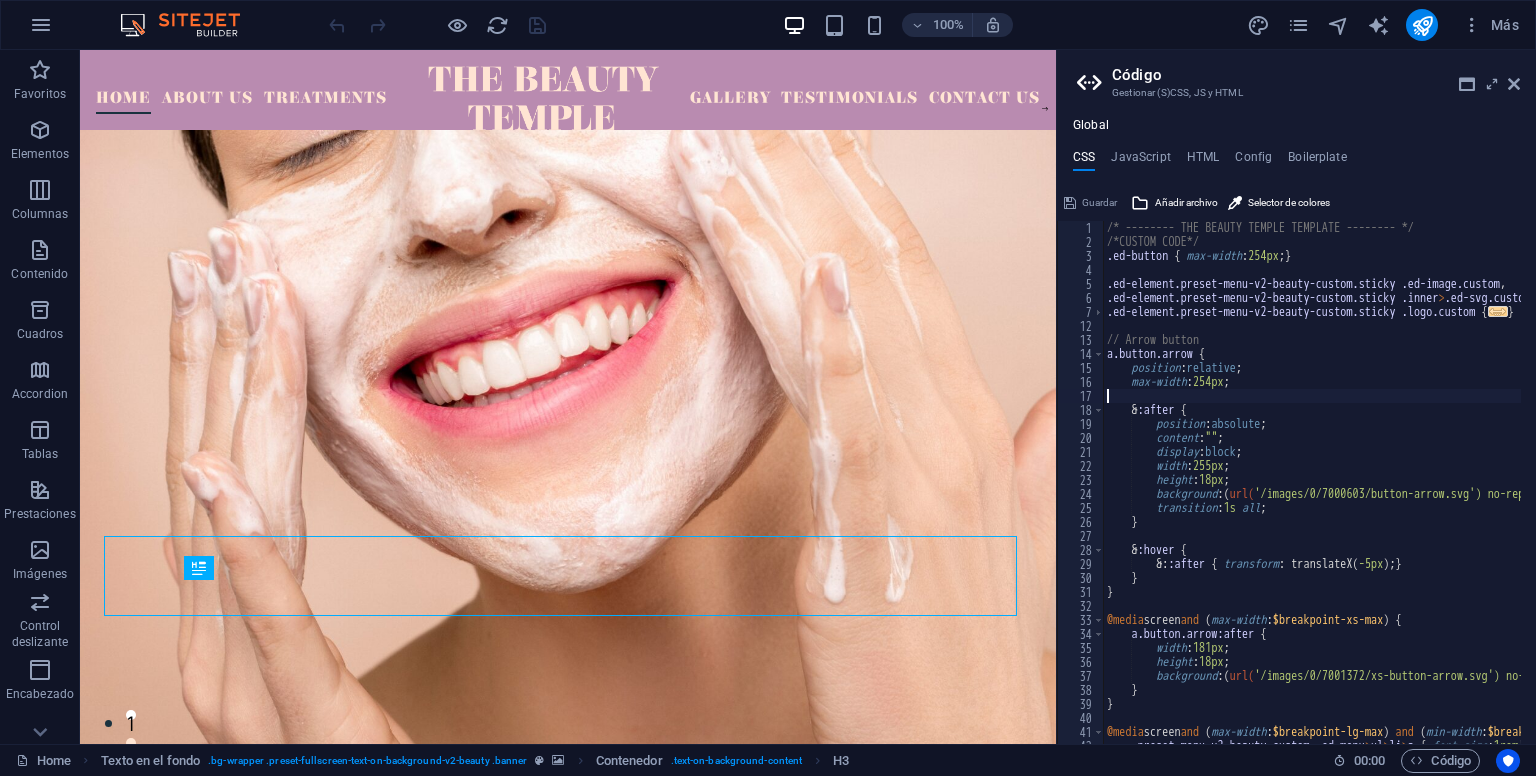 click on "/* -------- THE BEAUTY TEMPLE TEMPLATE -------- */ /*CUSTOM CODE*/ .ed-button   {   max-width :  254px ;  } .ed-element.preset-menu-v2-beauty-custom.sticky   .ed-image.custom , .ed-element.preset-menu-v2-beauty-custom.sticky   .inner > .ed-svg.custom , .ed-element.preset-menu-v2-beauty-custom.sticky   .logo.custom   { ... } // Arrow button a.button.arrow   {      position :  relative ;      max-width :  254px ;      & :after   {           position :  absolute ;           content :  "" ;           display :  block ;           width :  255px ;           height :  18px ;           background :  ( url( '/images/0/7000603/button-arrow.svg') no-repeat ) ;           transition :  1s   all ;      }      & :hover   {           &: :after   {   transform : translateX ( -5px ) ;  }      } } @media  screen  and   ( max-width :  $breakpoint-xs-max )   {      a.button.arrow:after   {           width :  181px ;           height :  18px ;           background :  ( url( '/images/0/7001372/xs-button-arrow.svg') no-repeat ) ; }" at bounding box center [1413, 489] 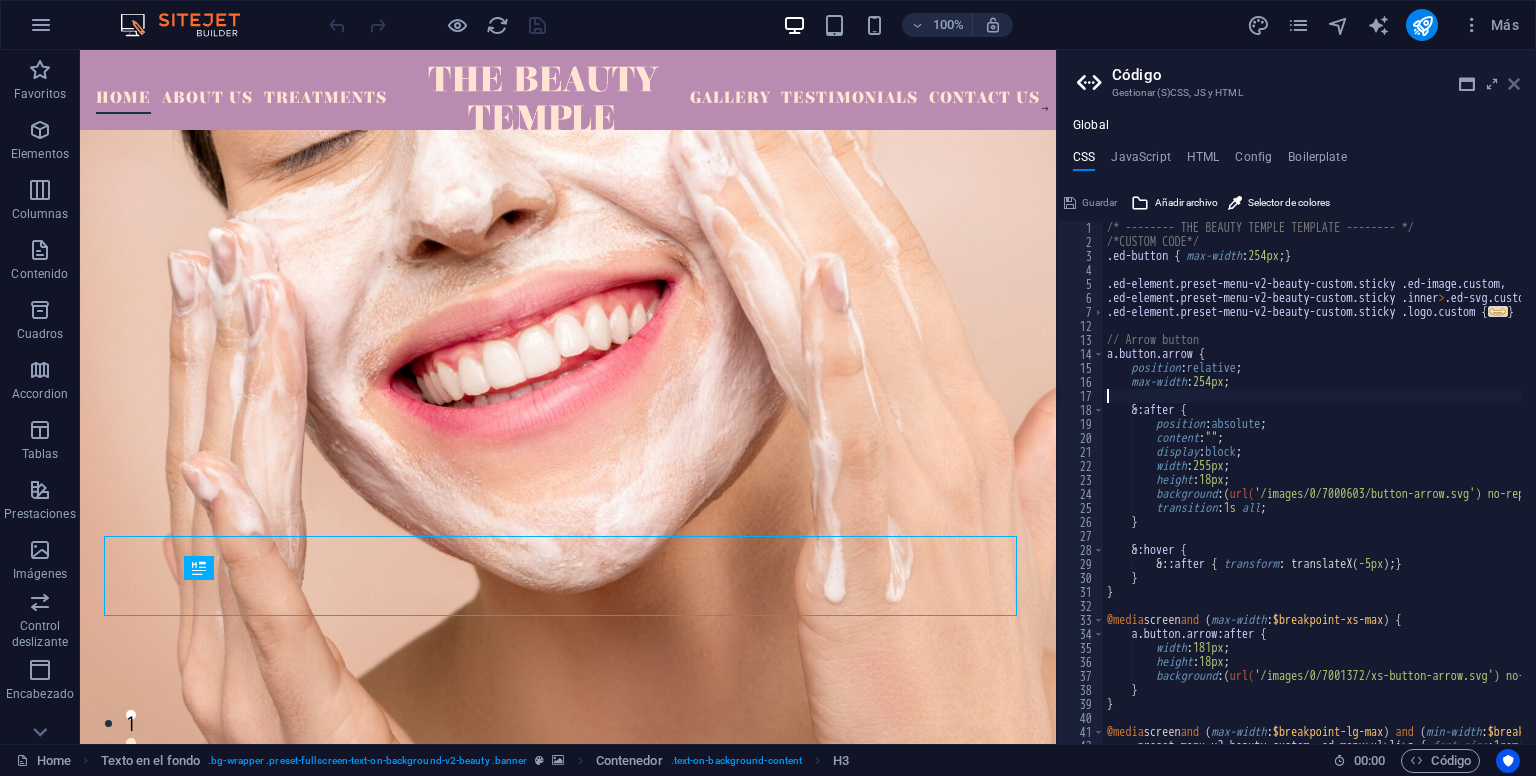 click at bounding box center (1514, 84) 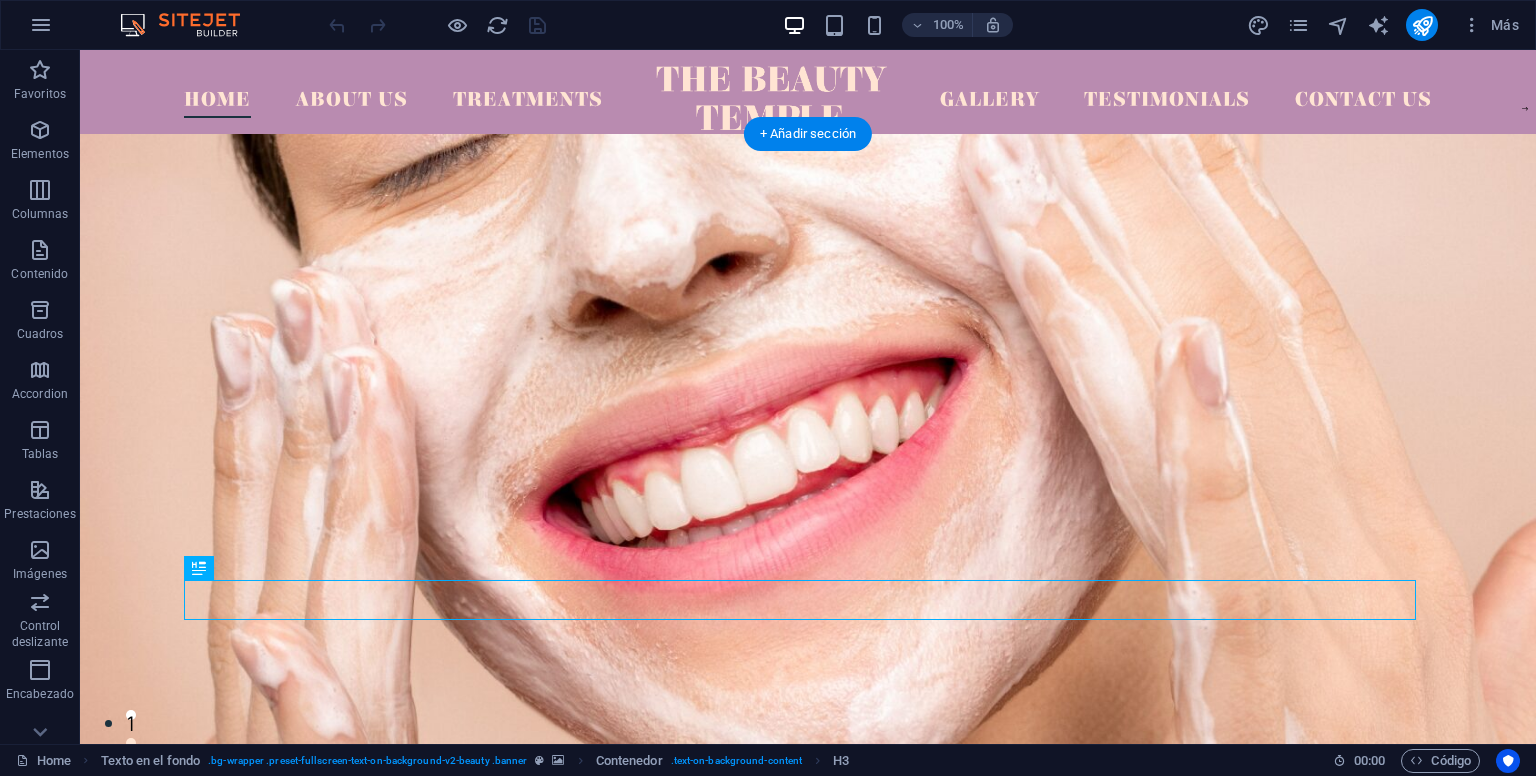 click at bounding box center [808, 534] 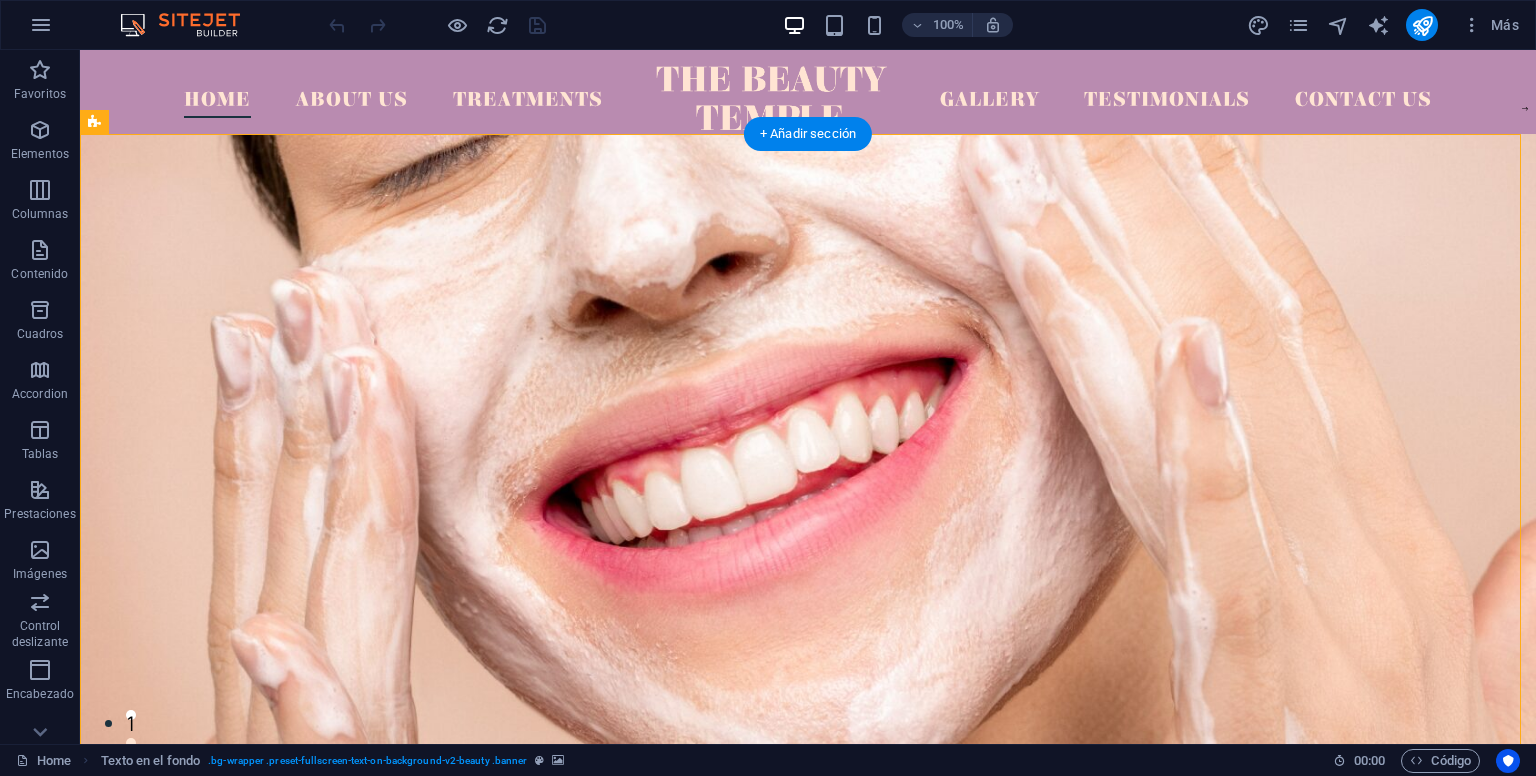 click at bounding box center [808, 534] 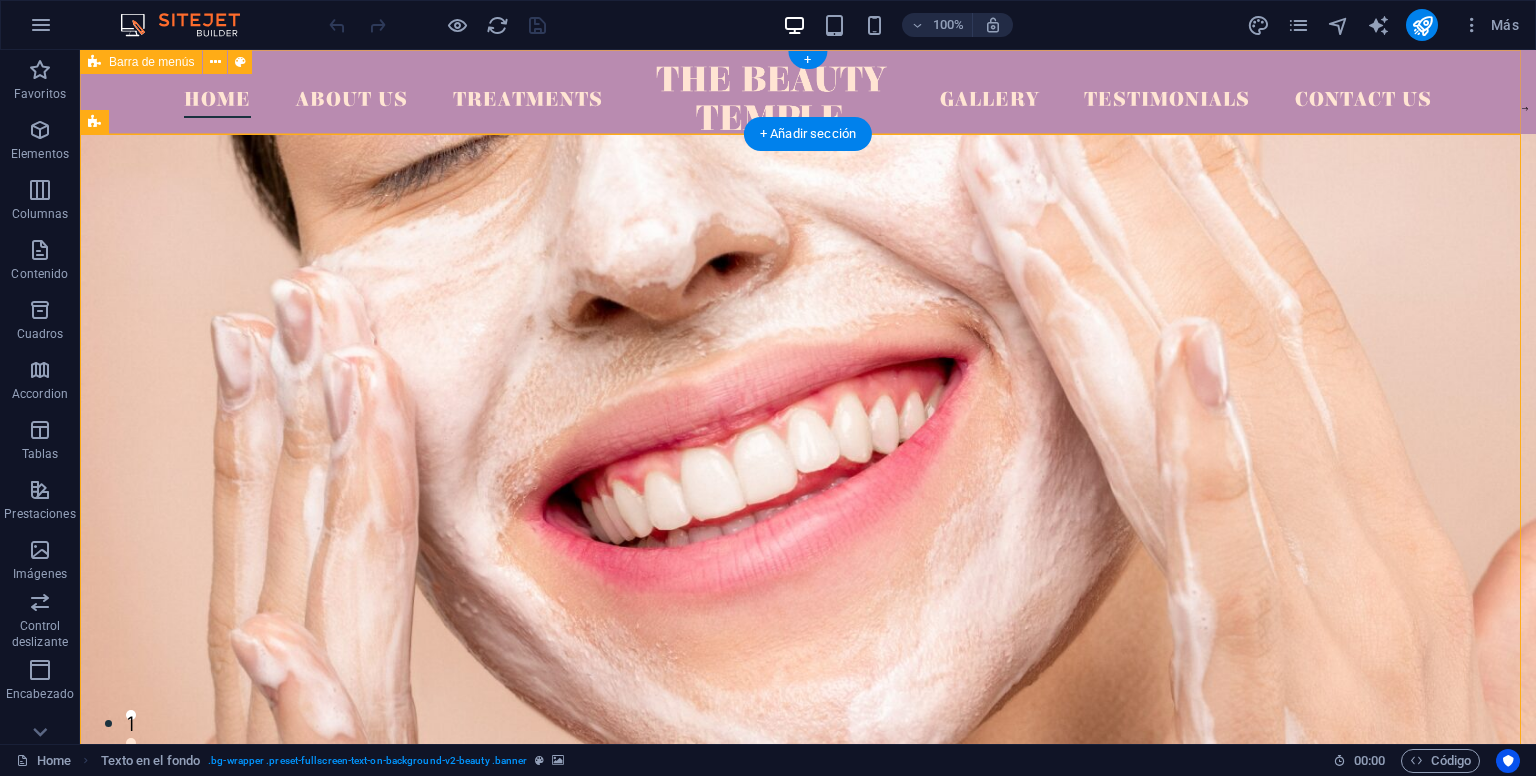 click on "Home About Us Treatments Gallery Testimonials Contact Us" at bounding box center [808, 92] 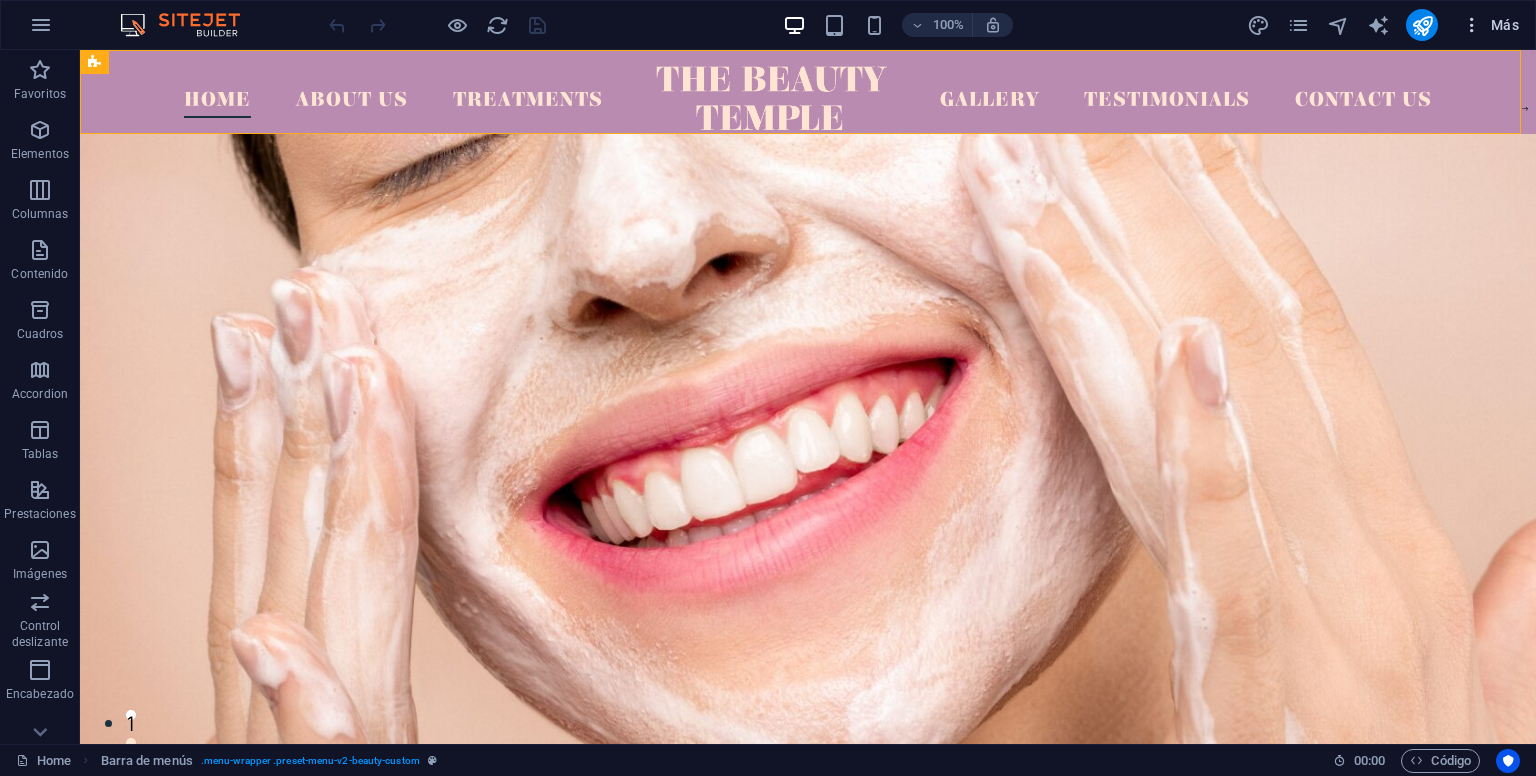 click on "Más" at bounding box center (1490, 25) 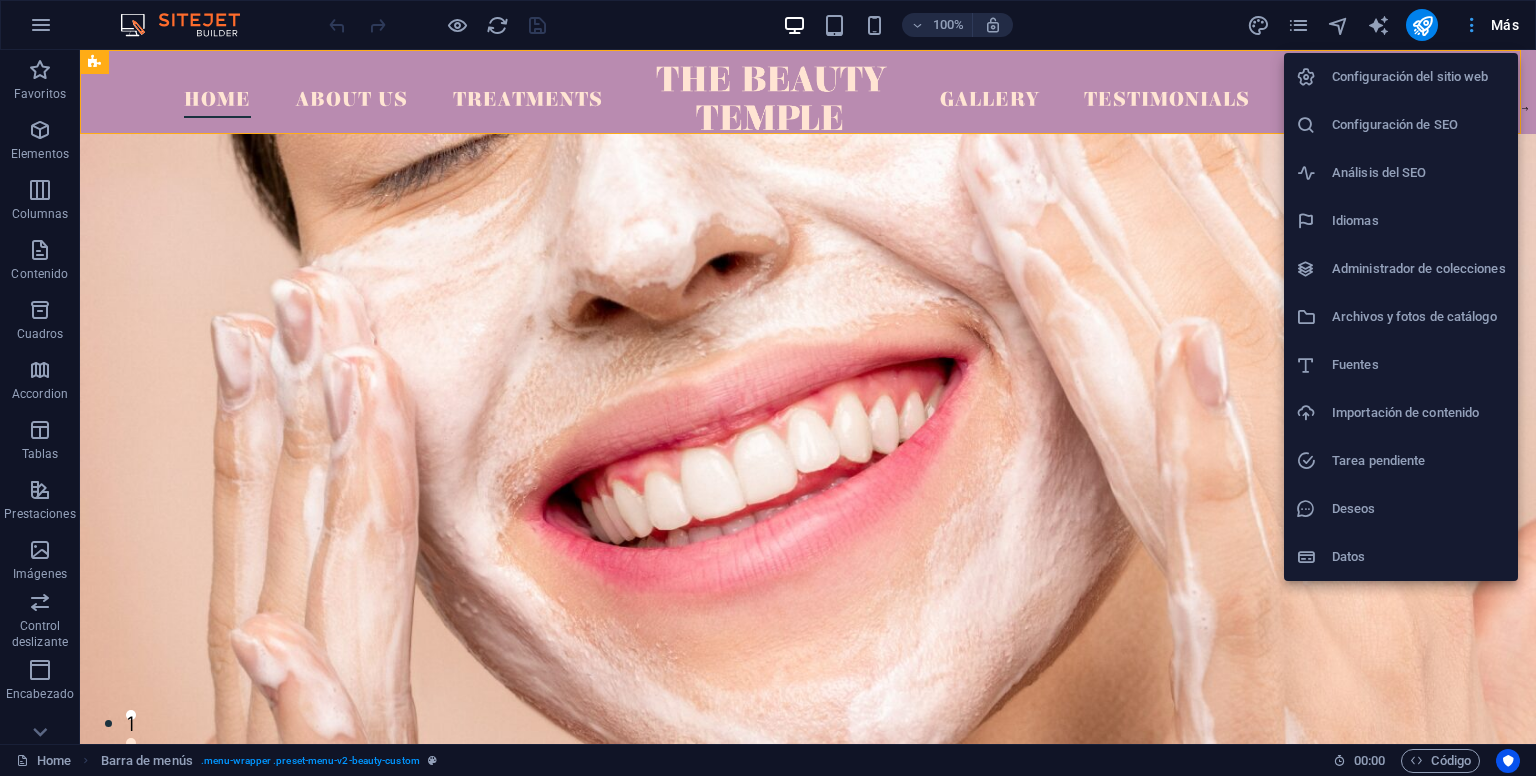 click at bounding box center (768, 388) 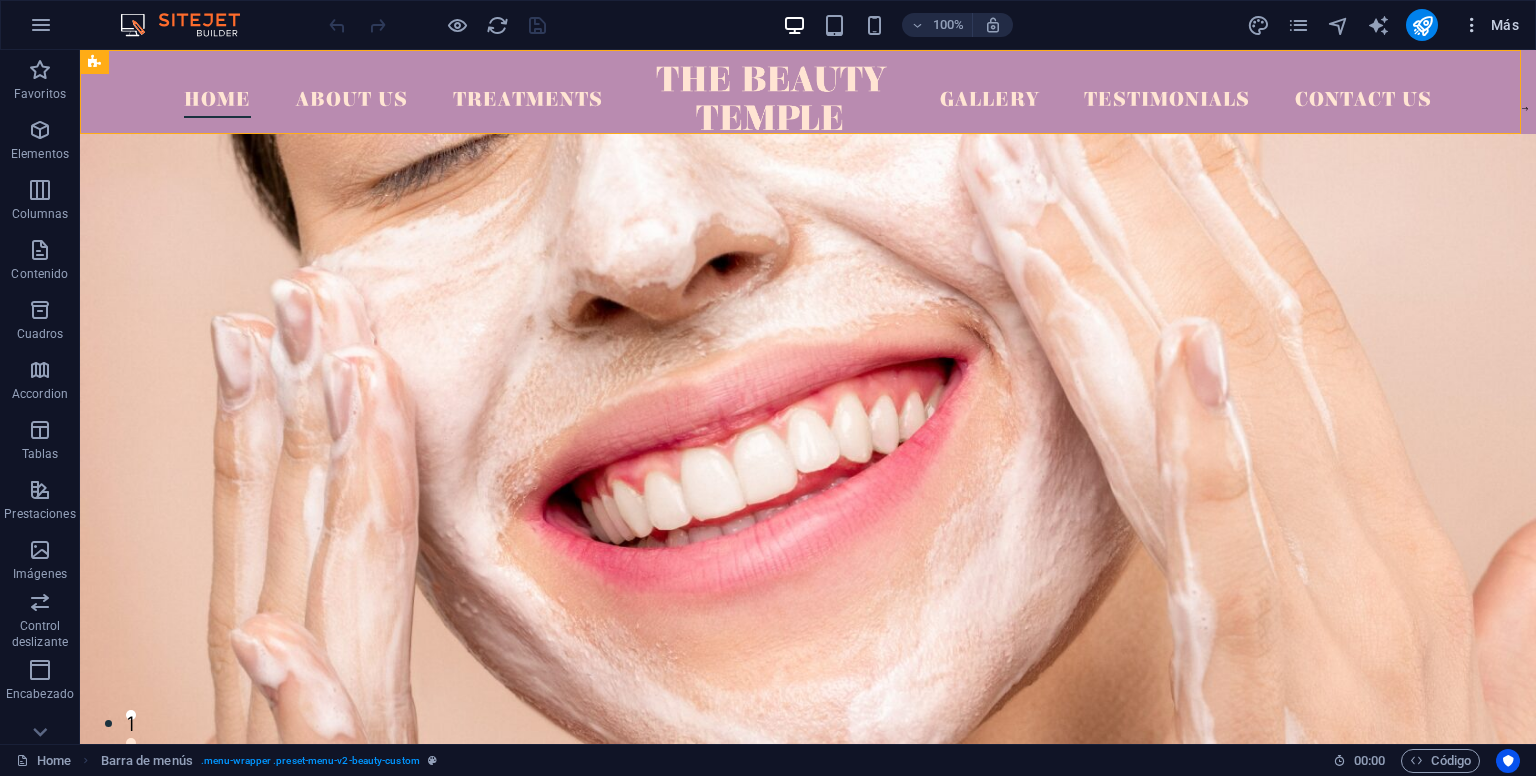 click on "Más" at bounding box center (1490, 25) 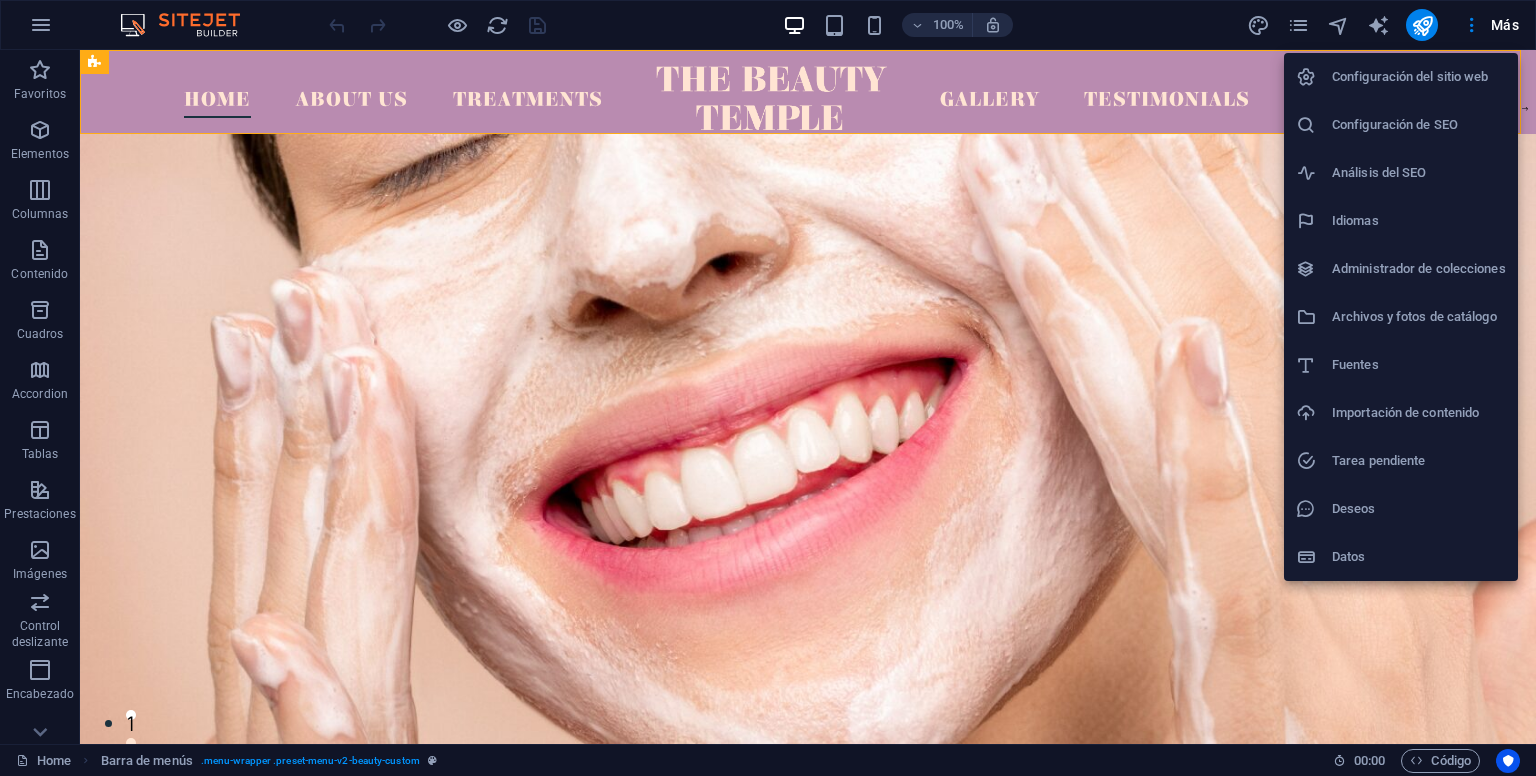 click at bounding box center [768, 388] 